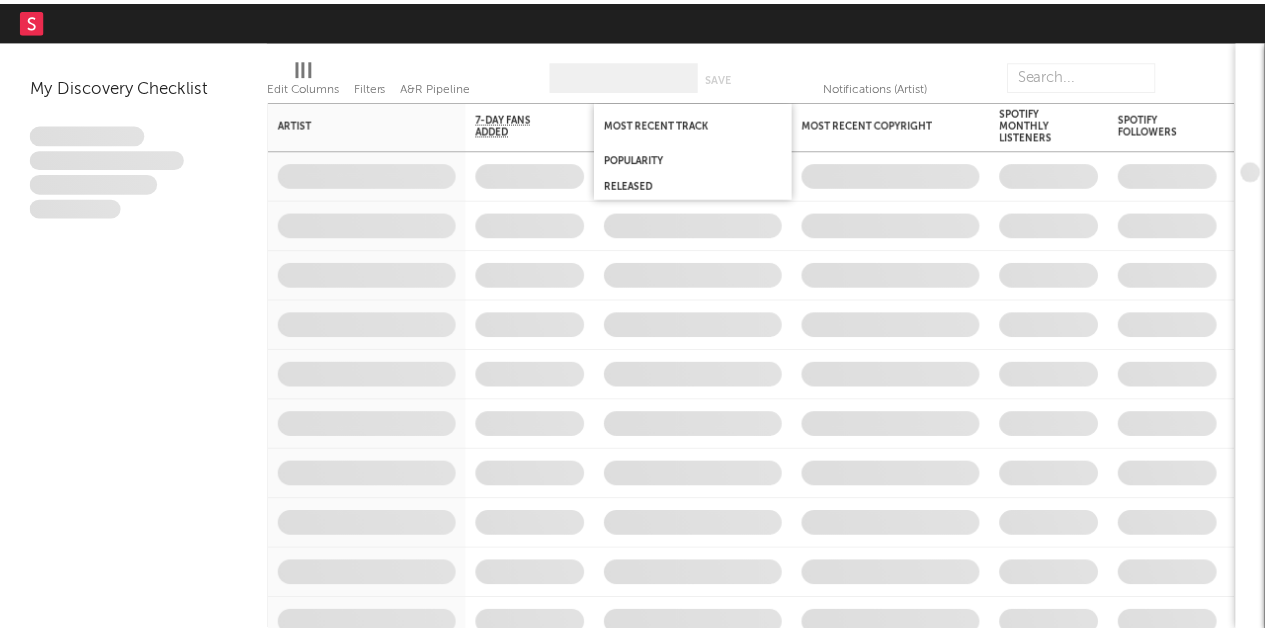 scroll, scrollTop: 0, scrollLeft: 0, axis: both 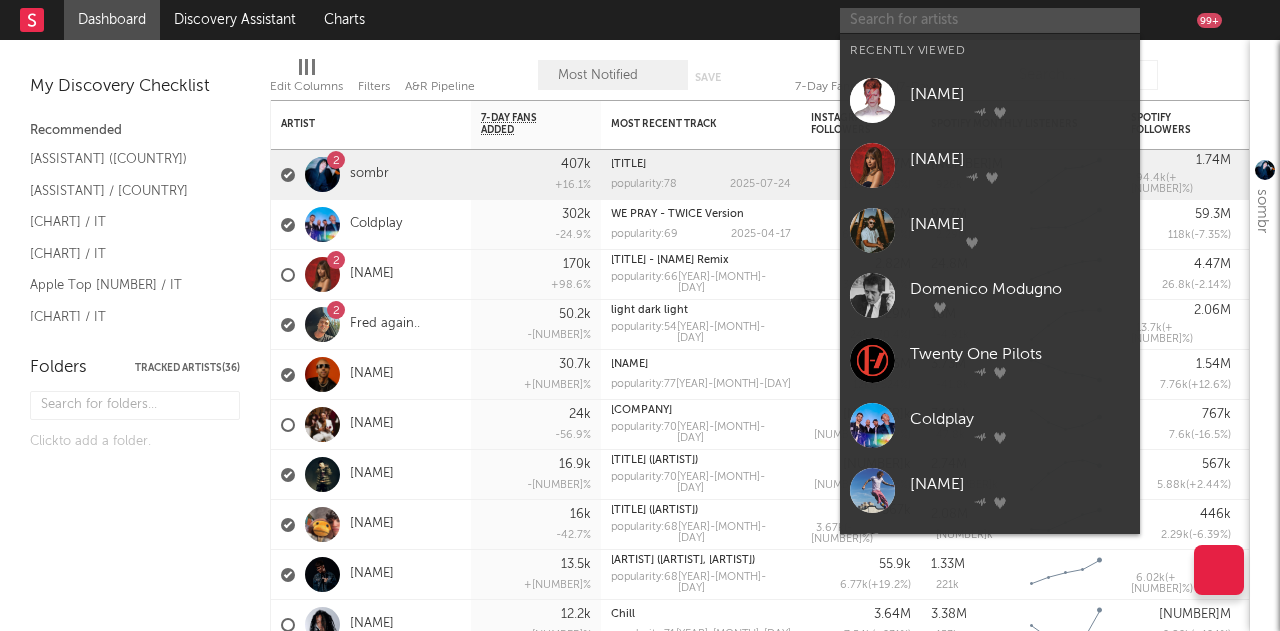 click at bounding box center (990, 20) 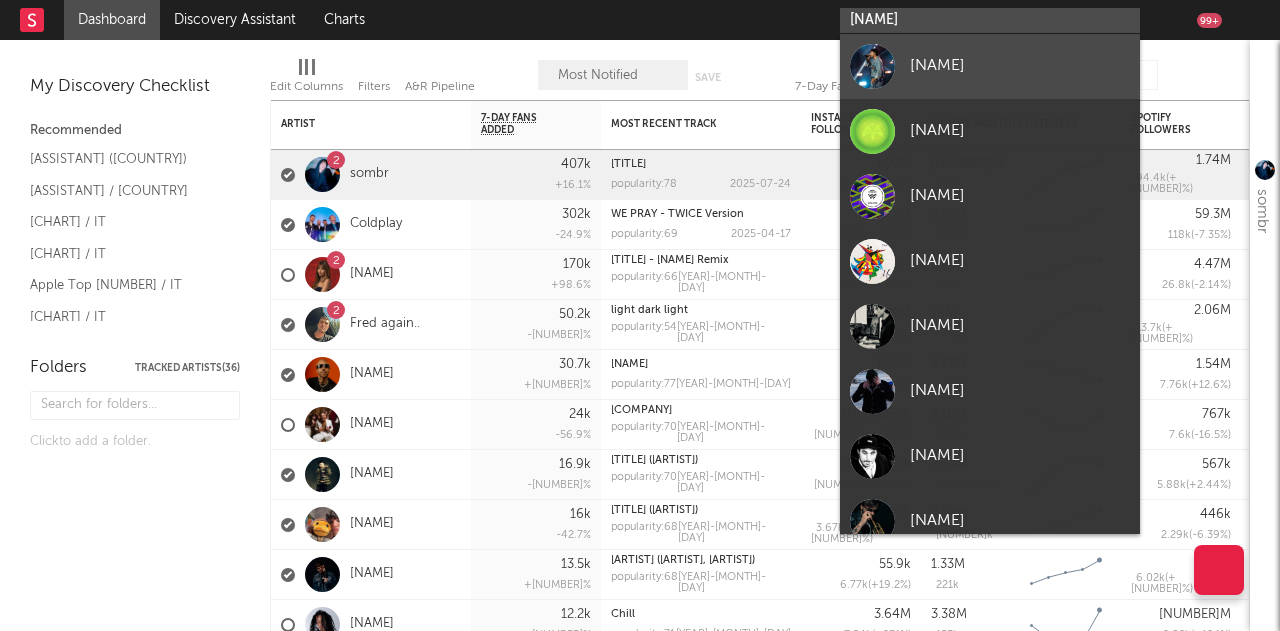 type on "[NAME]" 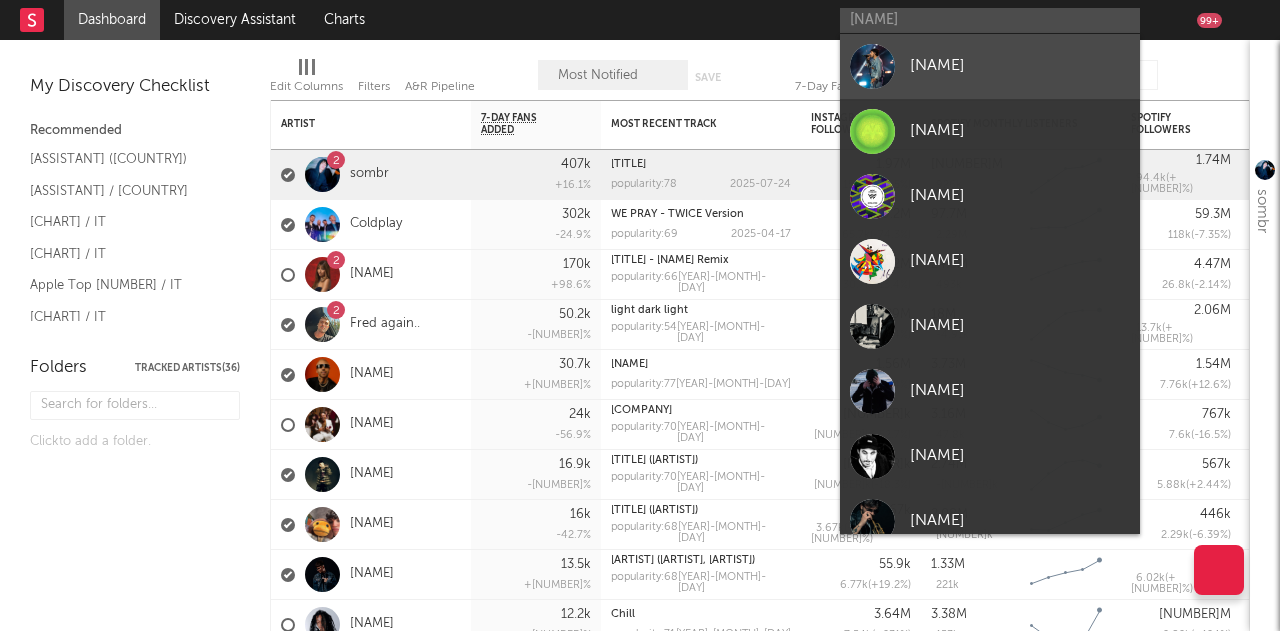 click on "[NAME]" at bounding box center [990, 66] 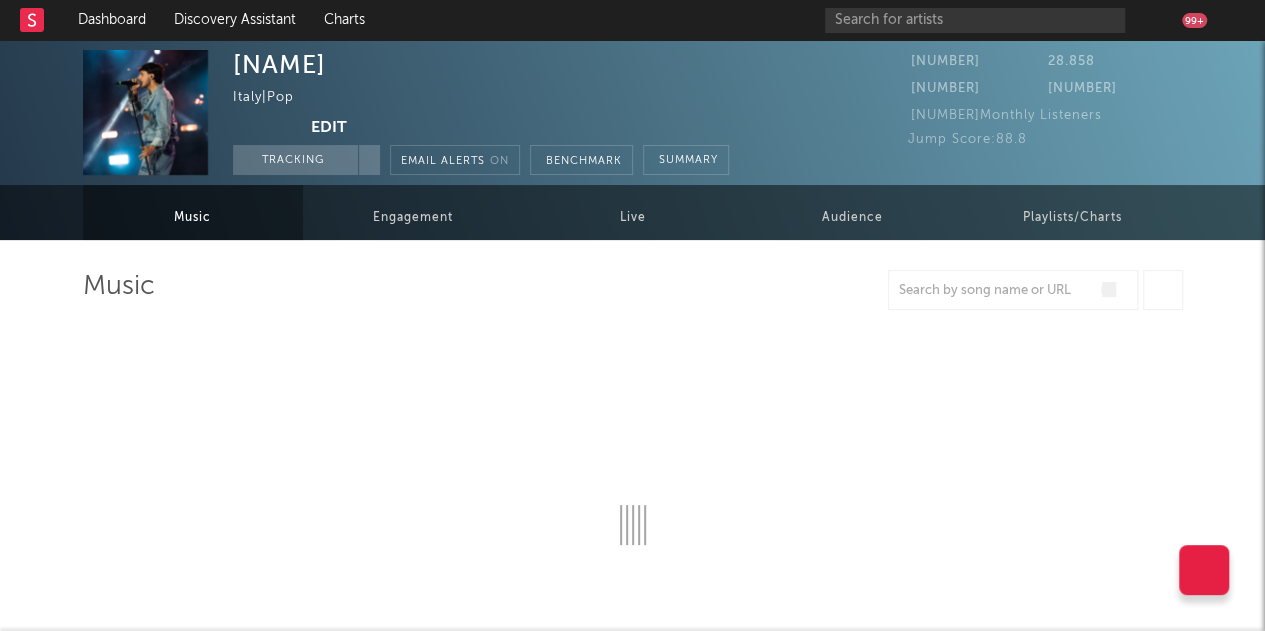 select on "6m" 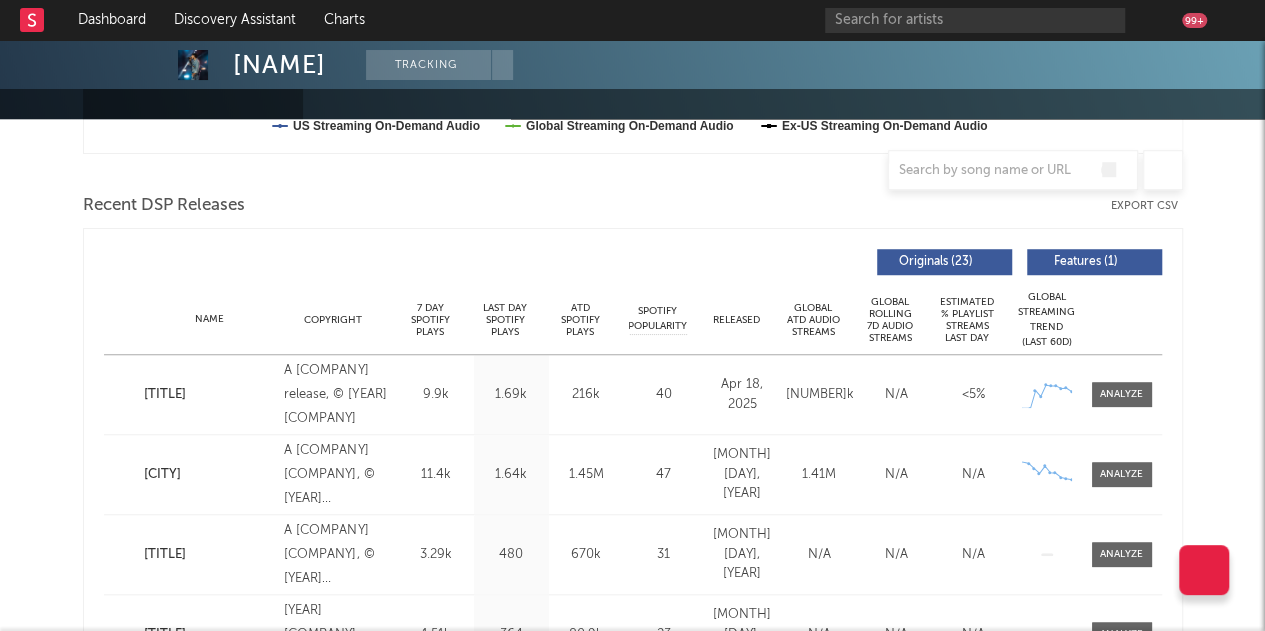 scroll, scrollTop: 0, scrollLeft: 0, axis: both 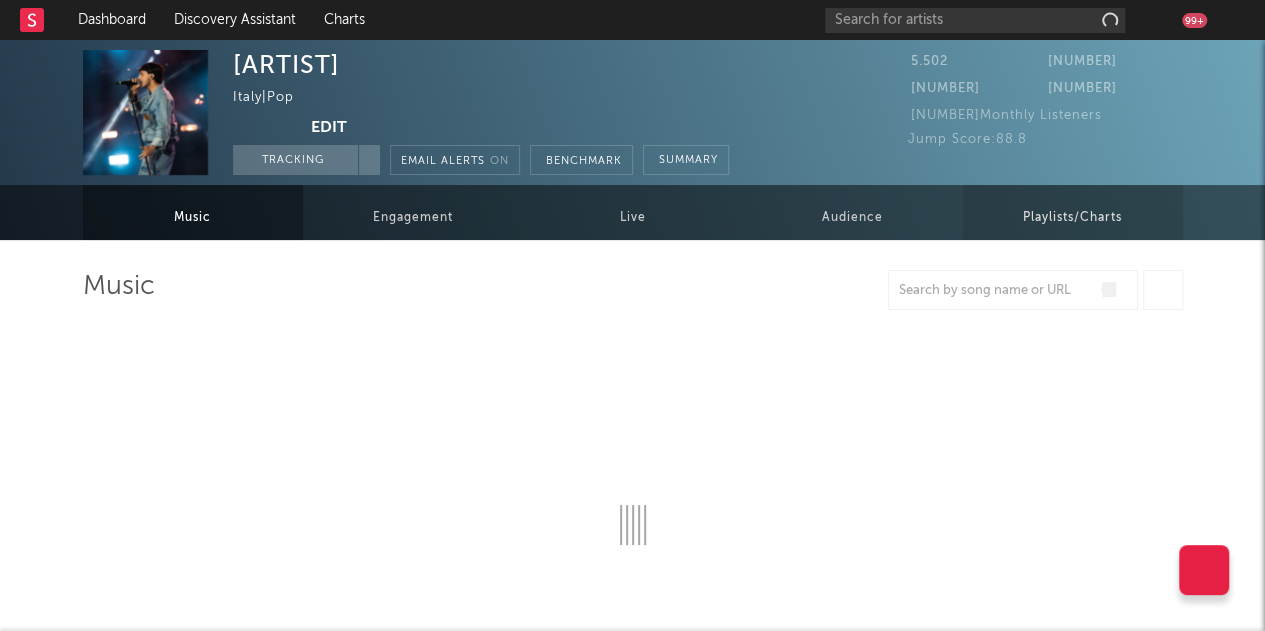 select on "6m" 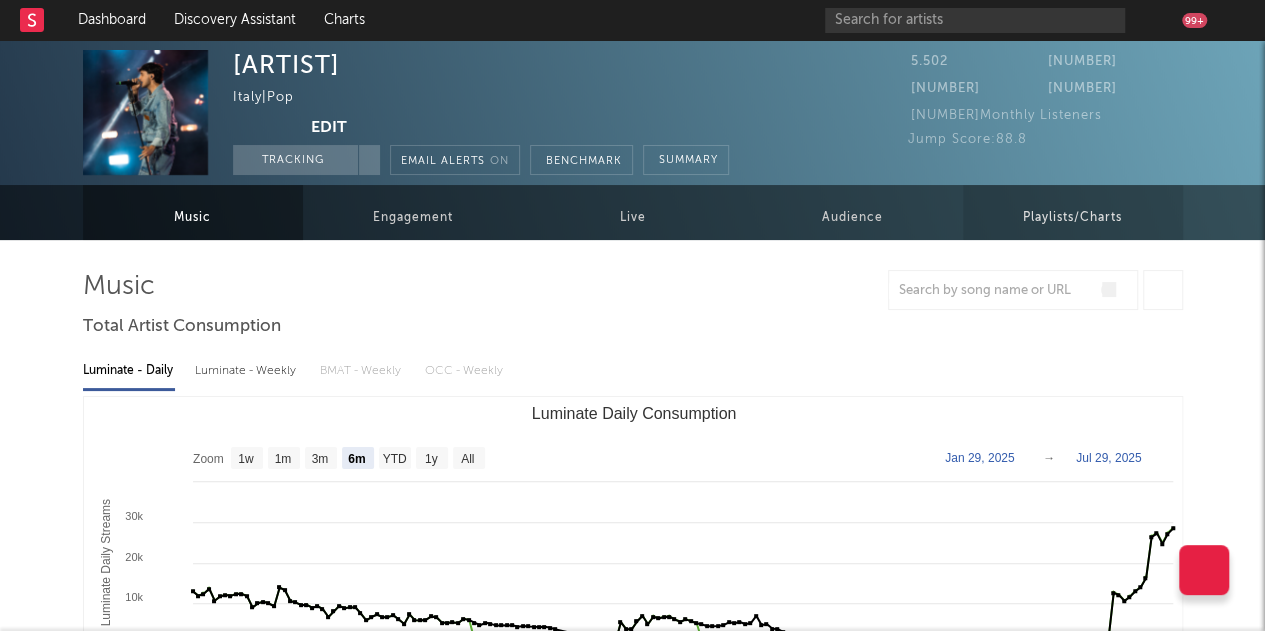 click on "Playlists/Charts" at bounding box center (1072, 218) 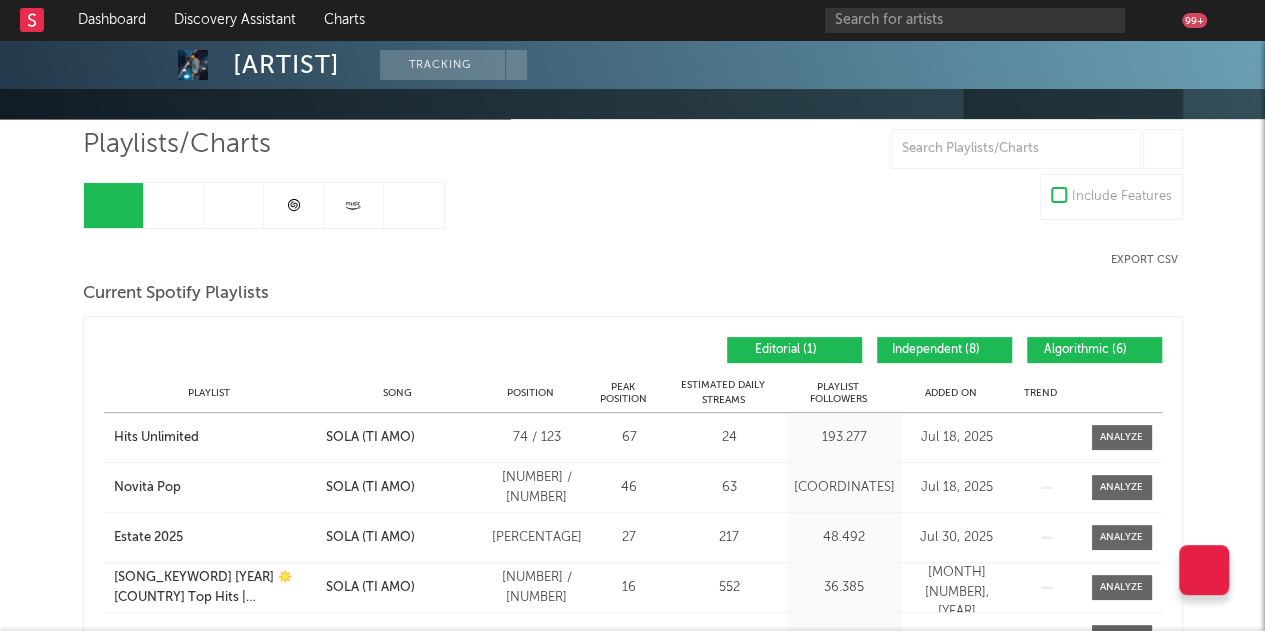 scroll, scrollTop: 145, scrollLeft: 0, axis: vertical 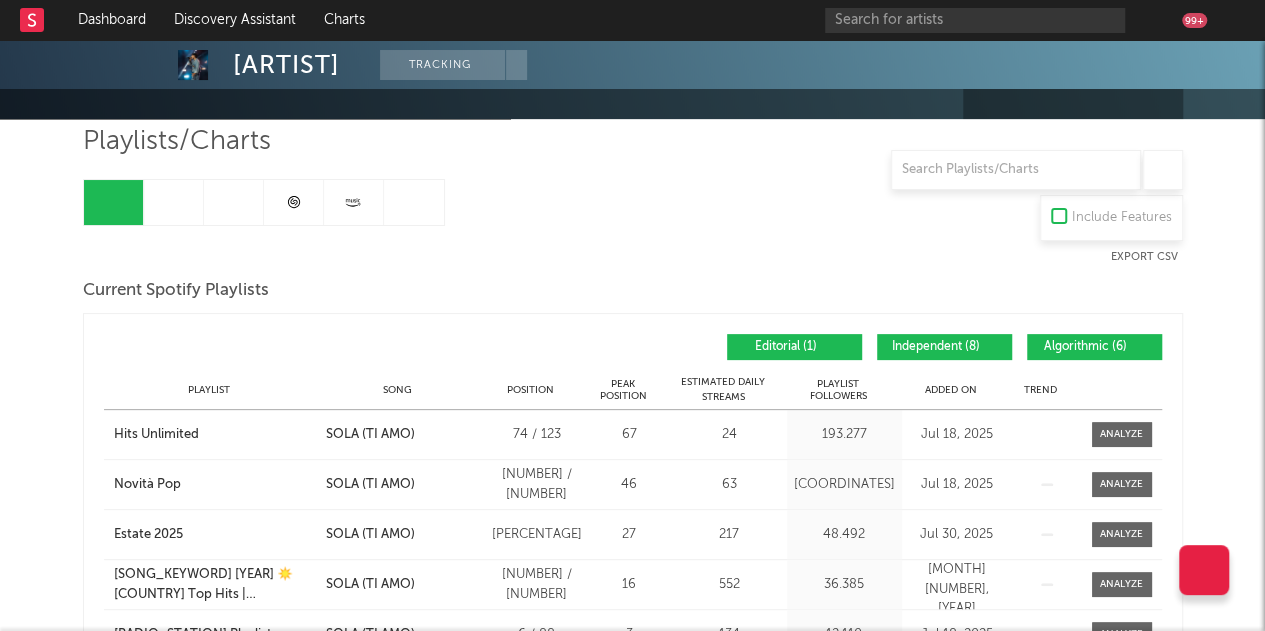 click on "Added On" at bounding box center [951, 390] 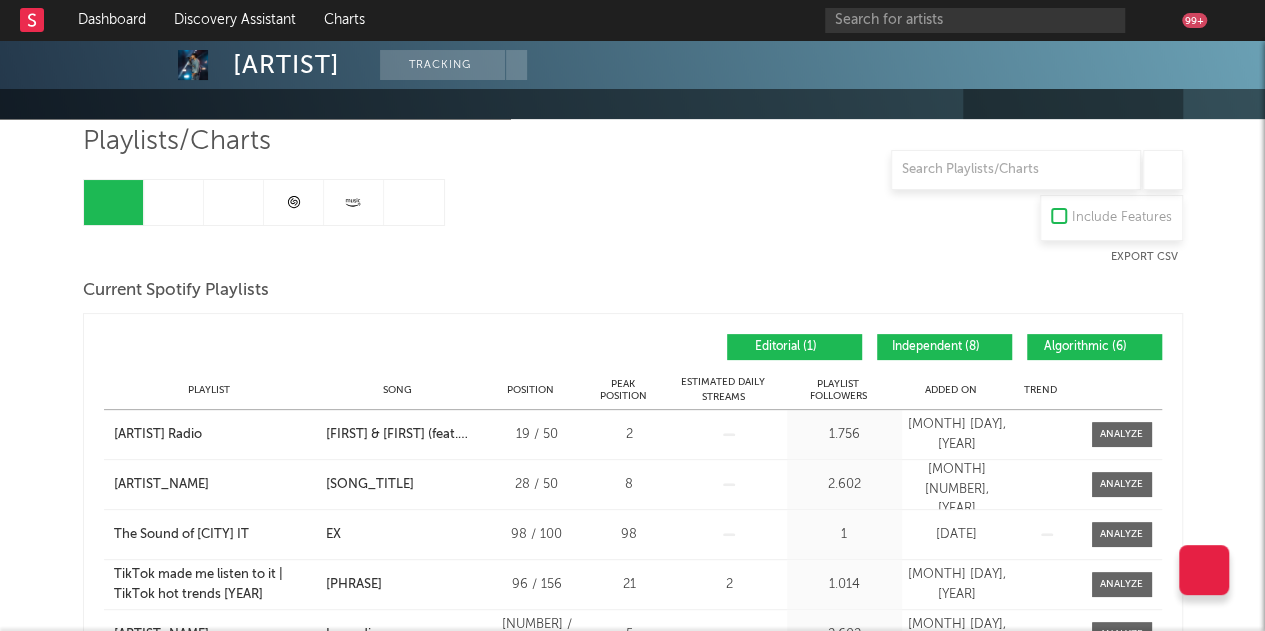 click on "Added On" at bounding box center [951, 390] 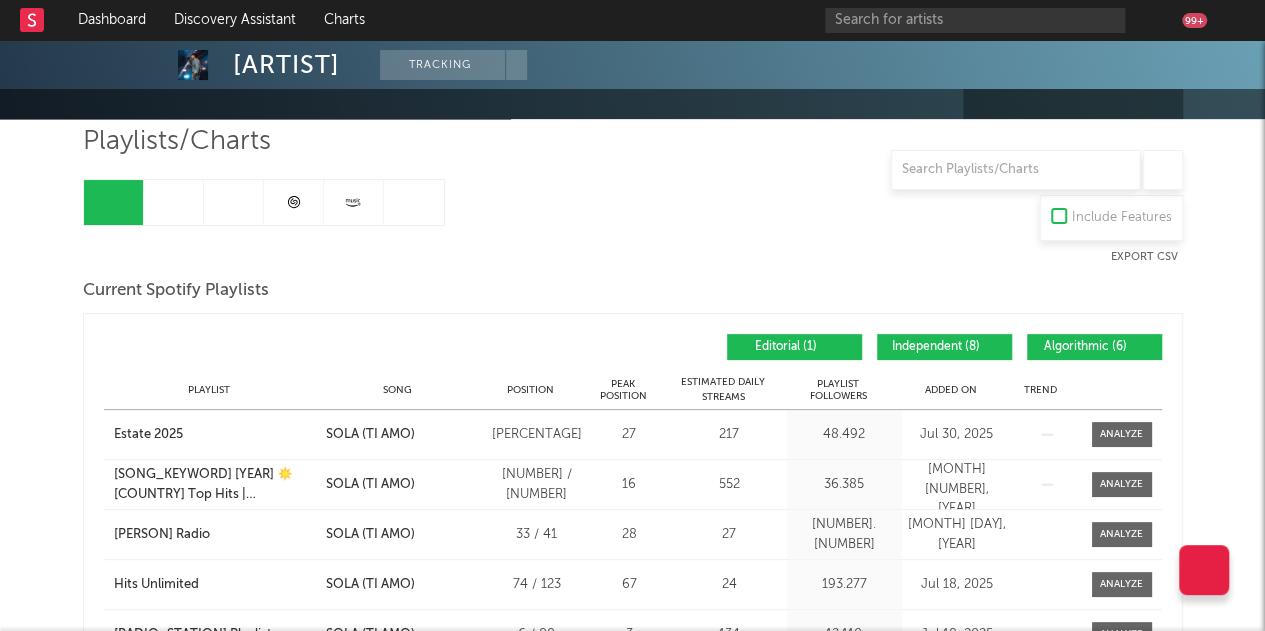 click on "Independent   ( [NUMBER] )" at bounding box center (944, 347) 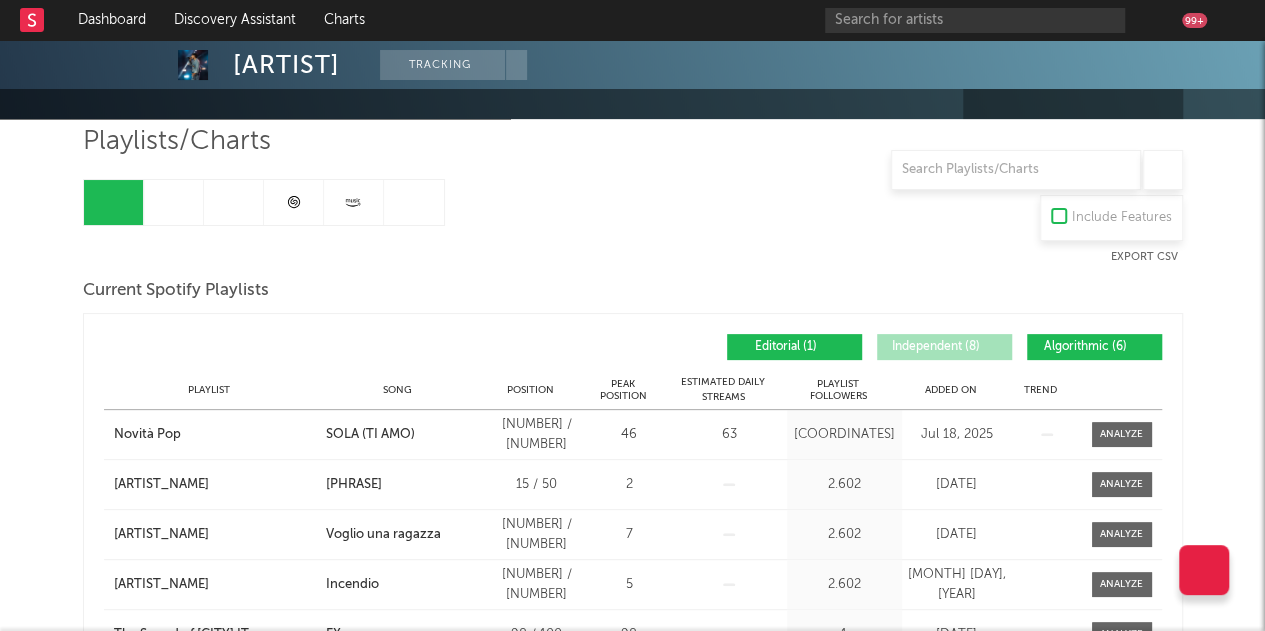 click on "Algorithmic ( [NUMBER] )" at bounding box center (1086, 347) 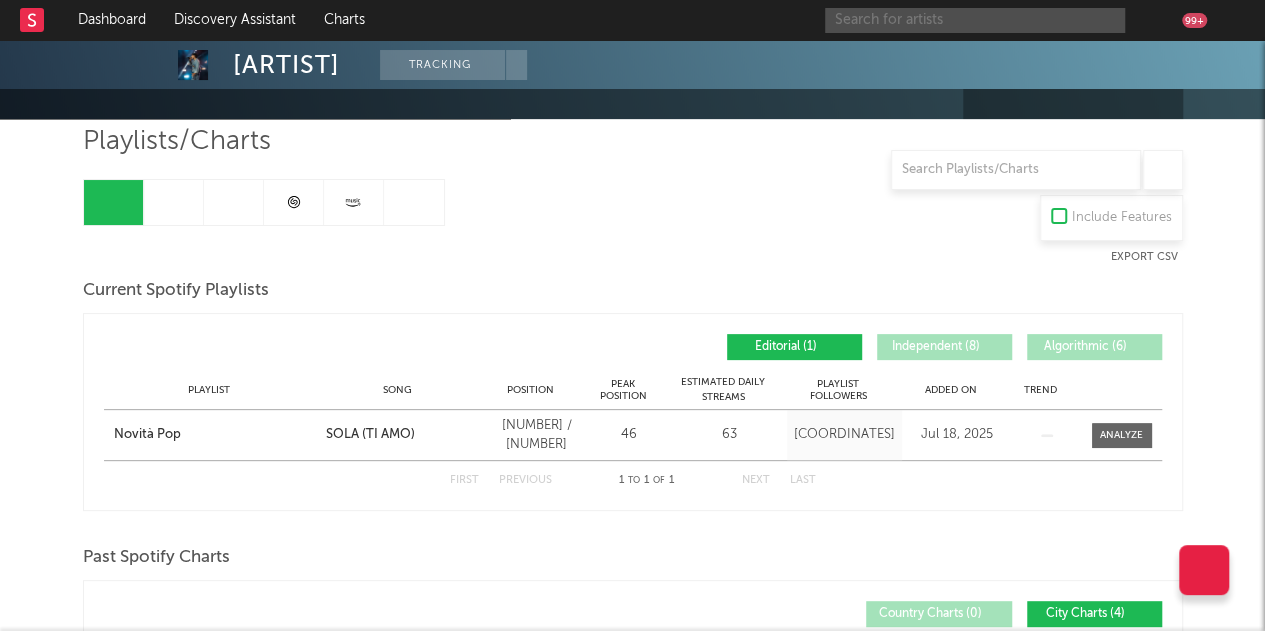 click at bounding box center (975, 20) 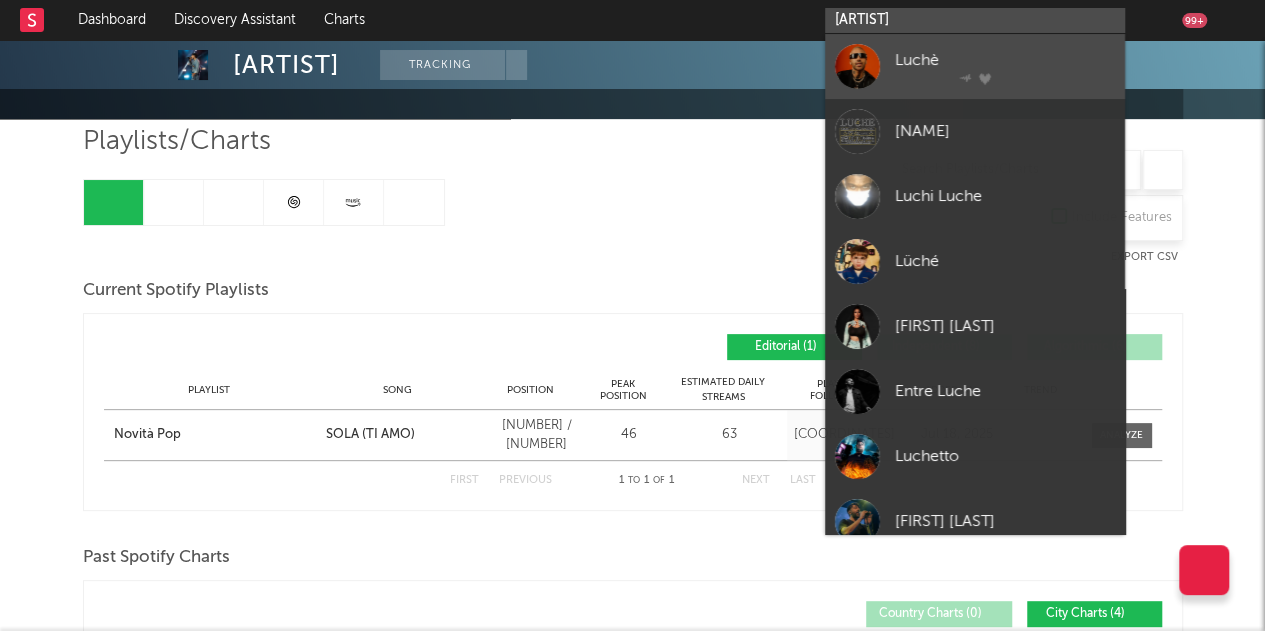 type on "[ARTIST]" 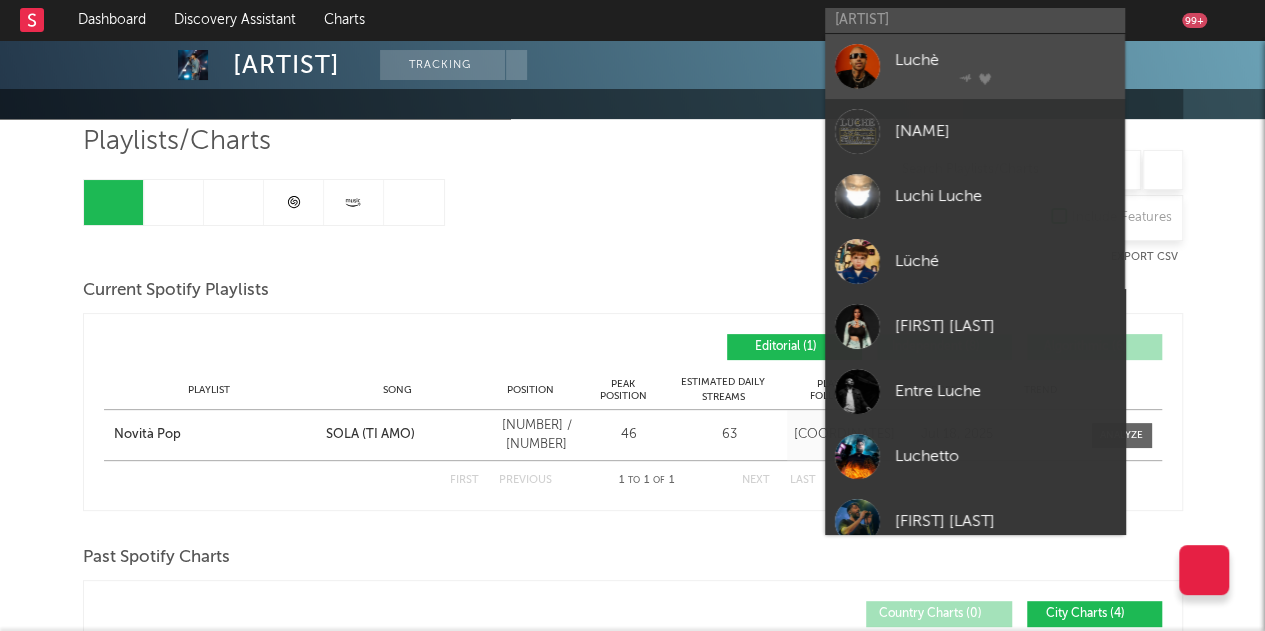 click on "Luchè" at bounding box center [1005, 60] 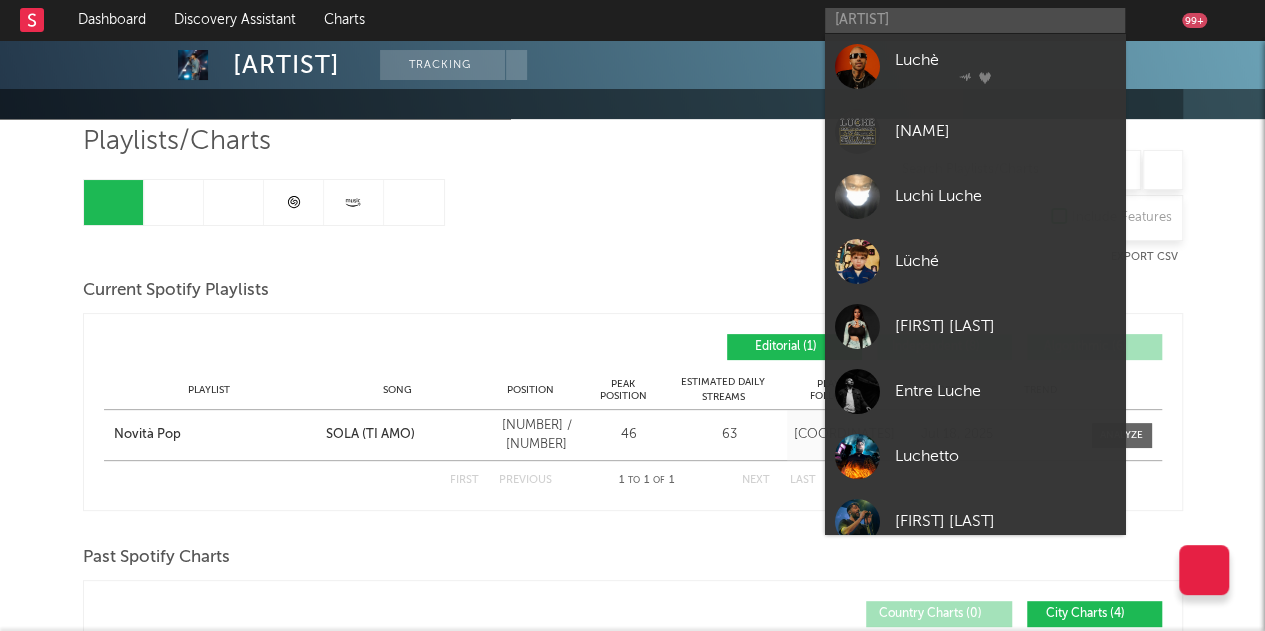 type 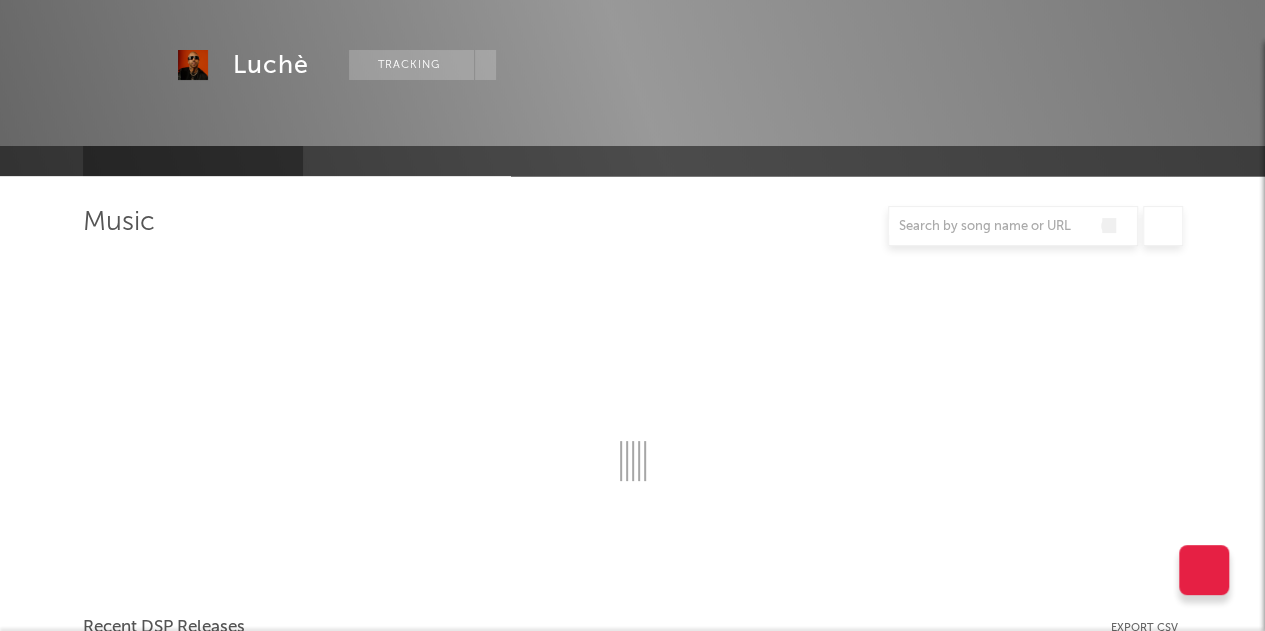 scroll, scrollTop: 145, scrollLeft: 0, axis: vertical 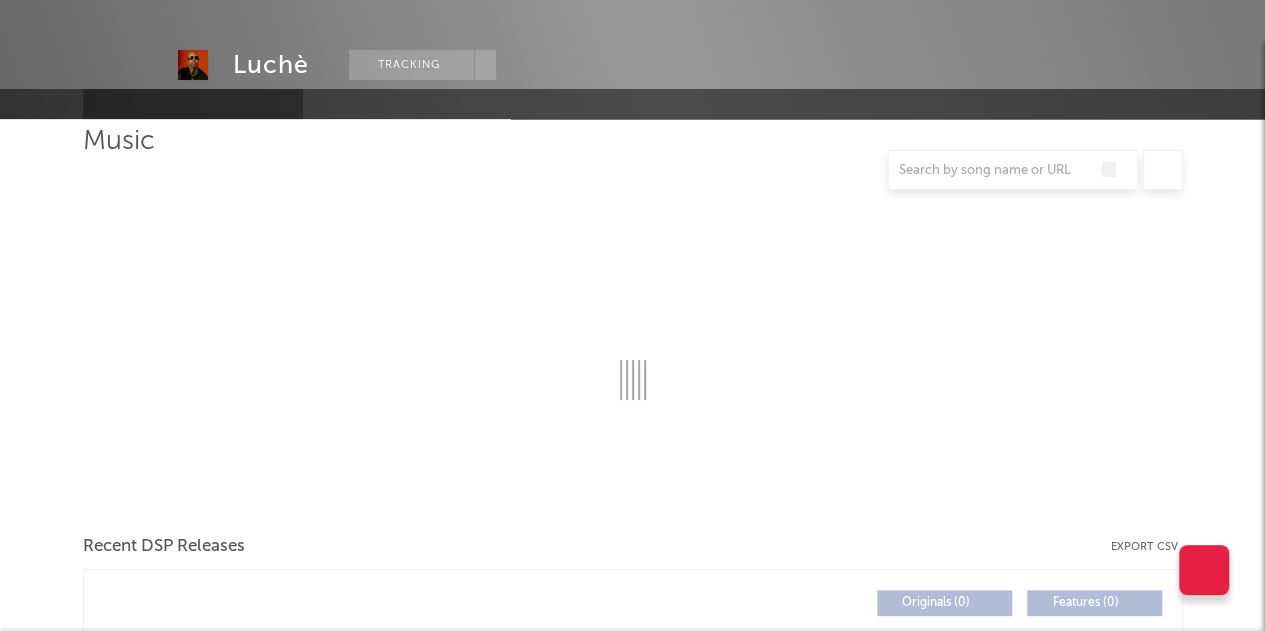 select on "6m" 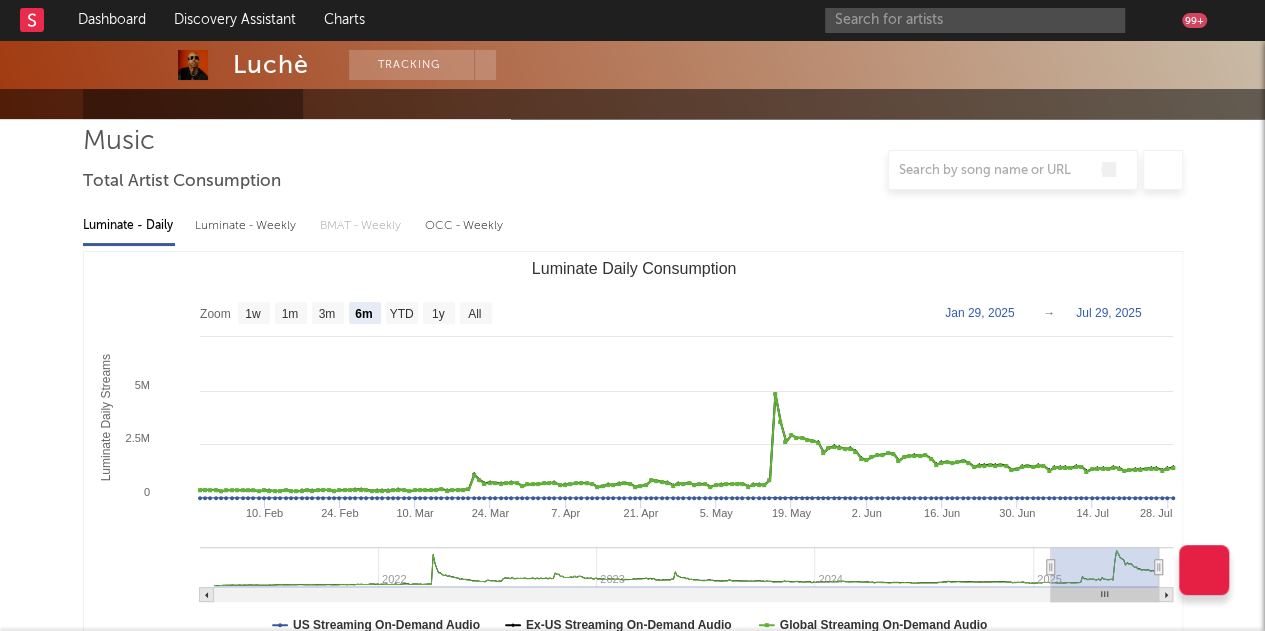 select on "6m" 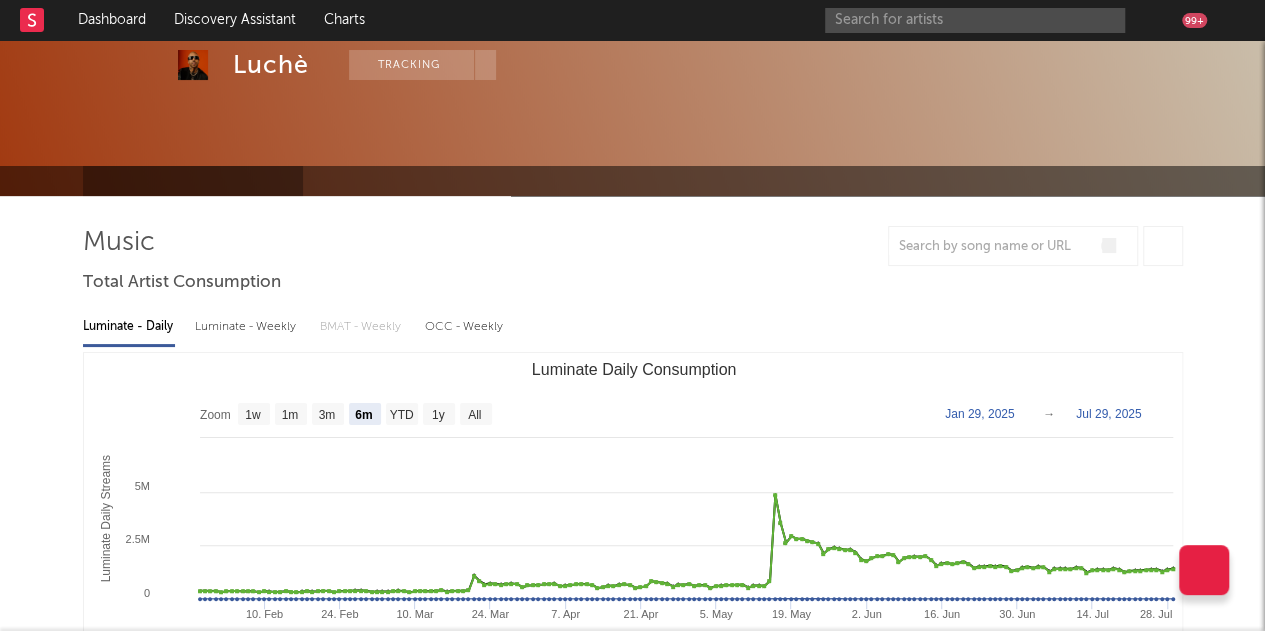 scroll, scrollTop: 0, scrollLeft: 0, axis: both 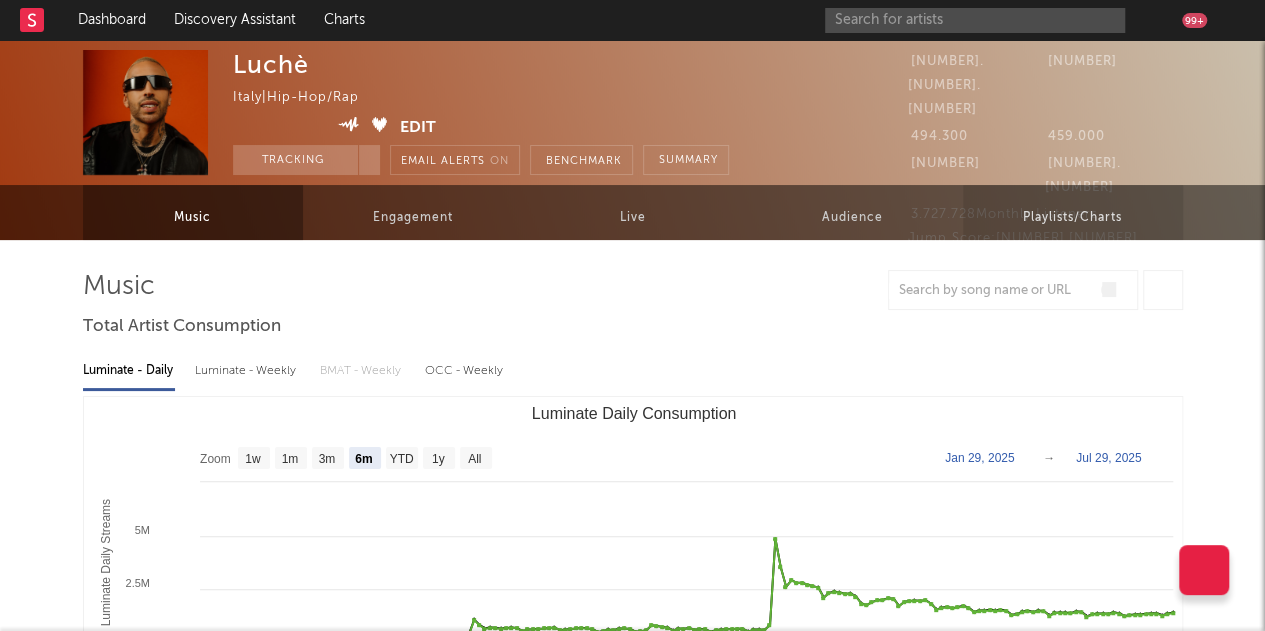 click on "Playlists/Charts" at bounding box center (1072, 218) 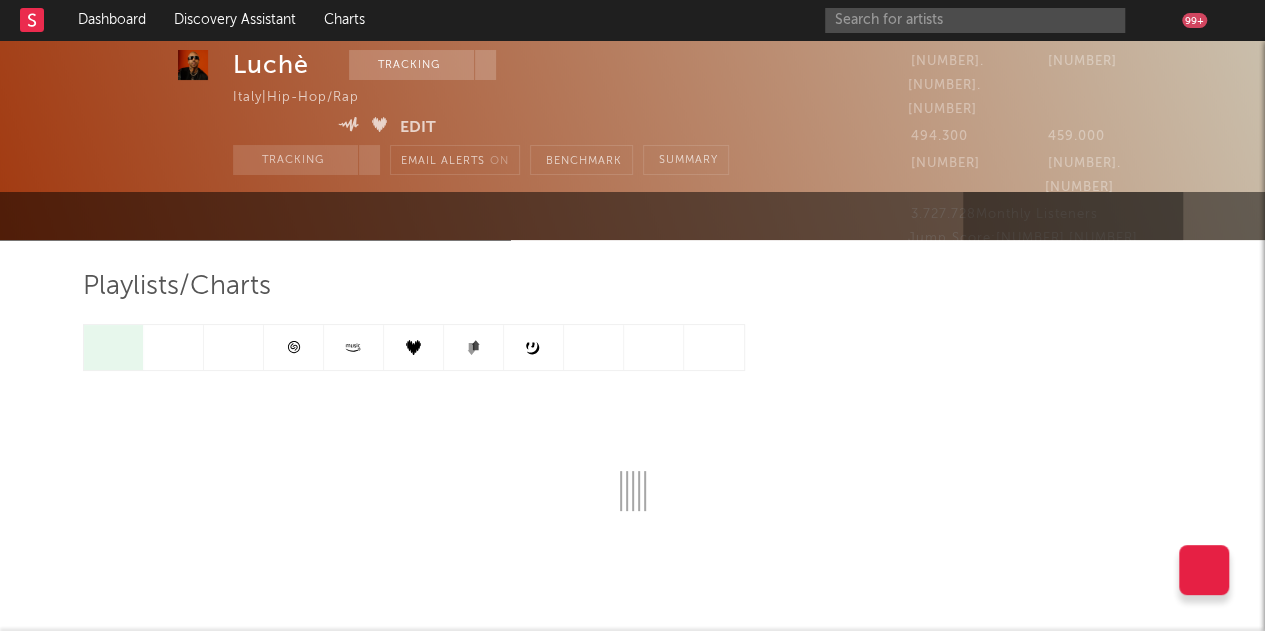 scroll, scrollTop: 69, scrollLeft: 0, axis: vertical 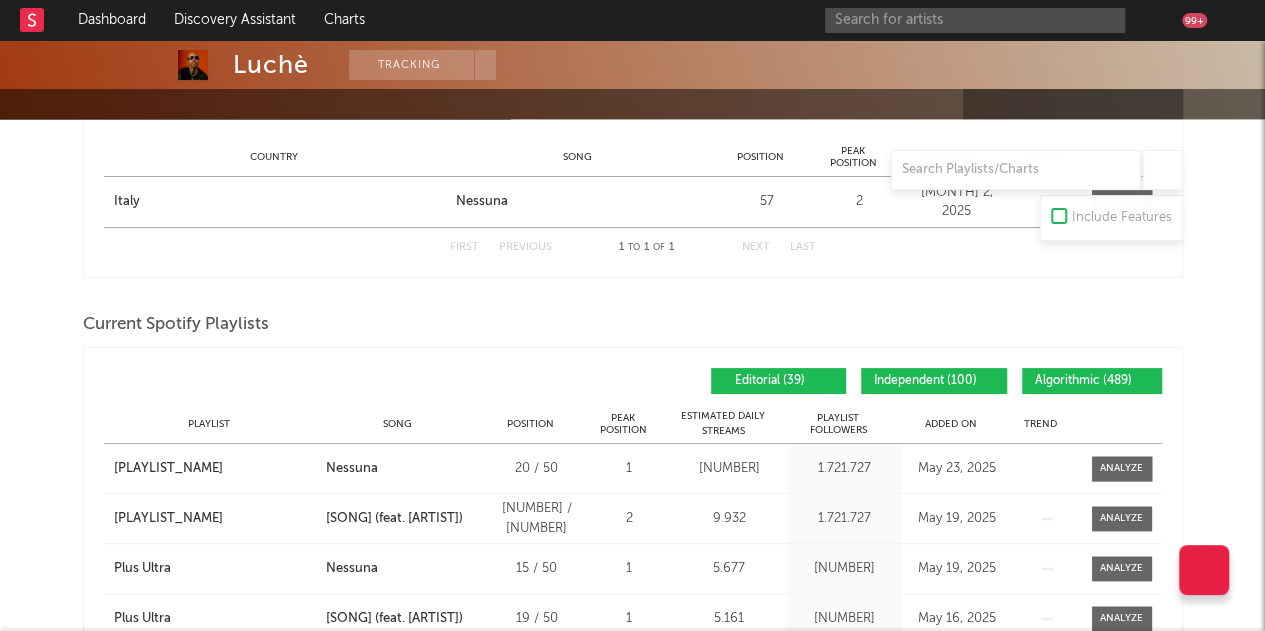 drag, startPoint x: 971, startPoint y: 369, endPoint x: 985, endPoint y: 374, distance: 14.866069 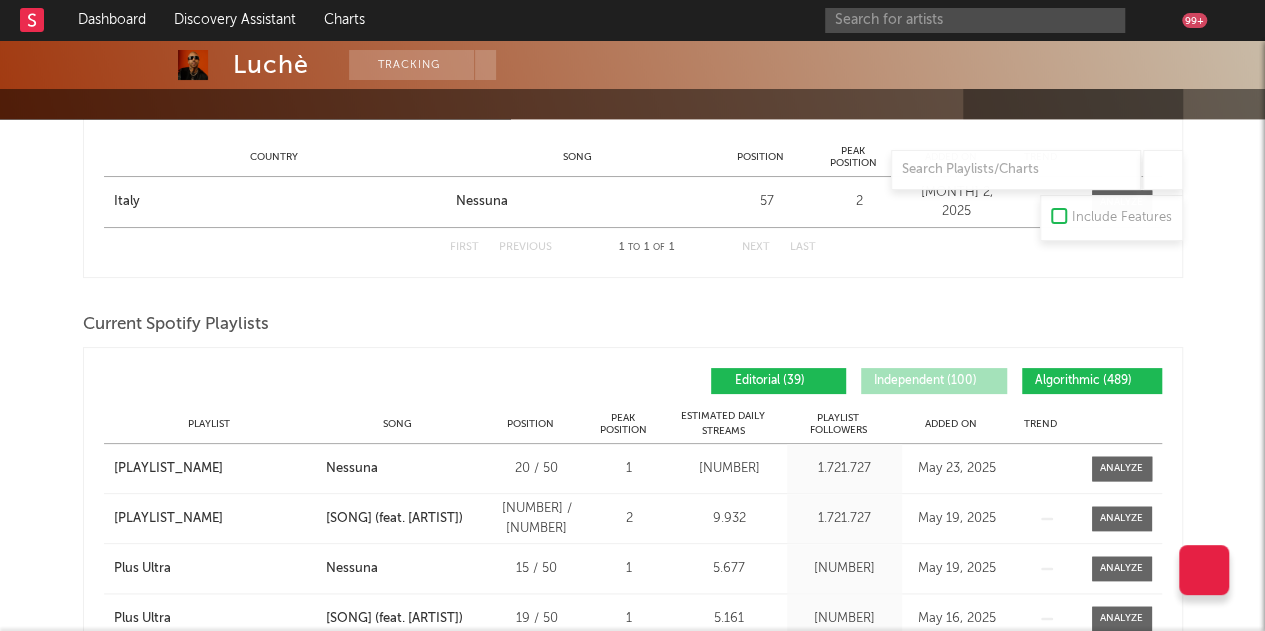 click on "Algorithmic   ( 489 )" at bounding box center [1083, 381] 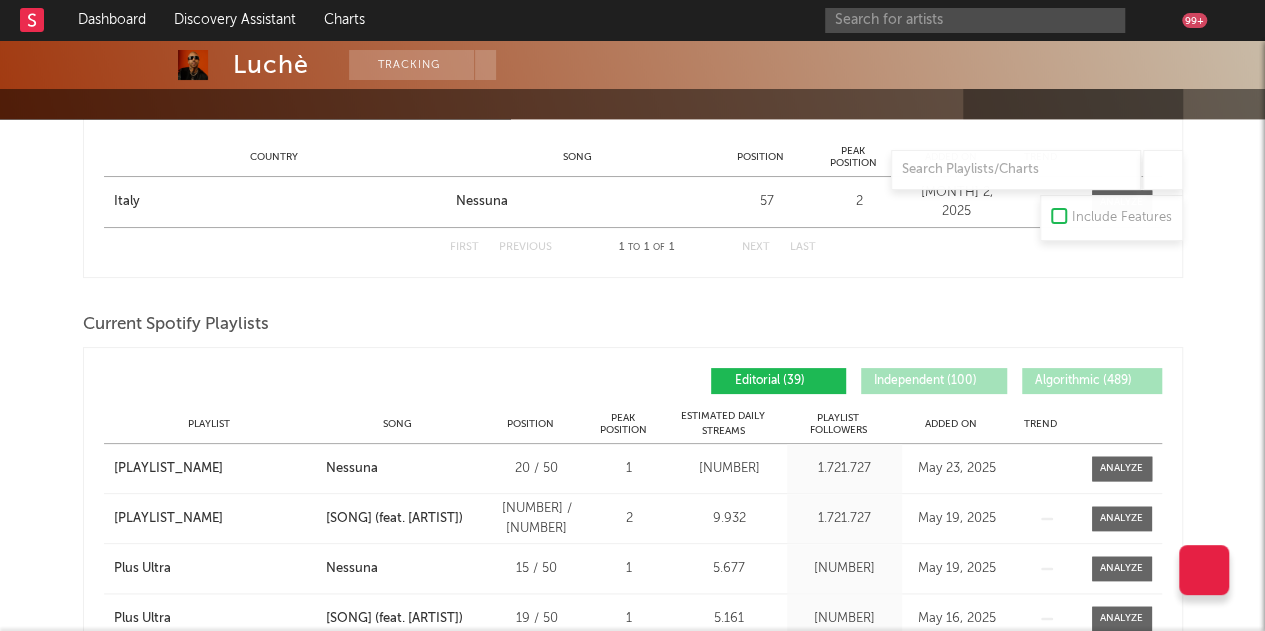 click on "Added On" at bounding box center [951, 424] 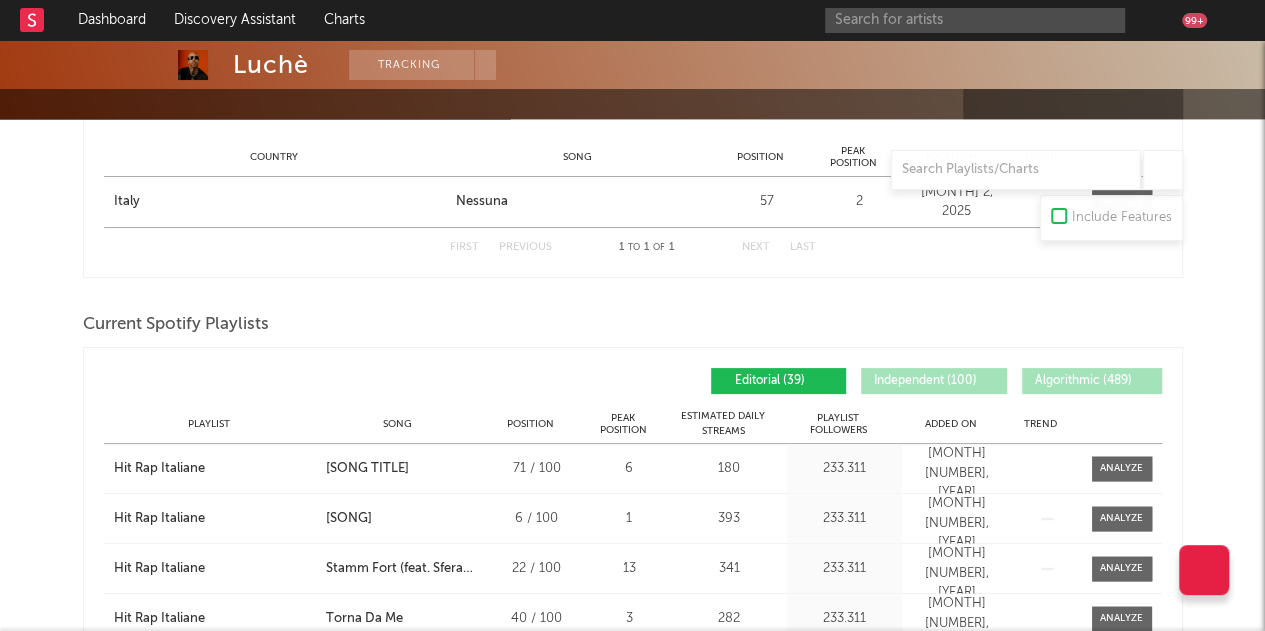 click on "Added On" at bounding box center [951, 424] 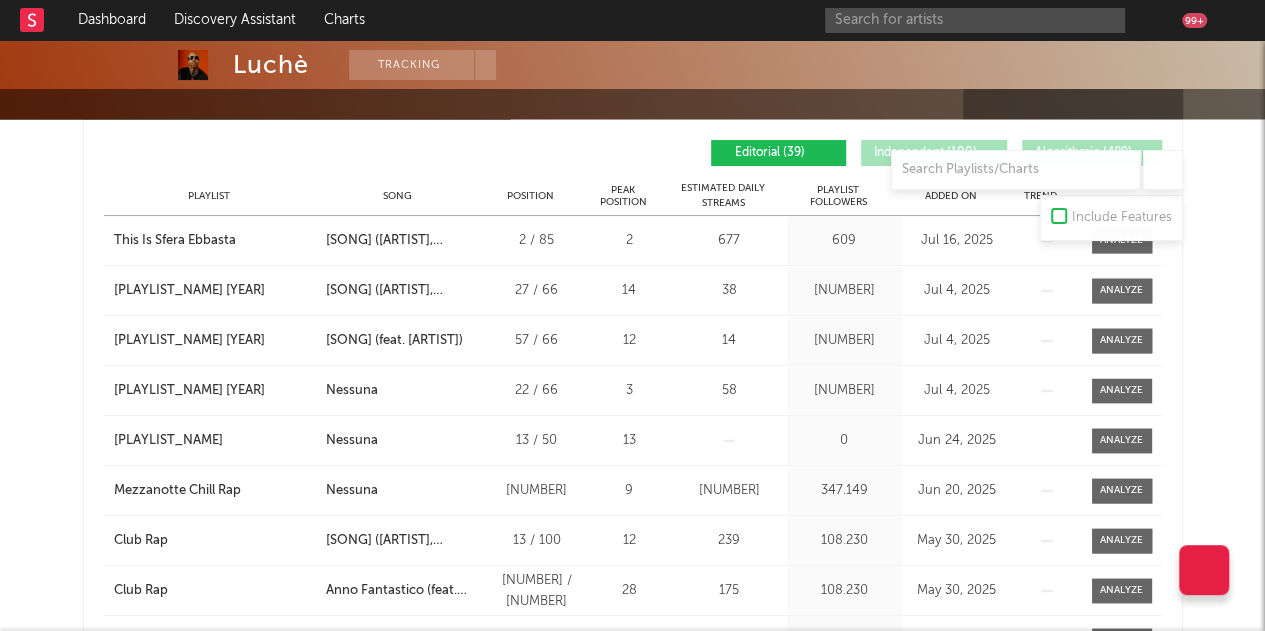 scroll, scrollTop: 1369, scrollLeft: 0, axis: vertical 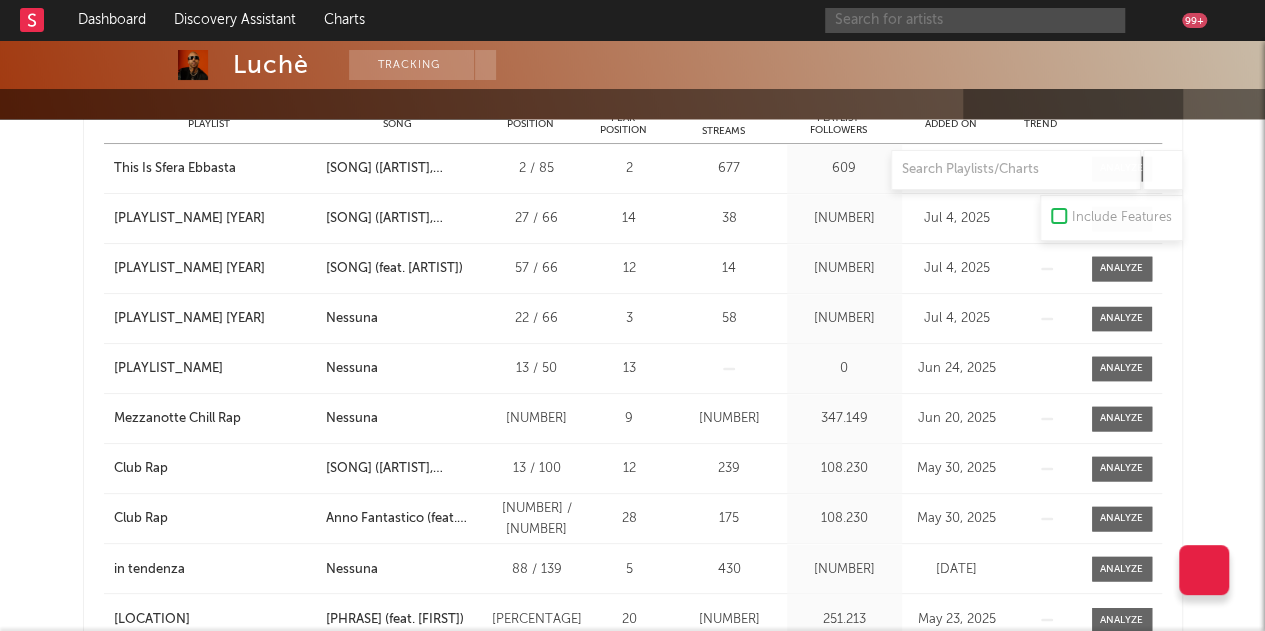 click at bounding box center (975, 20) 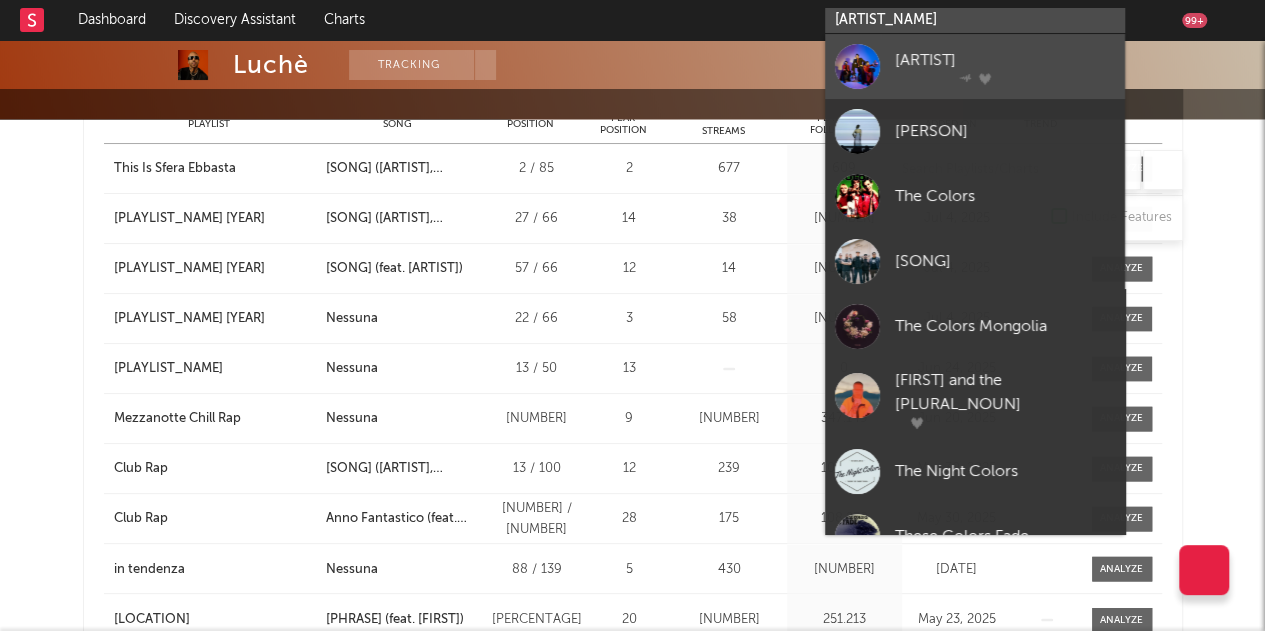 type on "[ARTIST_NAME]" 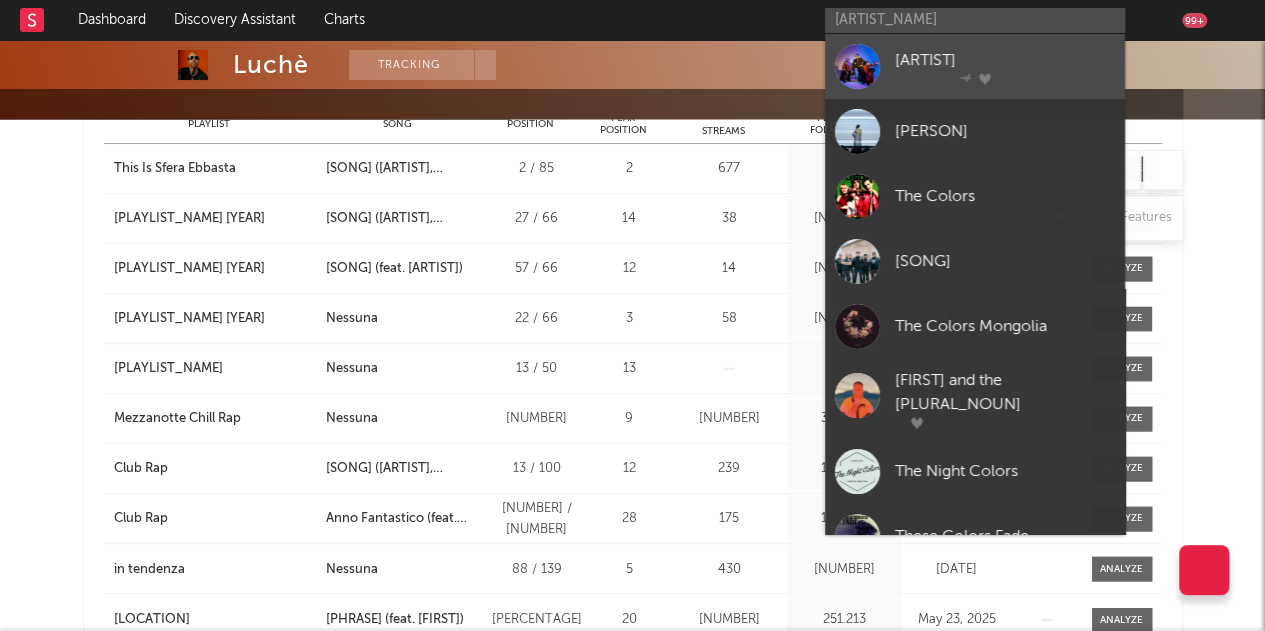 click at bounding box center [1005, 78] 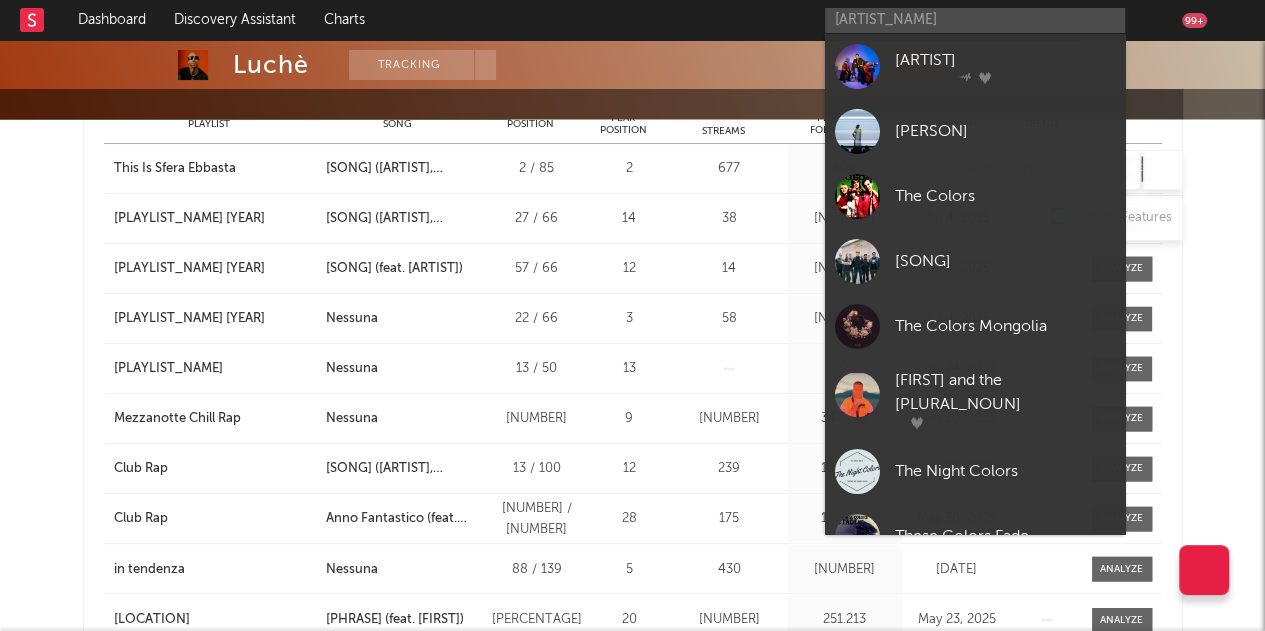 type 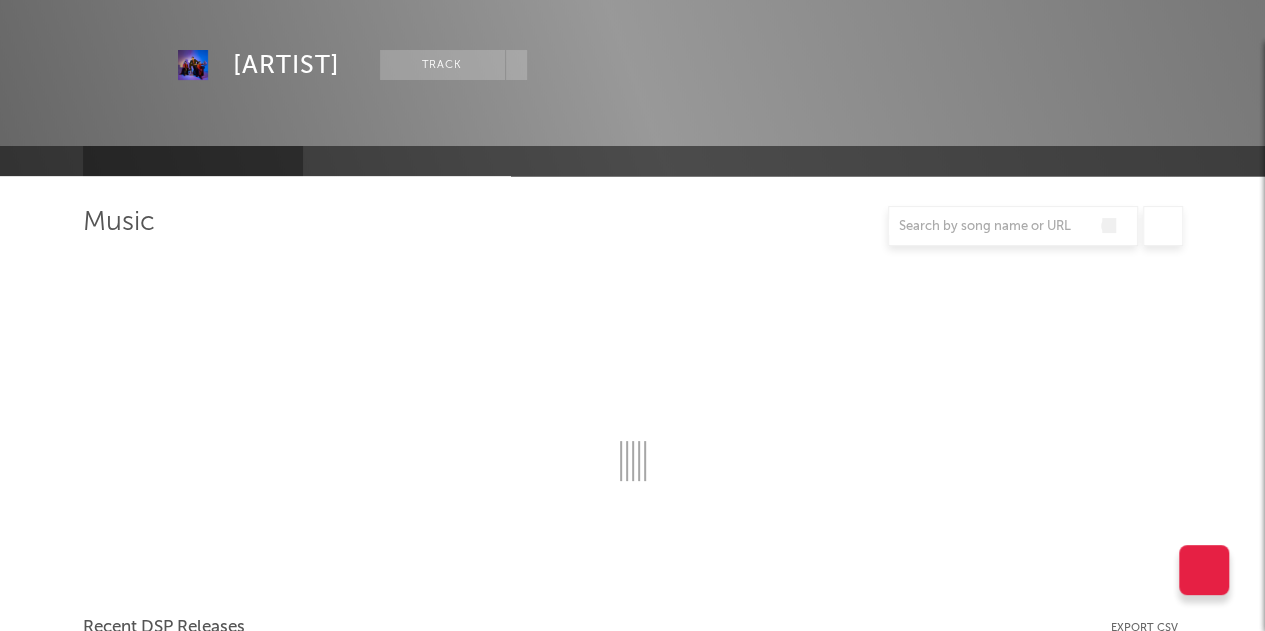 scroll, scrollTop: 1369, scrollLeft: 0, axis: vertical 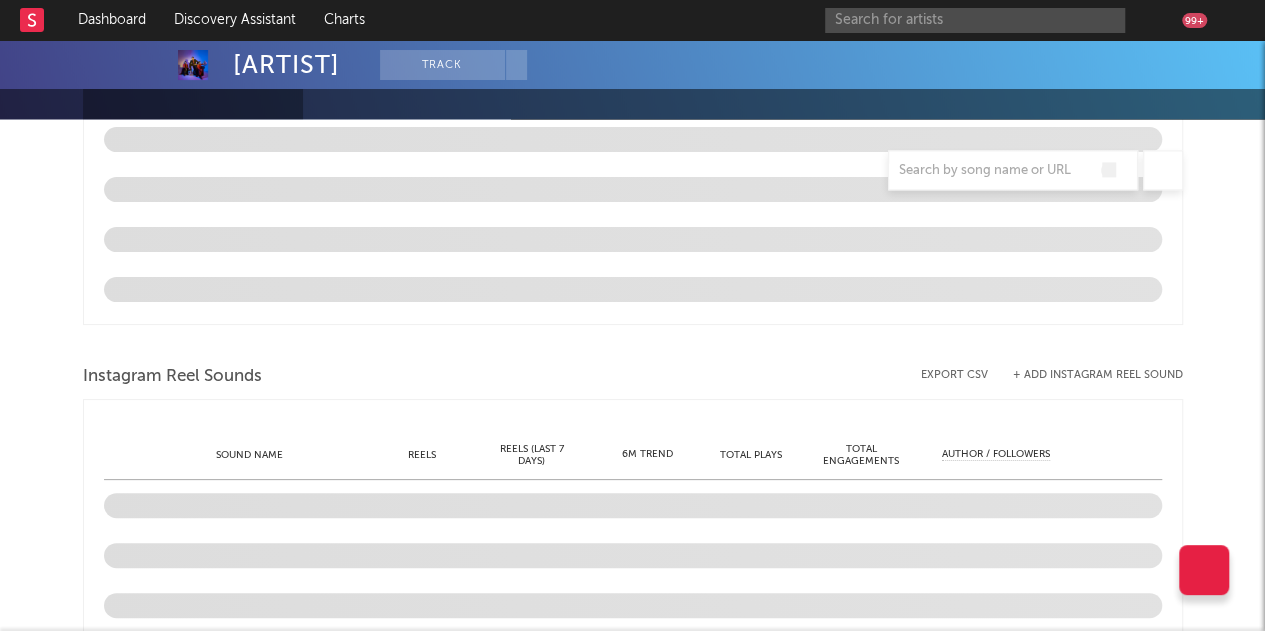 select on "6m" 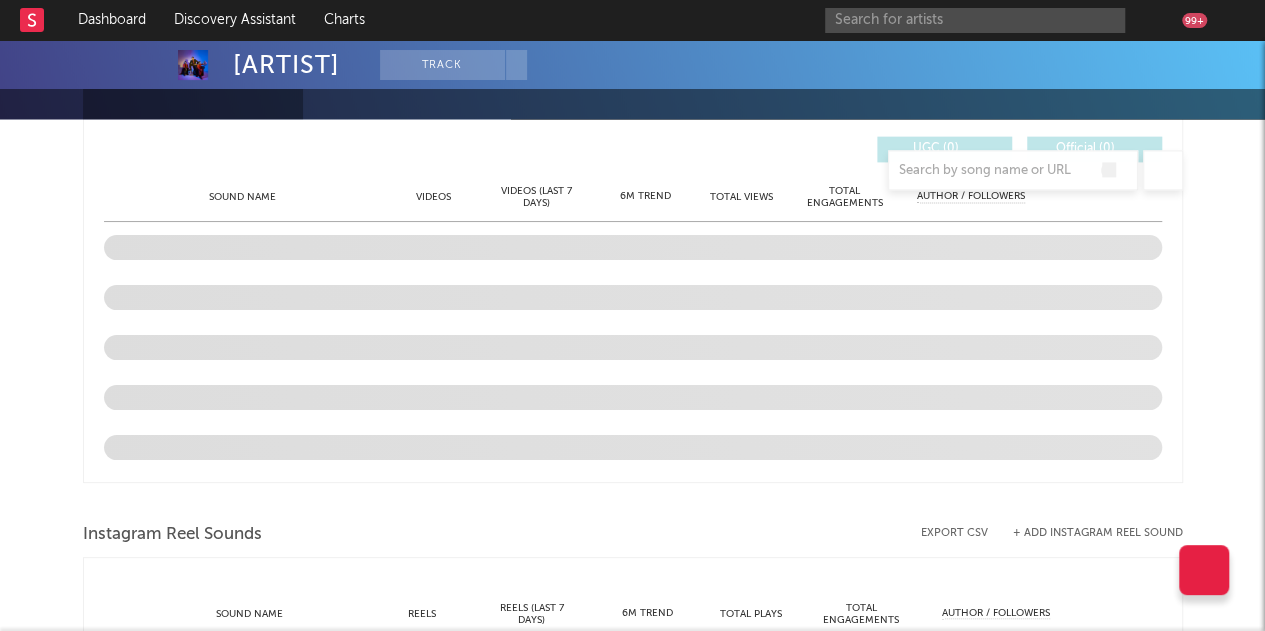 select on "6m" 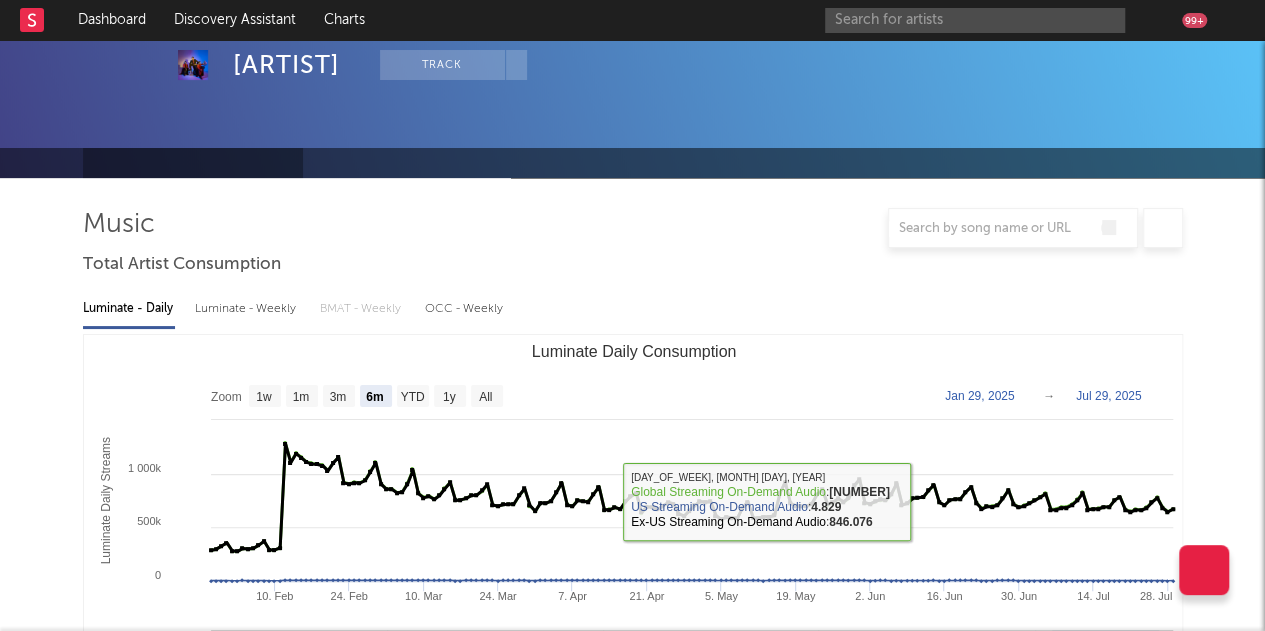 scroll, scrollTop: 0, scrollLeft: 0, axis: both 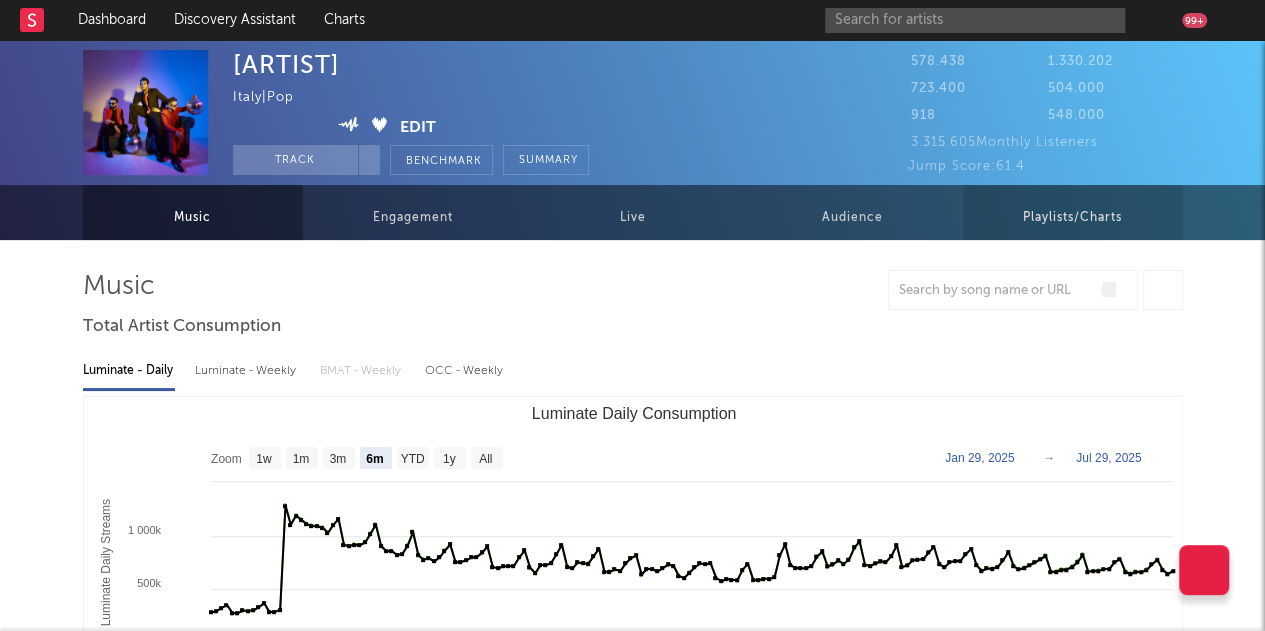 click on "Playlists/Charts" at bounding box center (1072, 218) 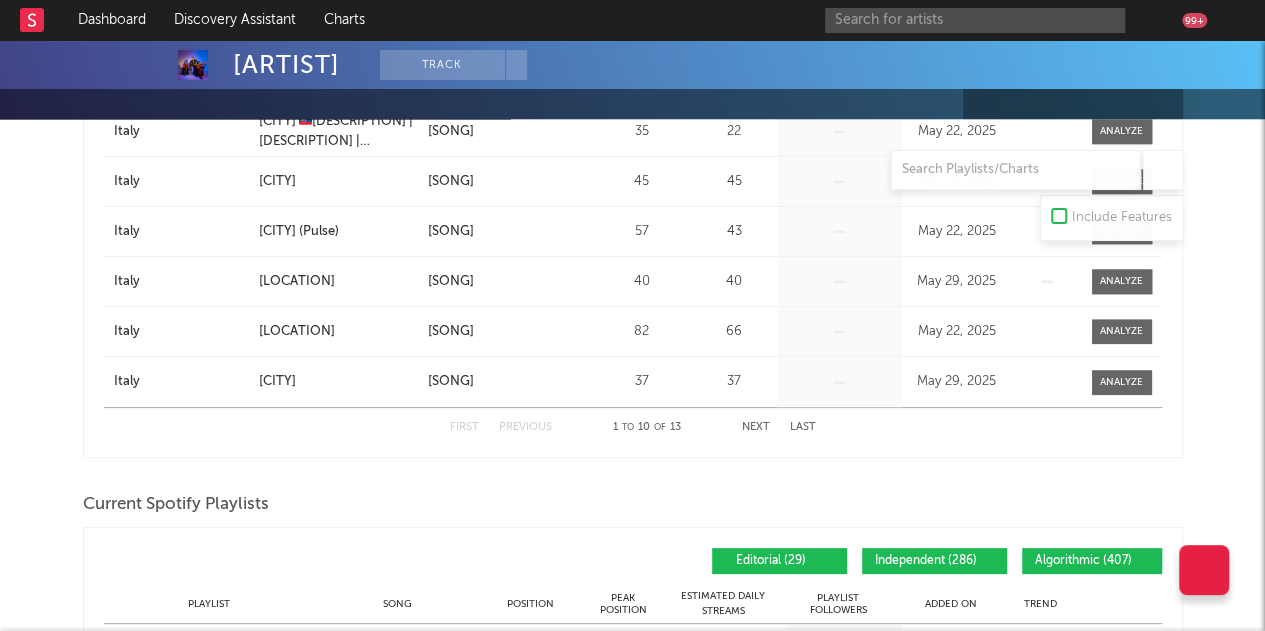 scroll, scrollTop: 800, scrollLeft: 0, axis: vertical 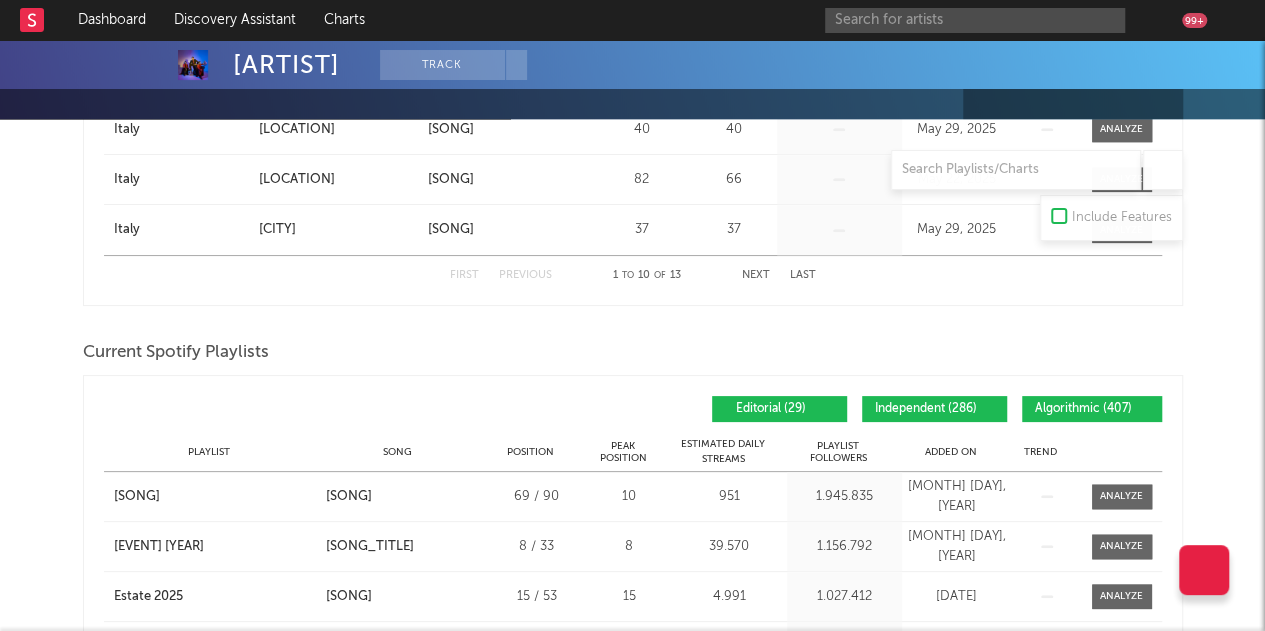 drag, startPoint x: 943, startPoint y: 406, endPoint x: 952, endPoint y: 411, distance: 10.29563 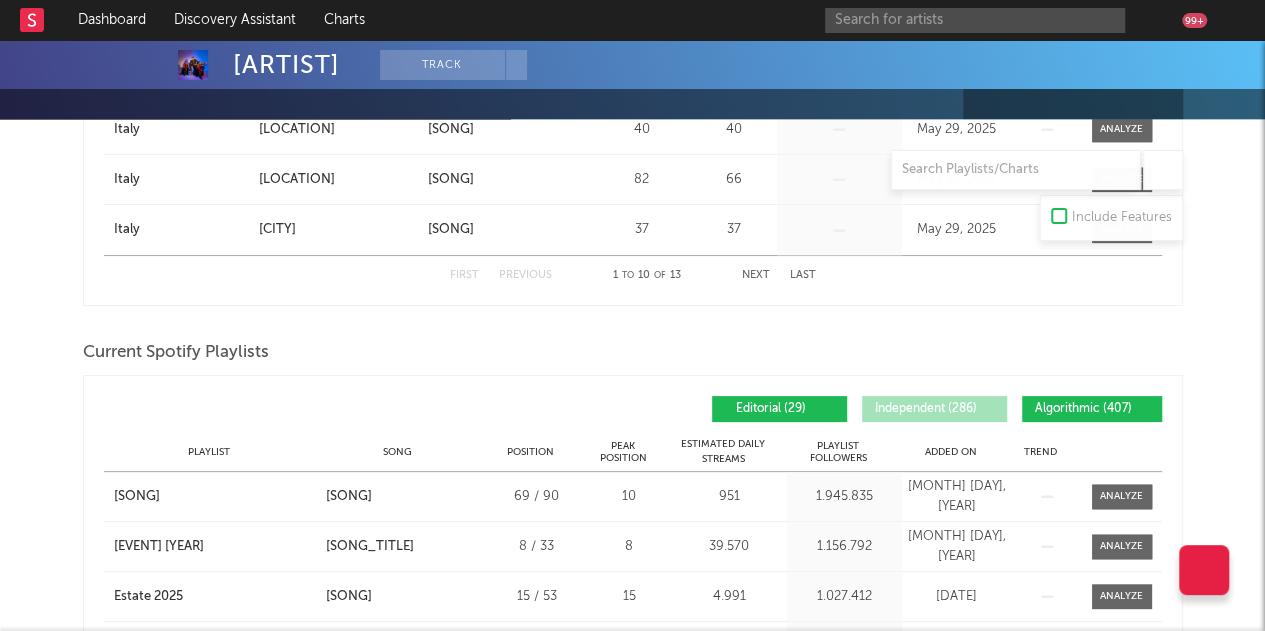 click on "[CHART_METRIC]" at bounding box center [1092, 409] 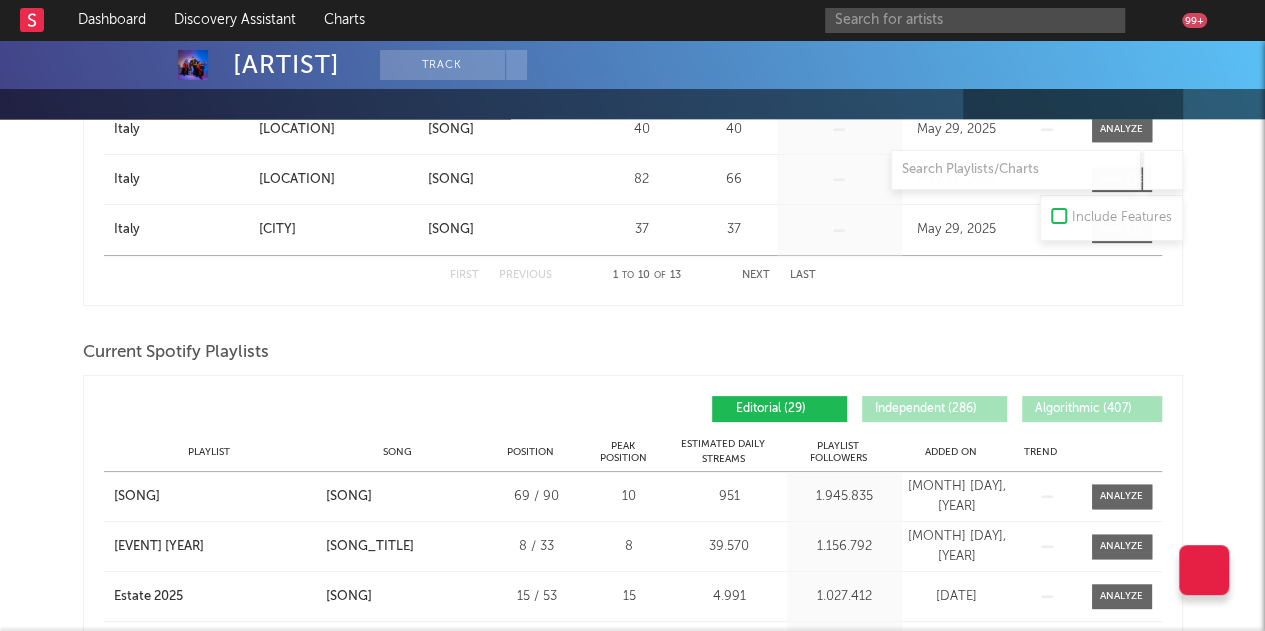 click on "Playlist City Song Position Peak Position Estimated Daily Streams Playlist Followers Daily Streams Added On Exited On Trend" at bounding box center (633, 452) 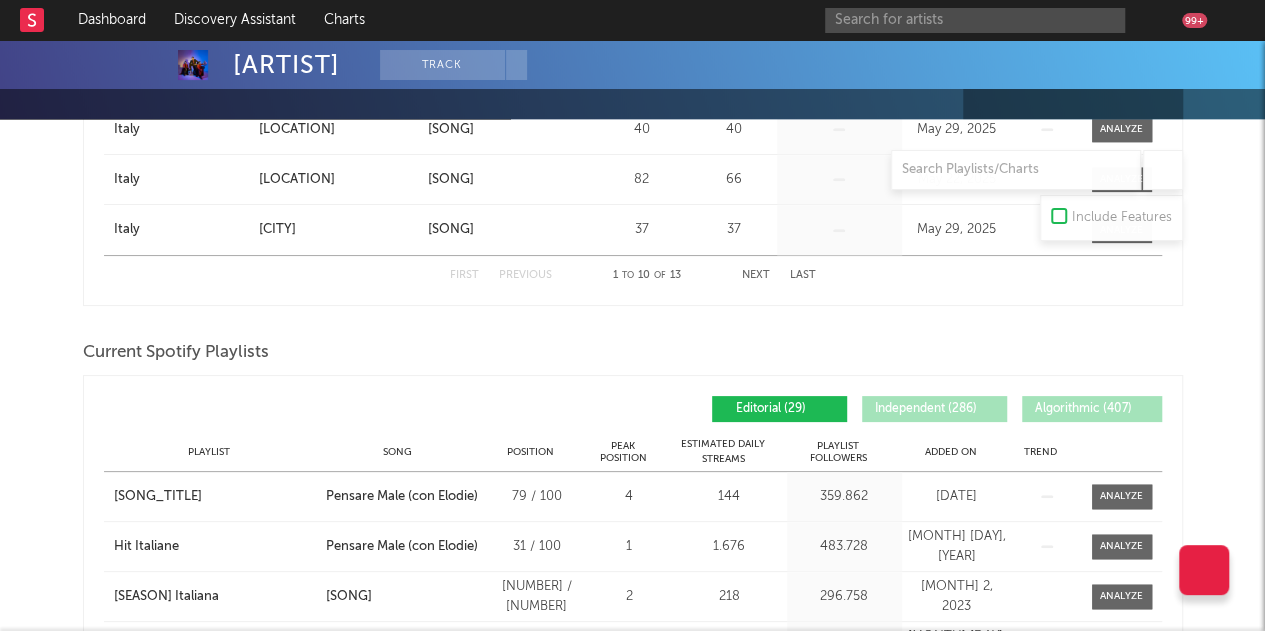 click on "Added On" at bounding box center [951, 452] 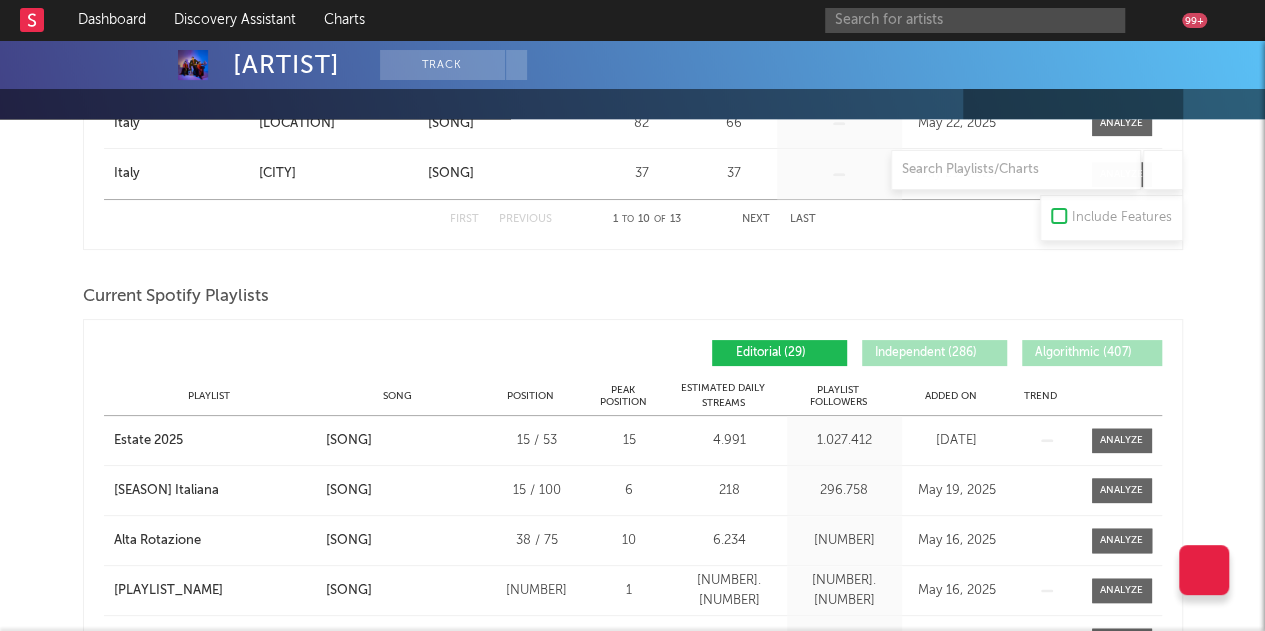 scroll, scrollTop: 900, scrollLeft: 0, axis: vertical 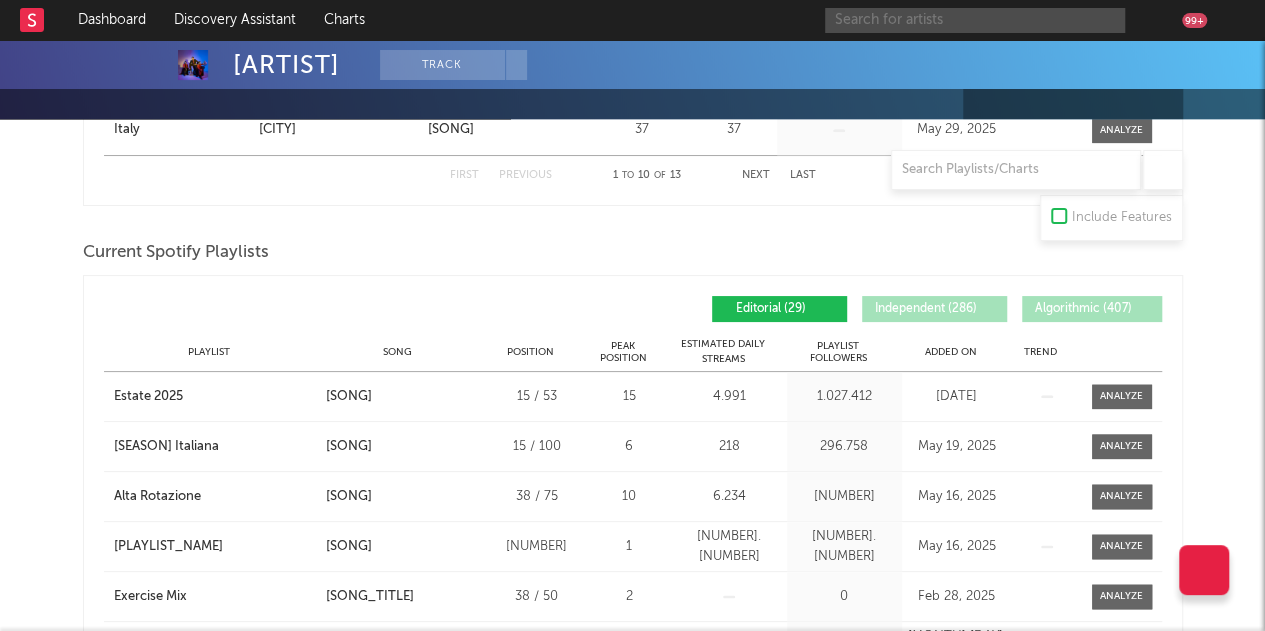 click at bounding box center (975, 20) 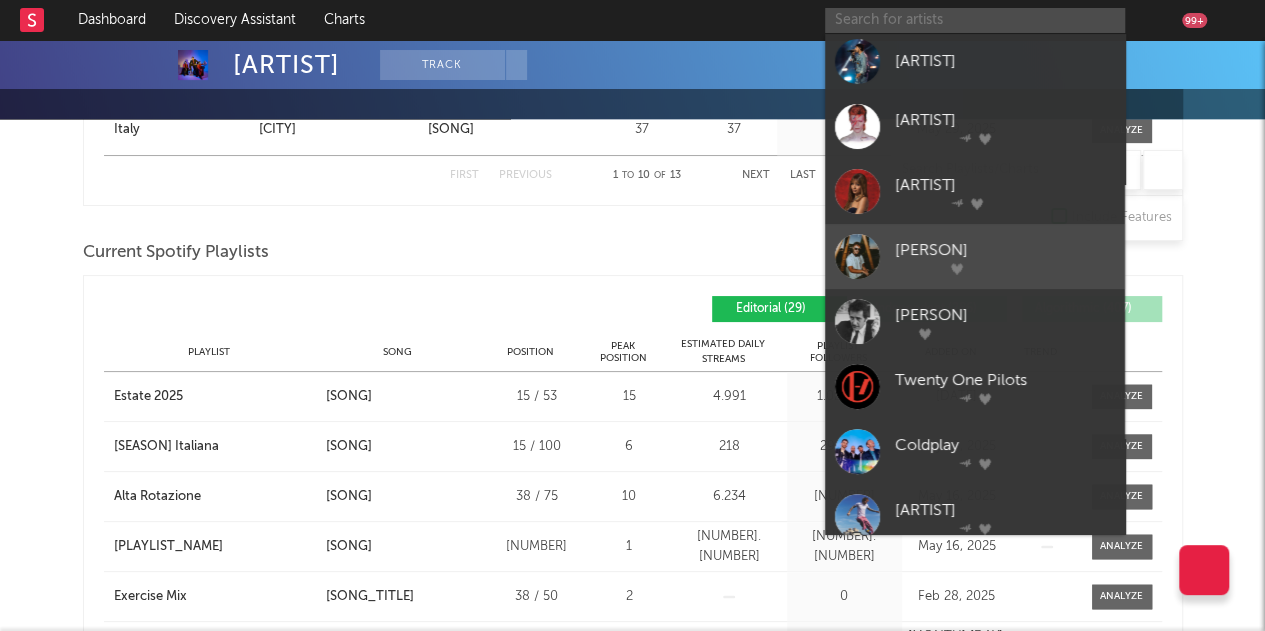 scroll, scrollTop: 184, scrollLeft: 0, axis: vertical 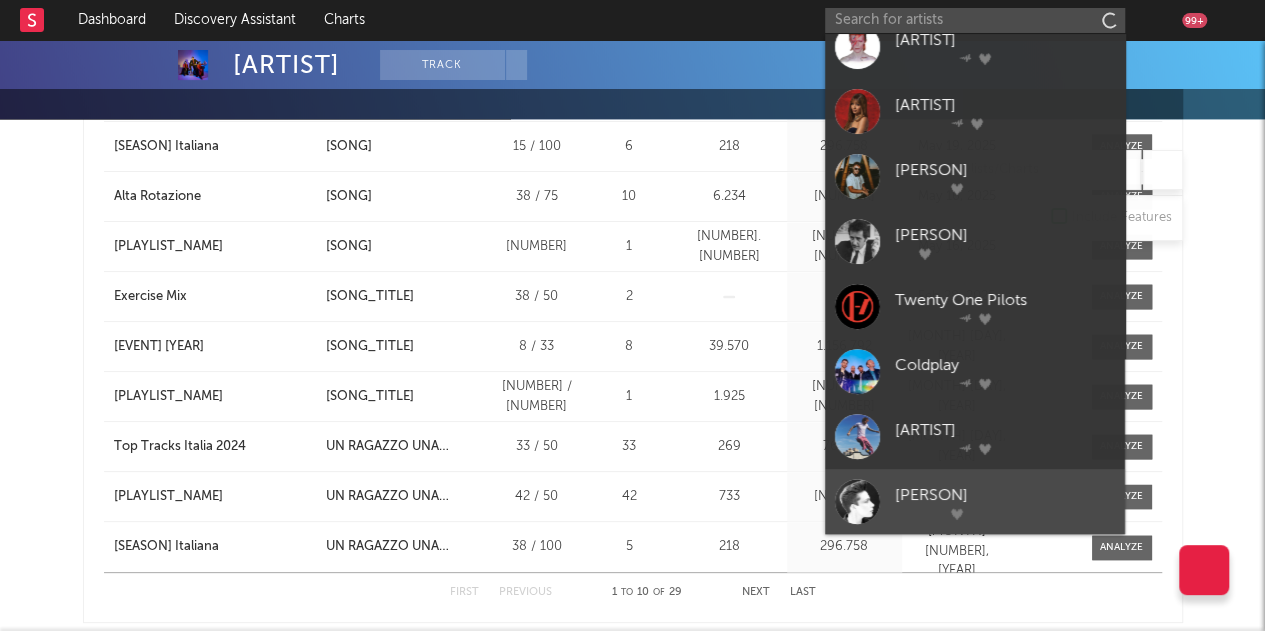 click on "[PERSON]" at bounding box center (1005, 495) 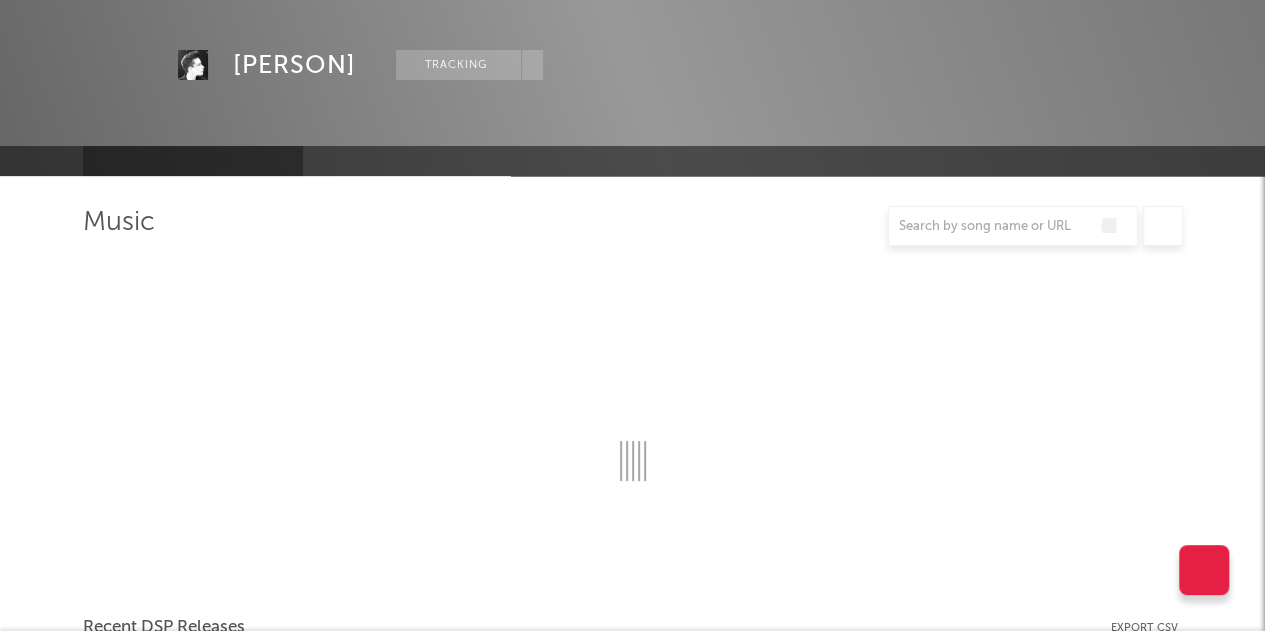 scroll, scrollTop: 1200, scrollLeft: 0, axis: vertical 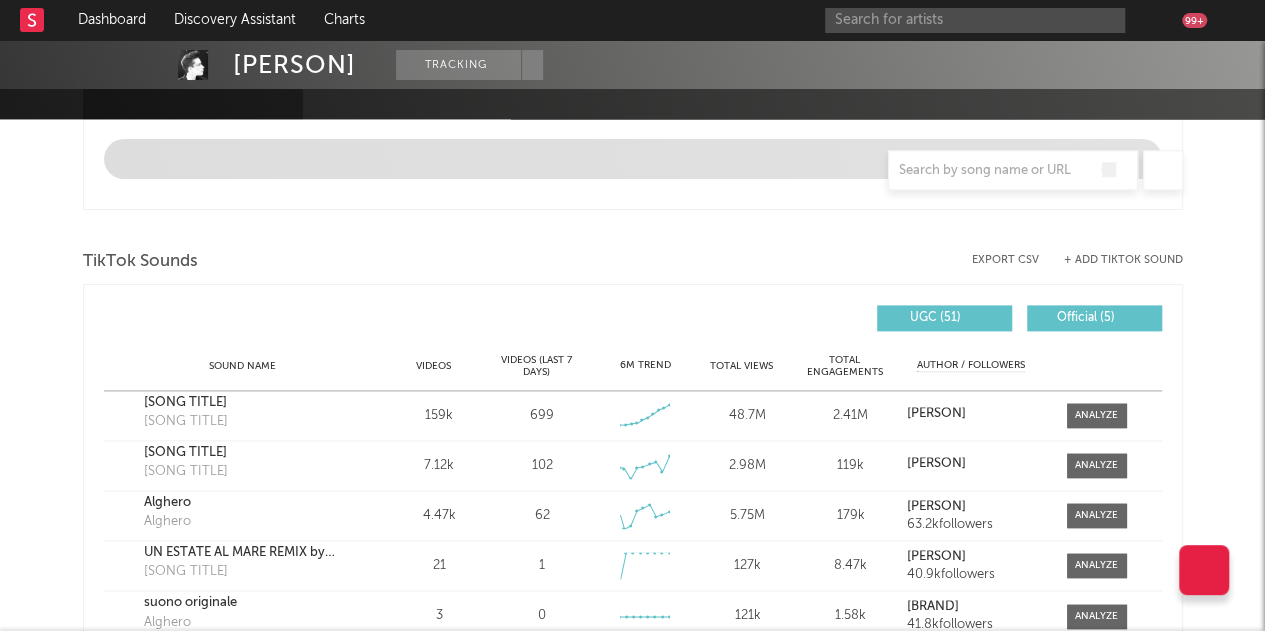 select on "6m" 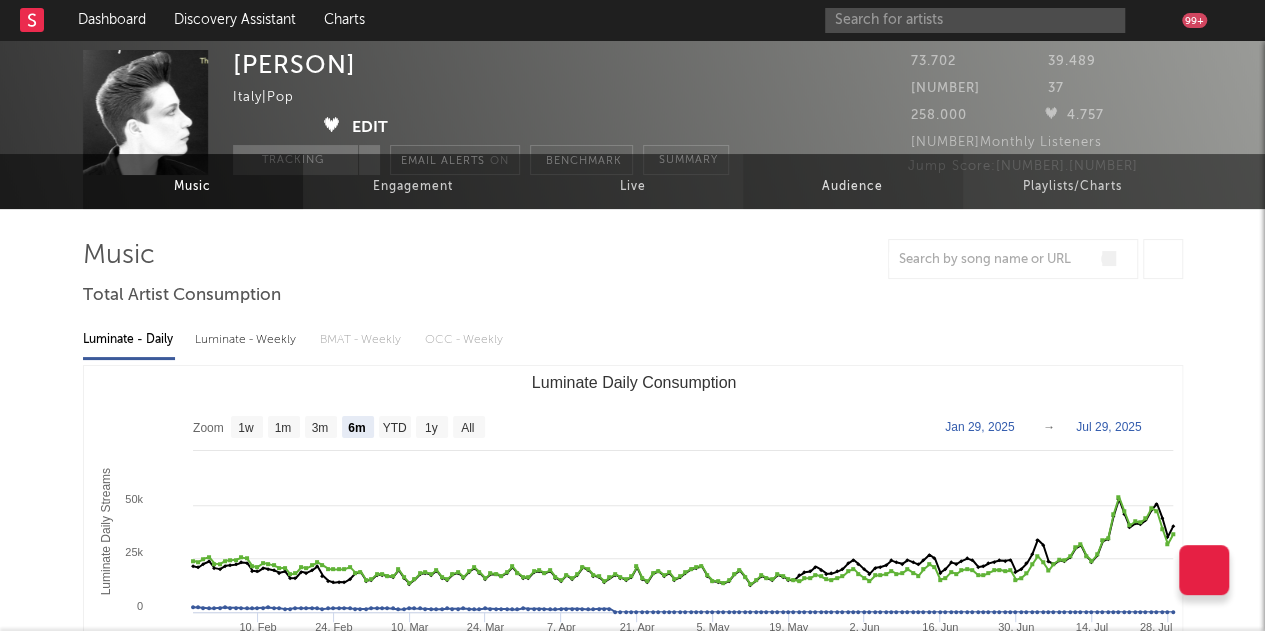 scroll, scrollTop: 0, scrollLeft: 0, axis: both 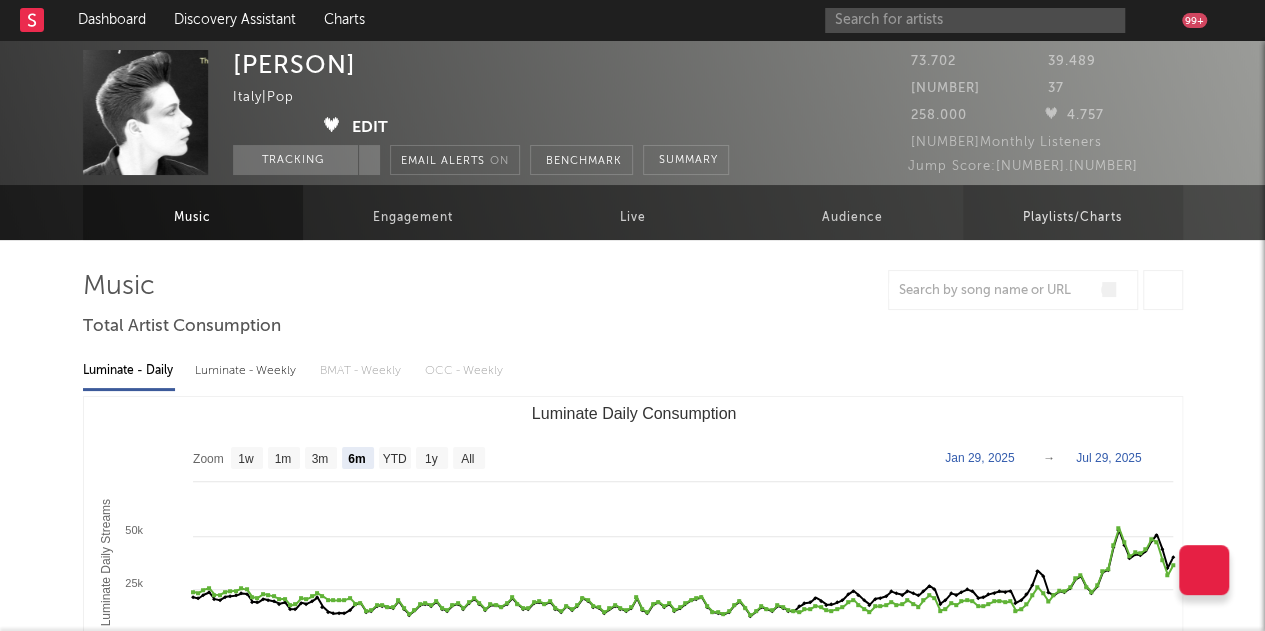 click on "Playlists/Charts" at bounding box center (1072, 218) 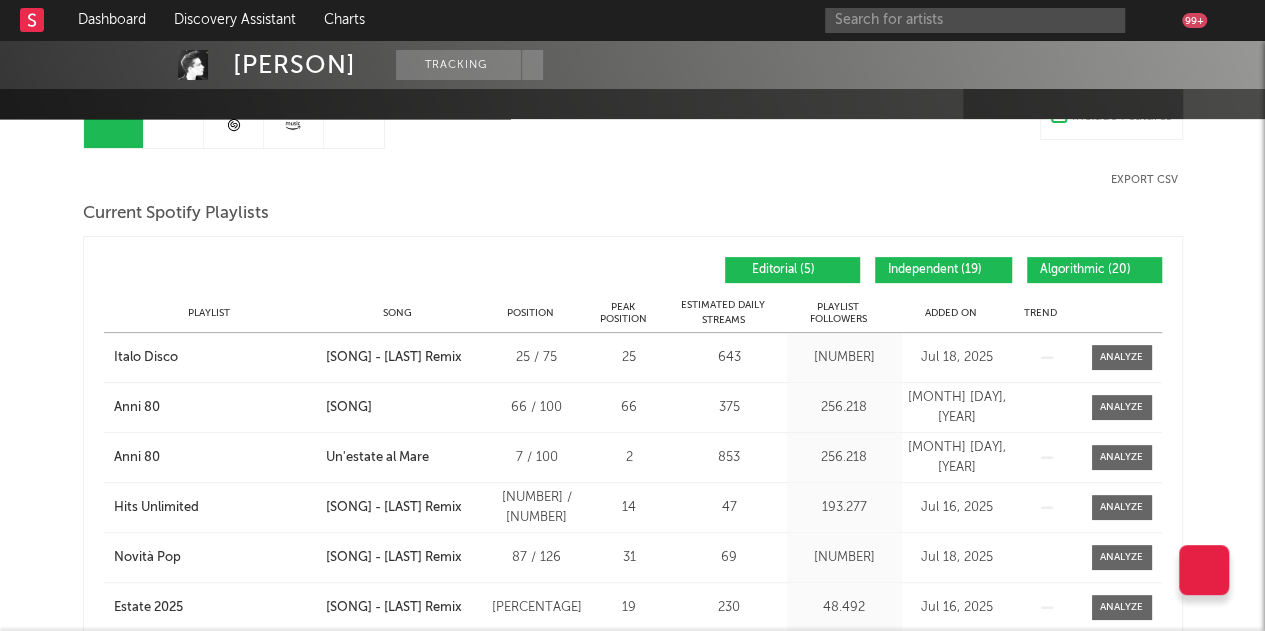 scroll, scrollTop: 100, scrollLeft: 0, axis: vertical 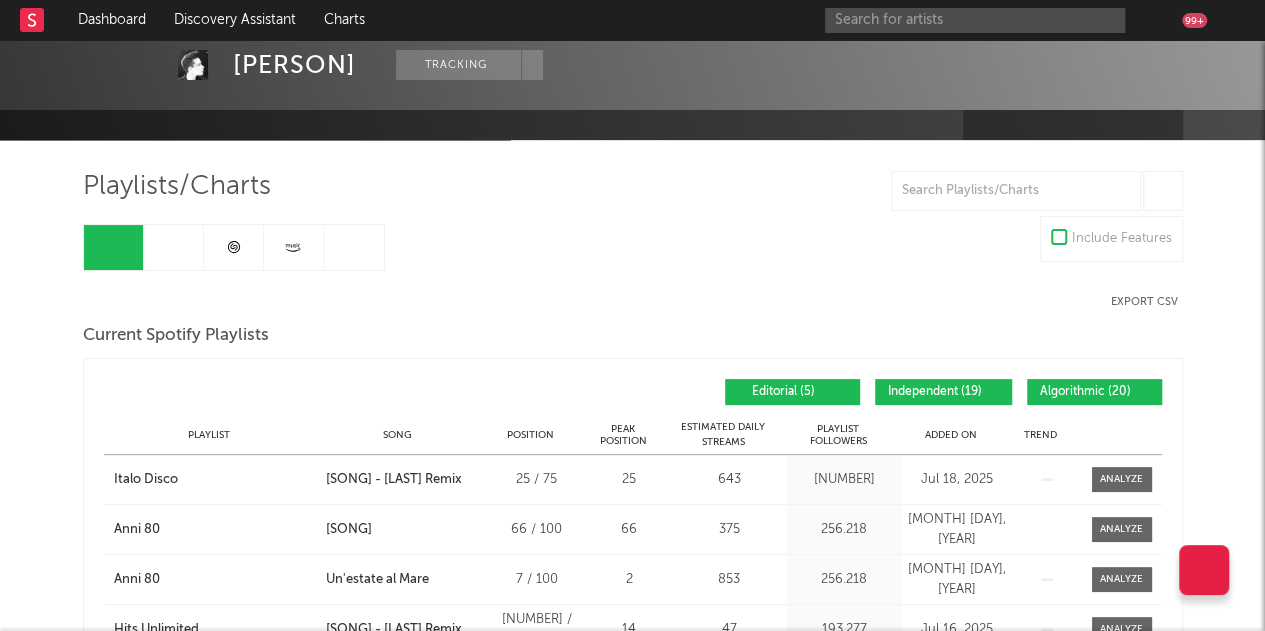 click on "Playlist City Song Position Peak Position Estimated Daily Streams Playlist Followers Daily Streams Added On Exited On Trend" at bounding box center [633, 435] 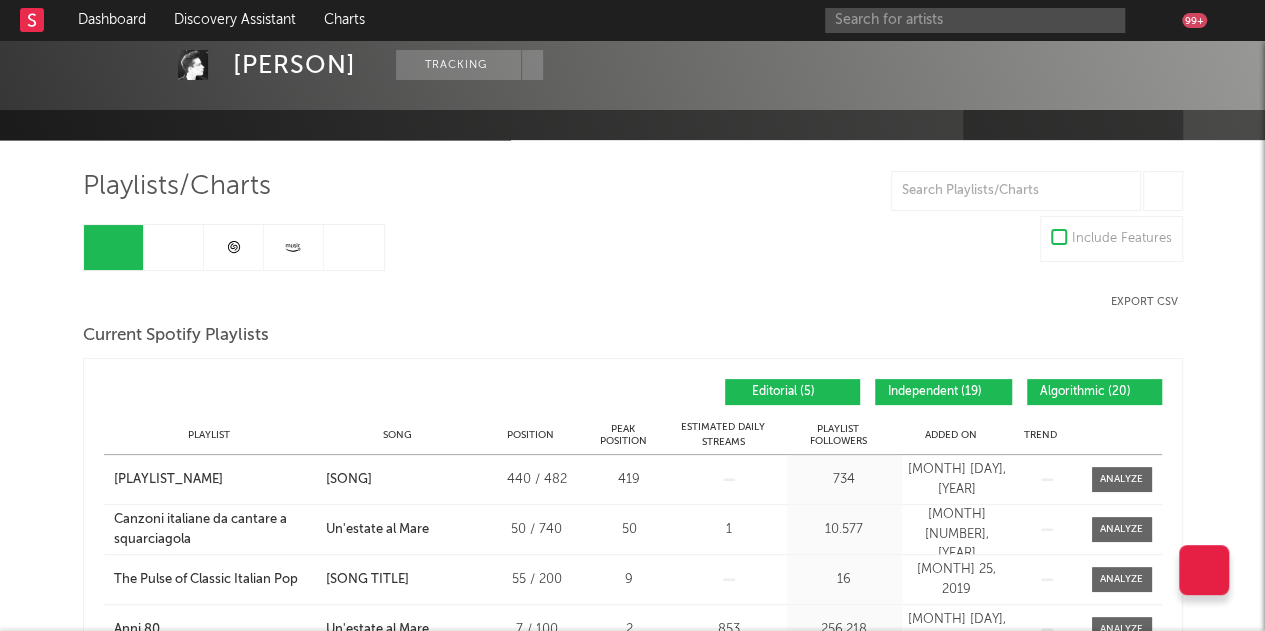 click on "Added On" at bounding box center [951, 435] 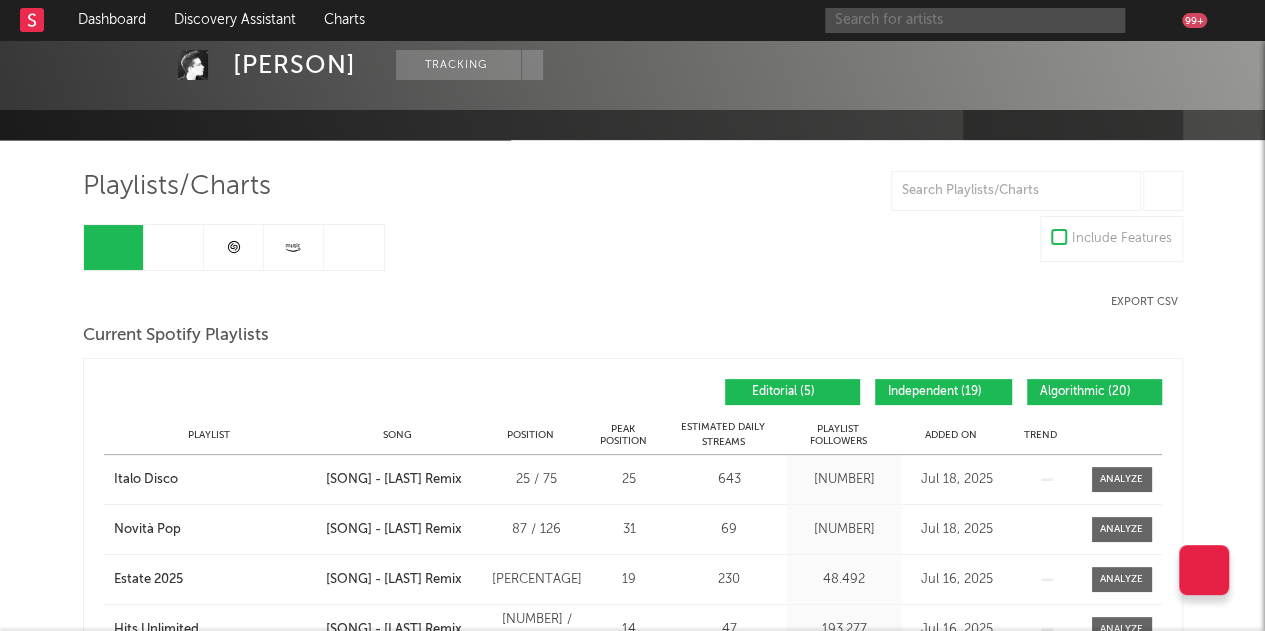click at bounding box center [975, 20] 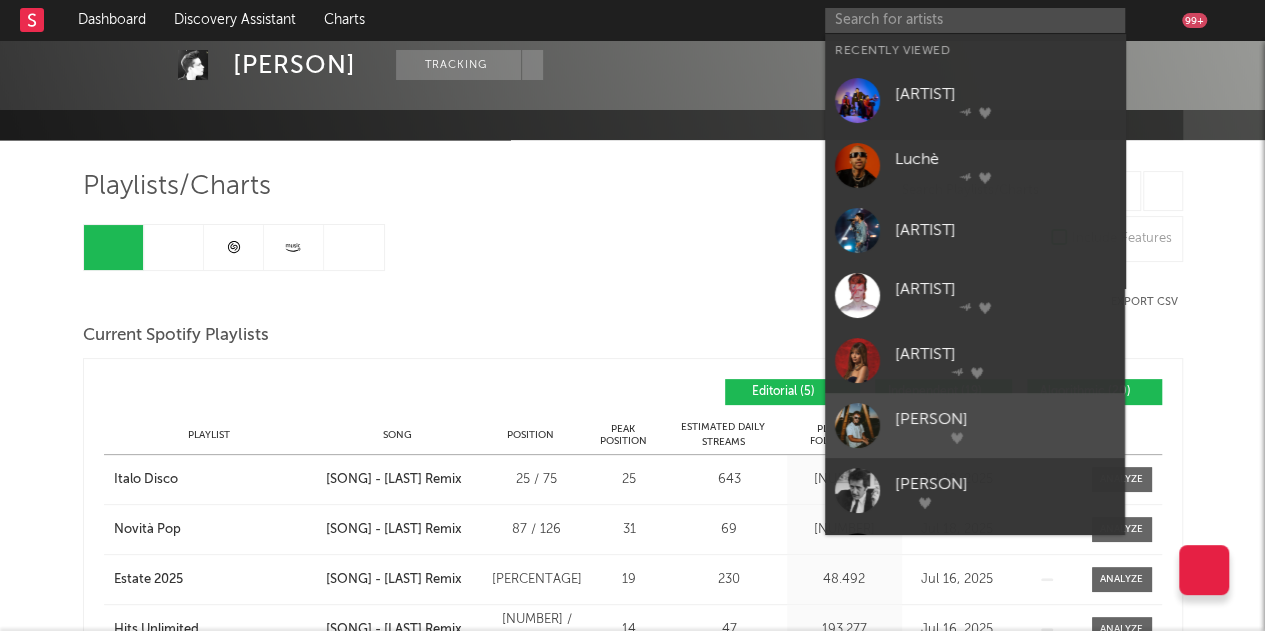 click on "[PERSON]" at bounding box center (1005, 419) 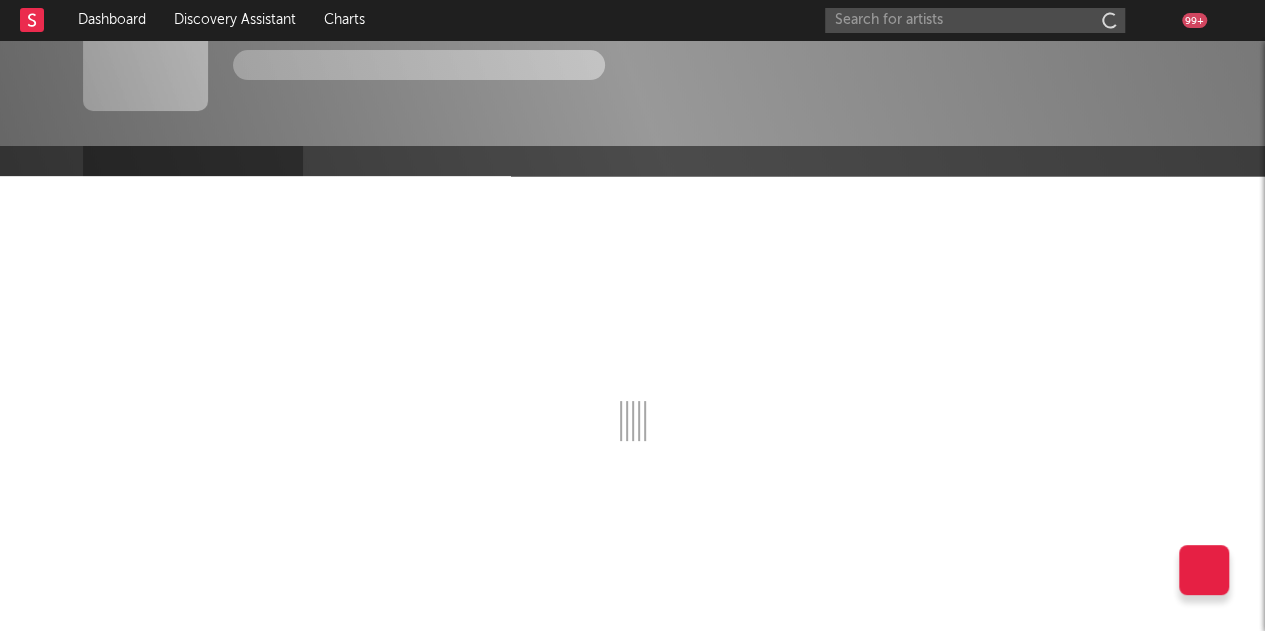 scroll, scrollTop: 64, scrollLeft: 0, axis: vertical 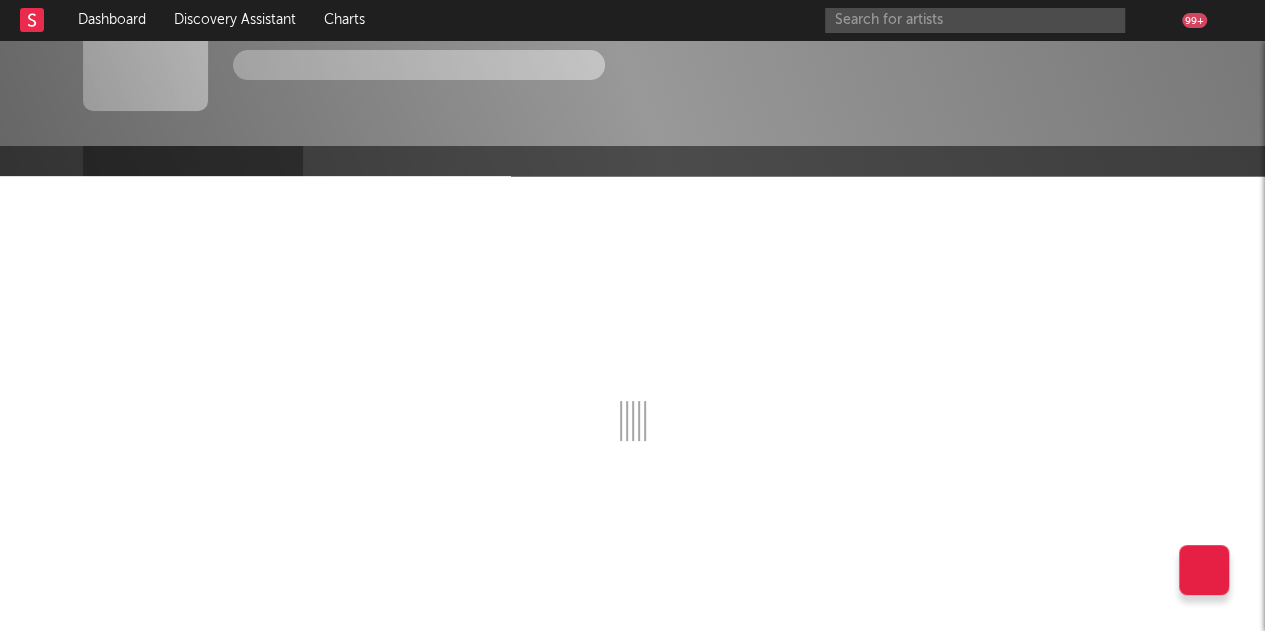 select on "6m" 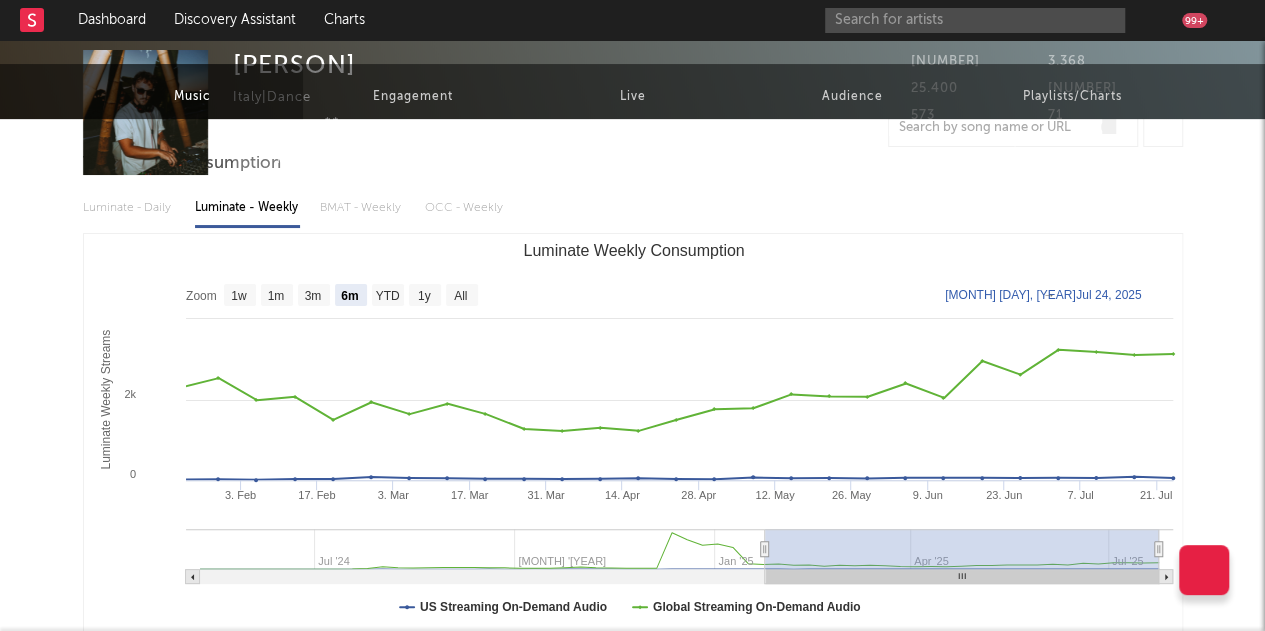 scroll, scrollTop: 0, scrollLeft: 0, axis: both 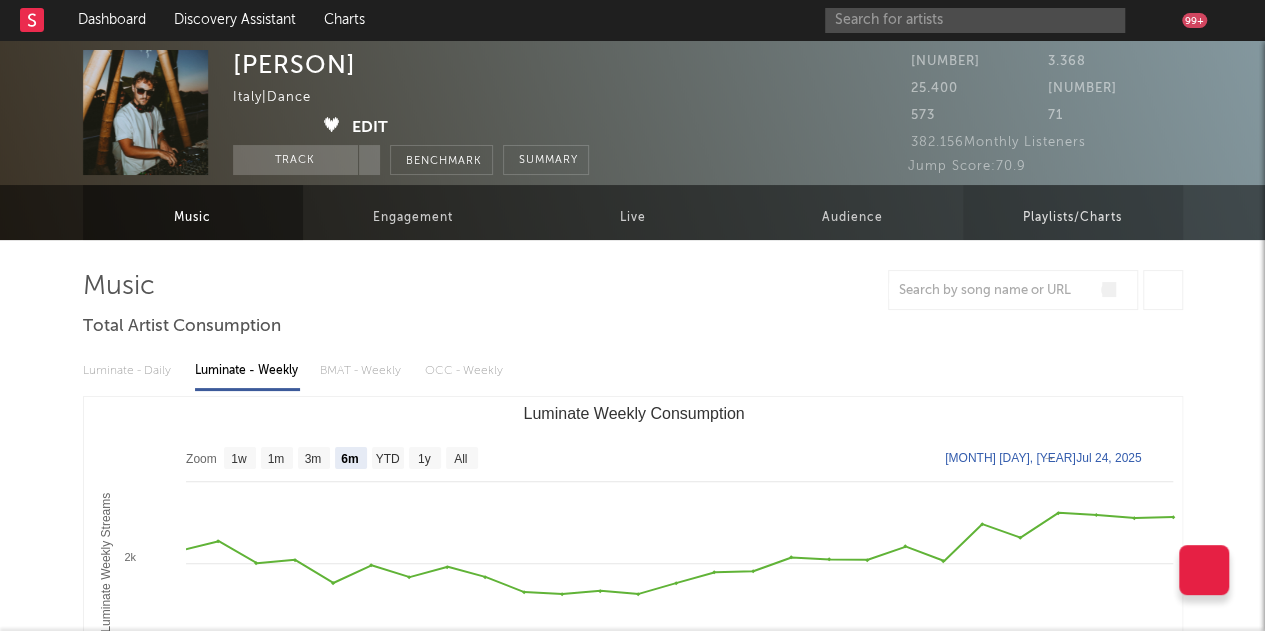 click on "Playlists/Charts" at bounding box center [1072, 218] 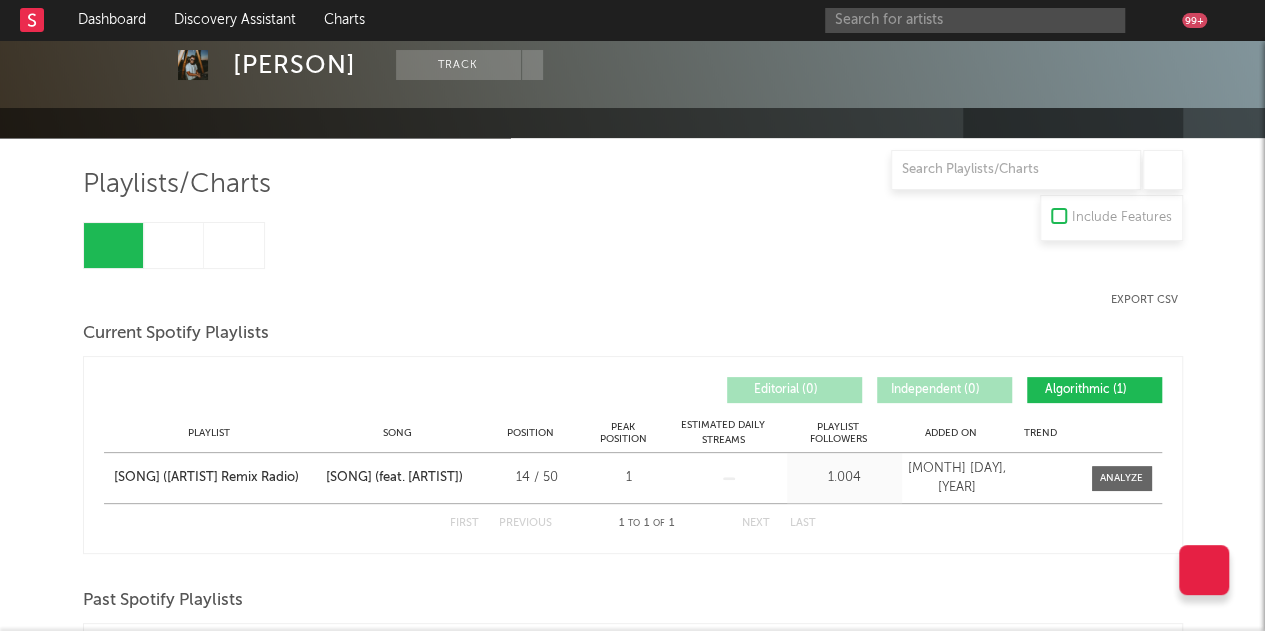 scroll, scrollTop: 0, scrollLeft: 0, axis: both 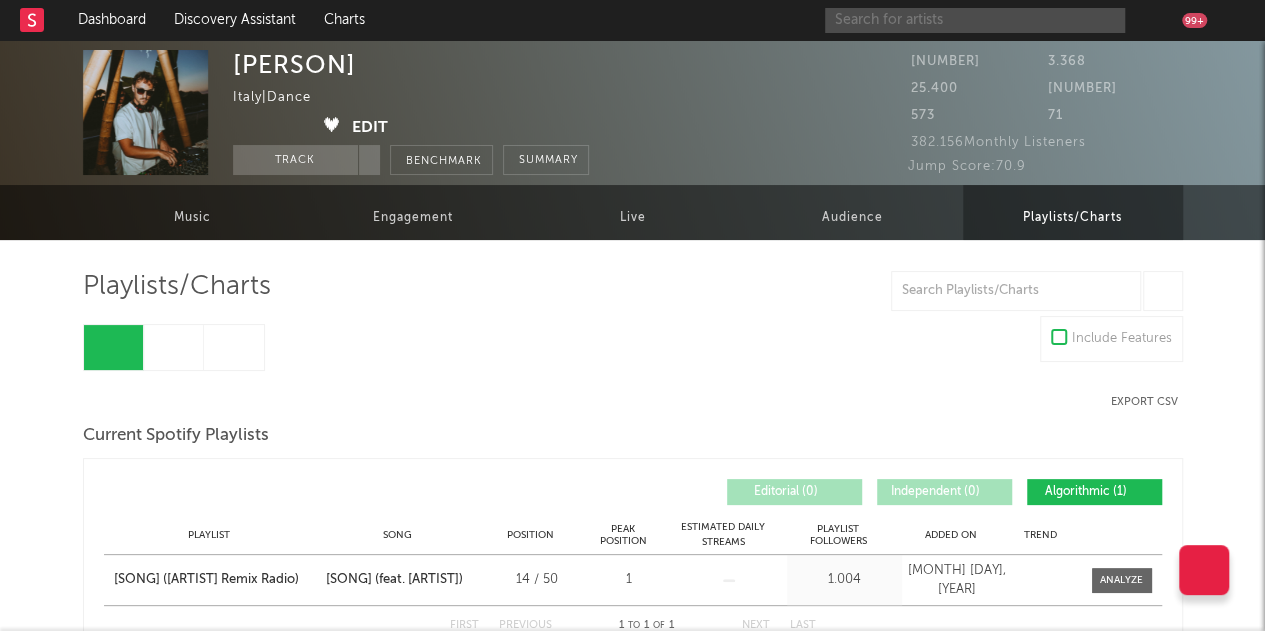 click at bounding box center [975, 20] 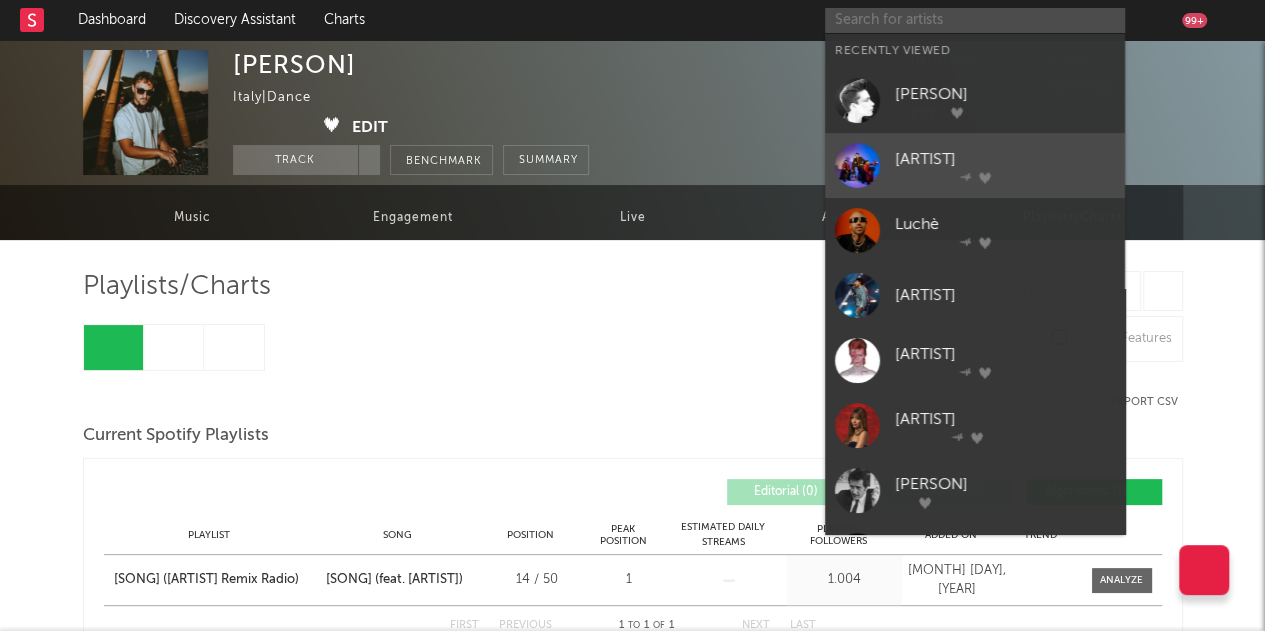 scroll, scrollTop: 184, scrollLeft: 0, axis: vertical 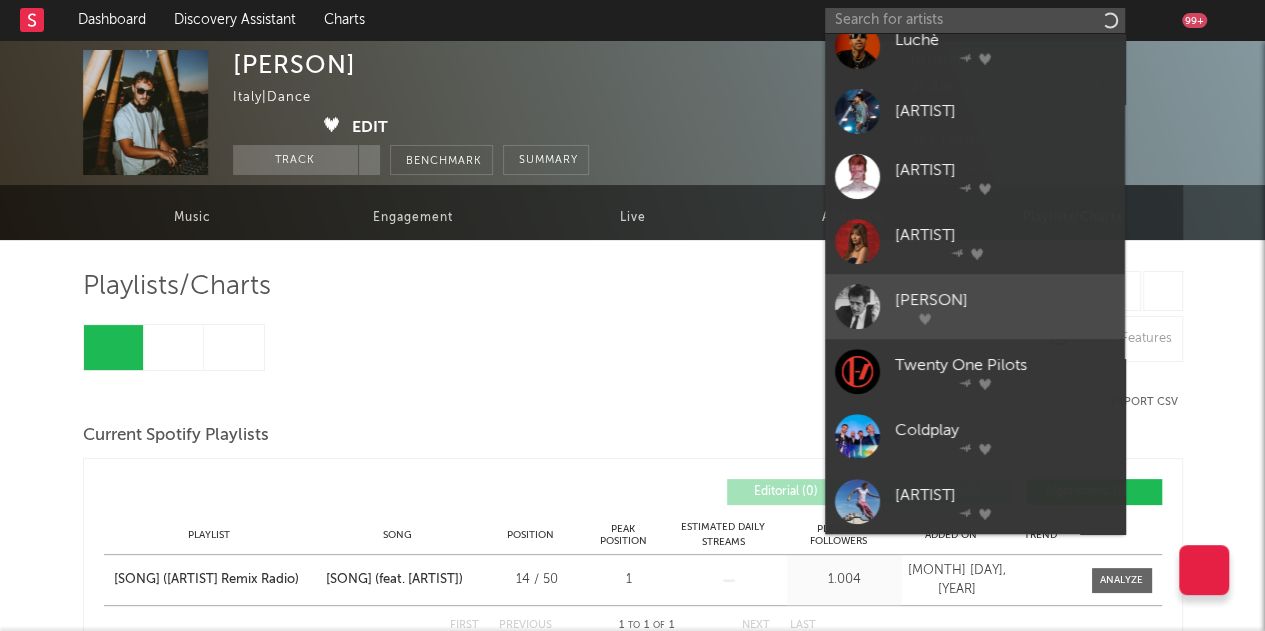 click on "[PERSON]" at bounding box center (975, 306) 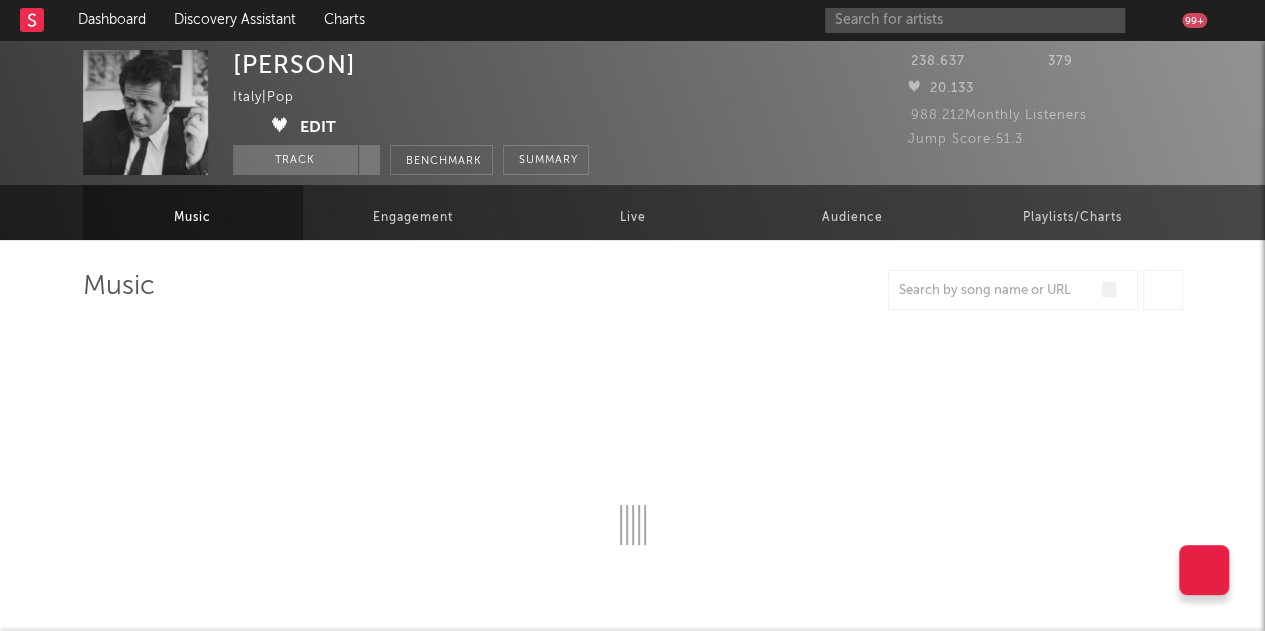 select on "6m" 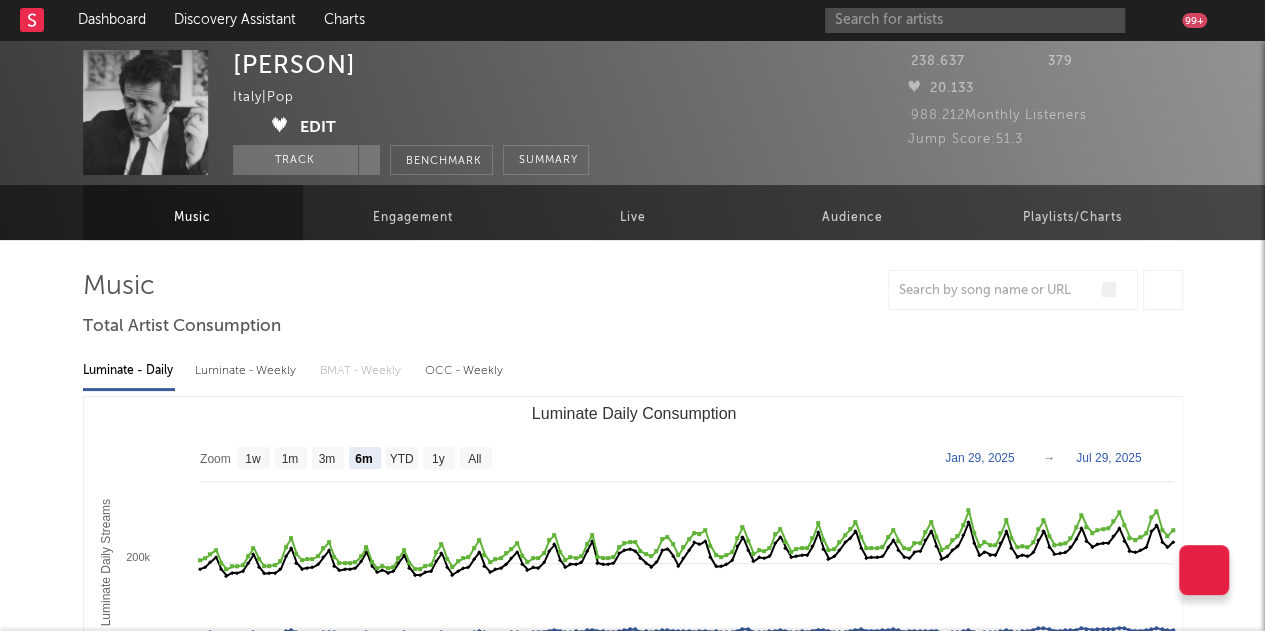 select on "6m" 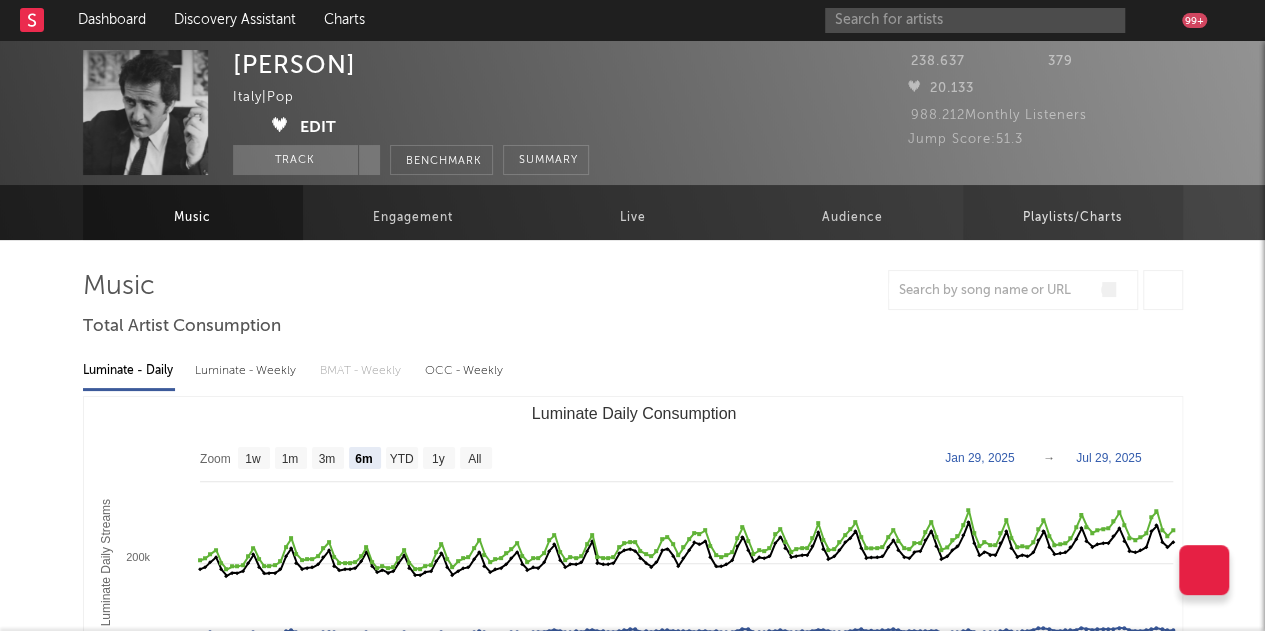 click on "Playlists/Charts" at bounding box center [1072, 218] 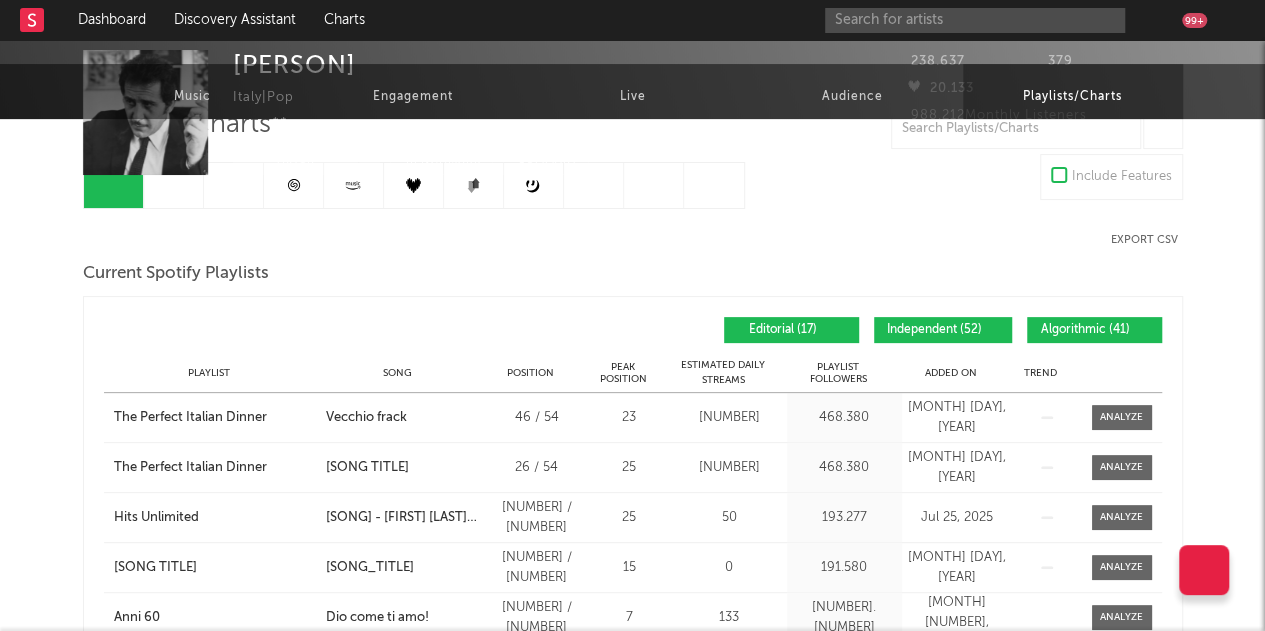 scroll, scrollTop: 200, scrollLeft: 0, axis: vertical 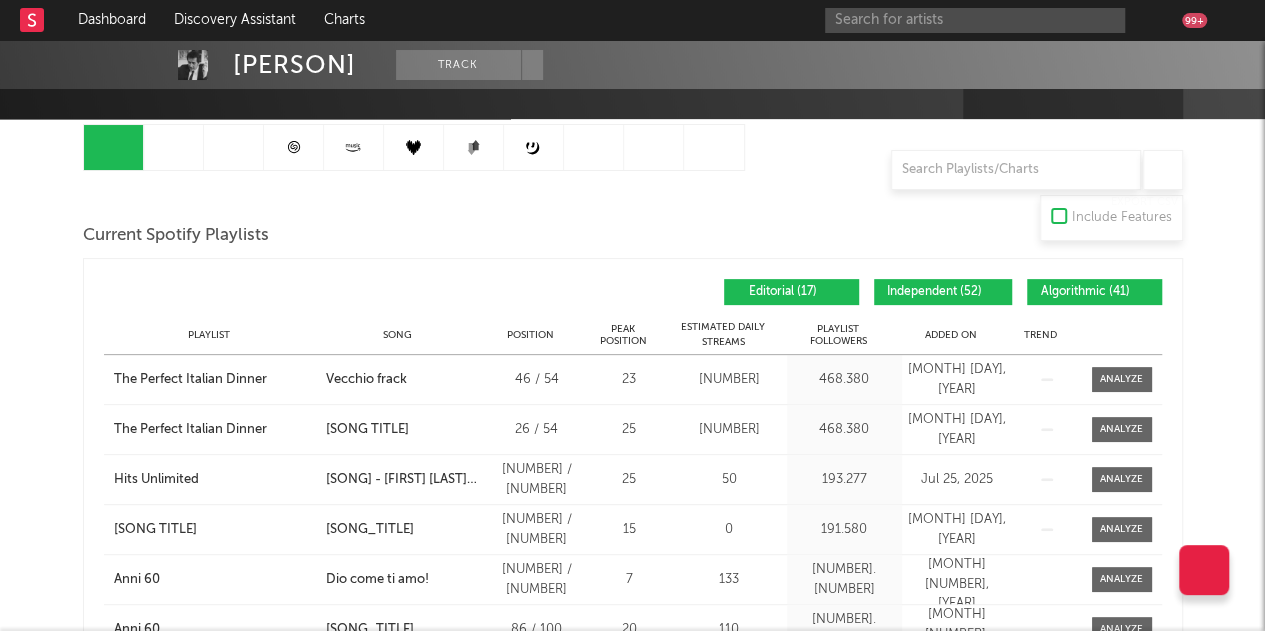 click on "Playlist City Song Position Peak Position Estimated Daily Streams Playlist Followers Daily Streams Added On Exited On Trend" at bounding box center (633, 335) 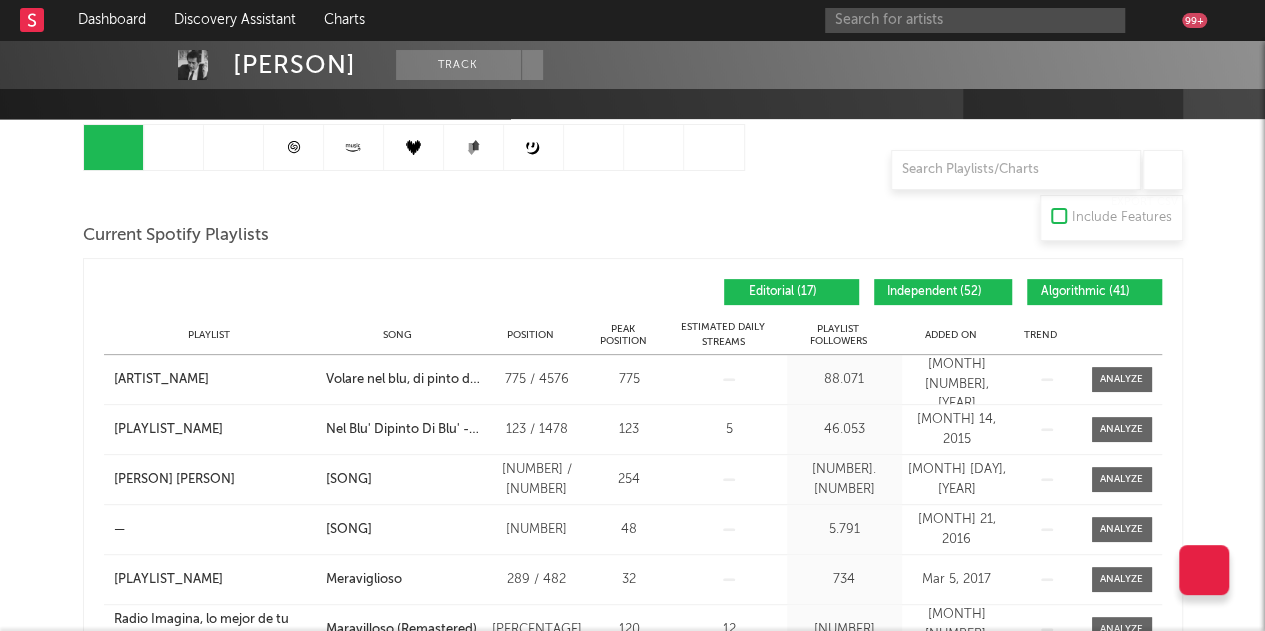 click on "Added On" at bounding box center (951, 335) 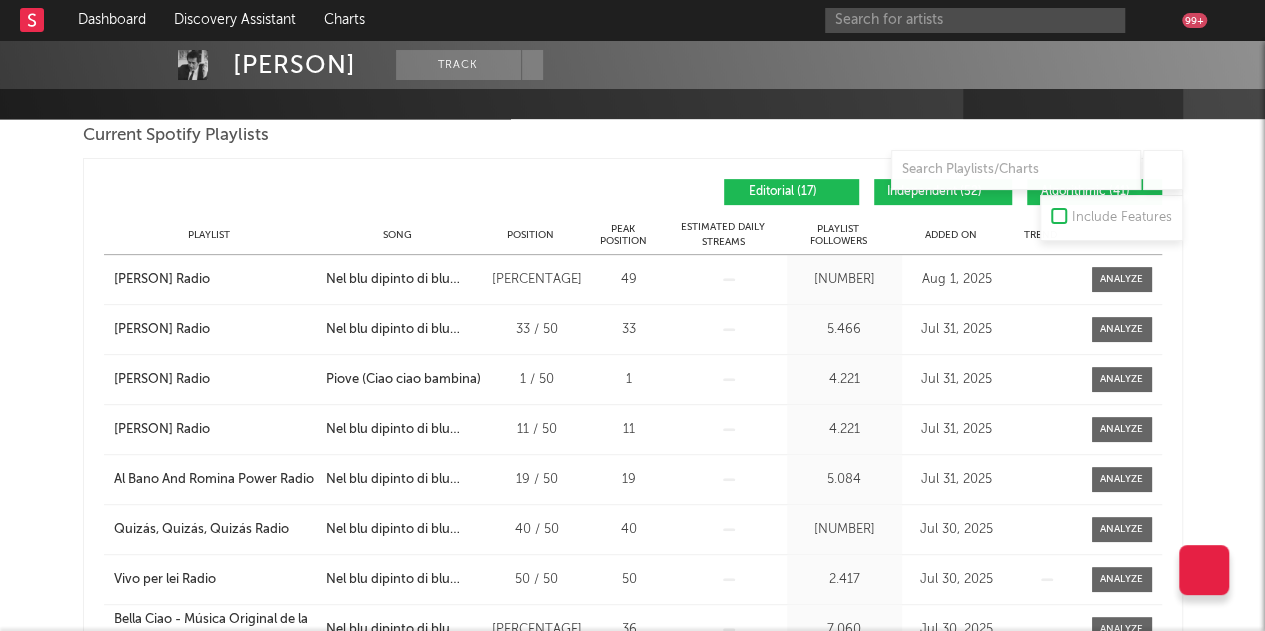 scroll, scrollTop: 100, scrollLeft: 0, axis: vertical 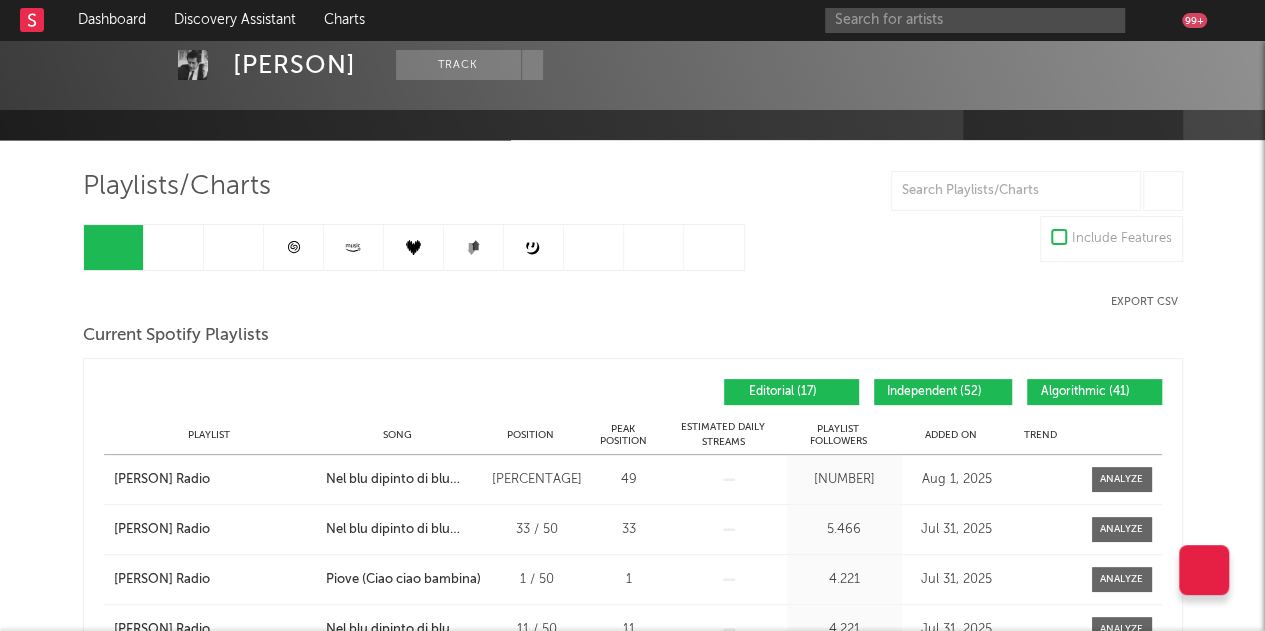 click on "Added On Playlist Song Position Peak Position Playlist Followers Added On Trend Position Followers Editorial ( [NUMBER] ) Independent ( [NUMBER] ) Algorithmic ( [NUMBER] )" at bounding box center (633, 392) 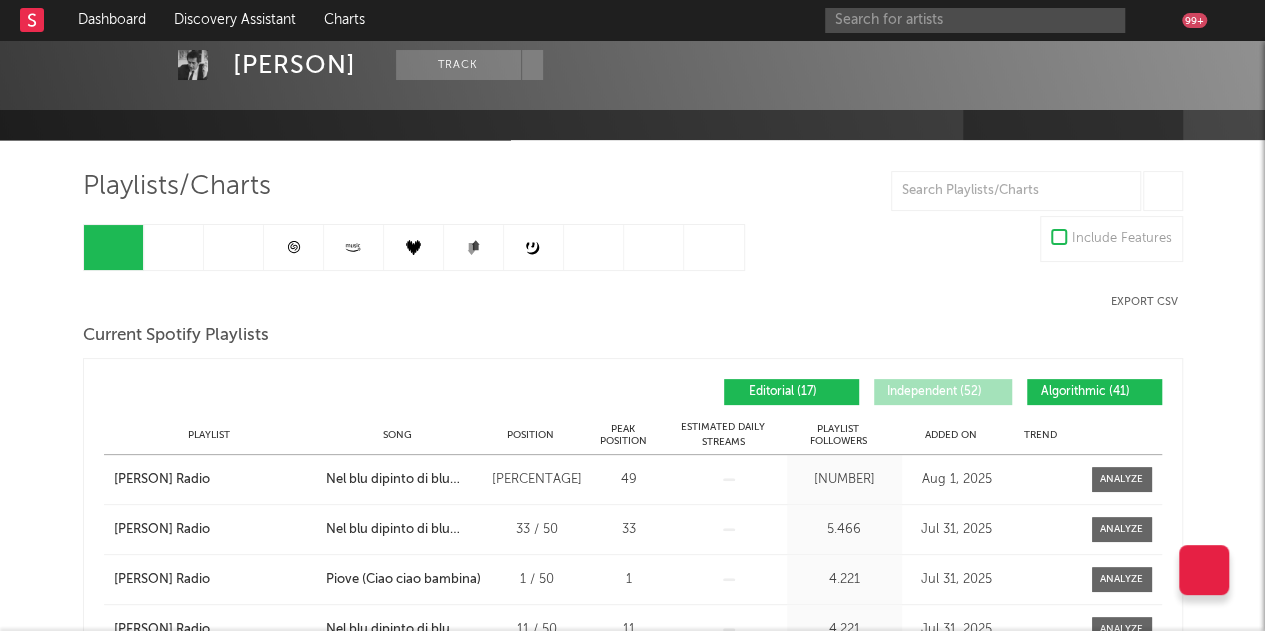 click on "Algorithmic   ([NUMBER])" at bounding box center (1086, 392) 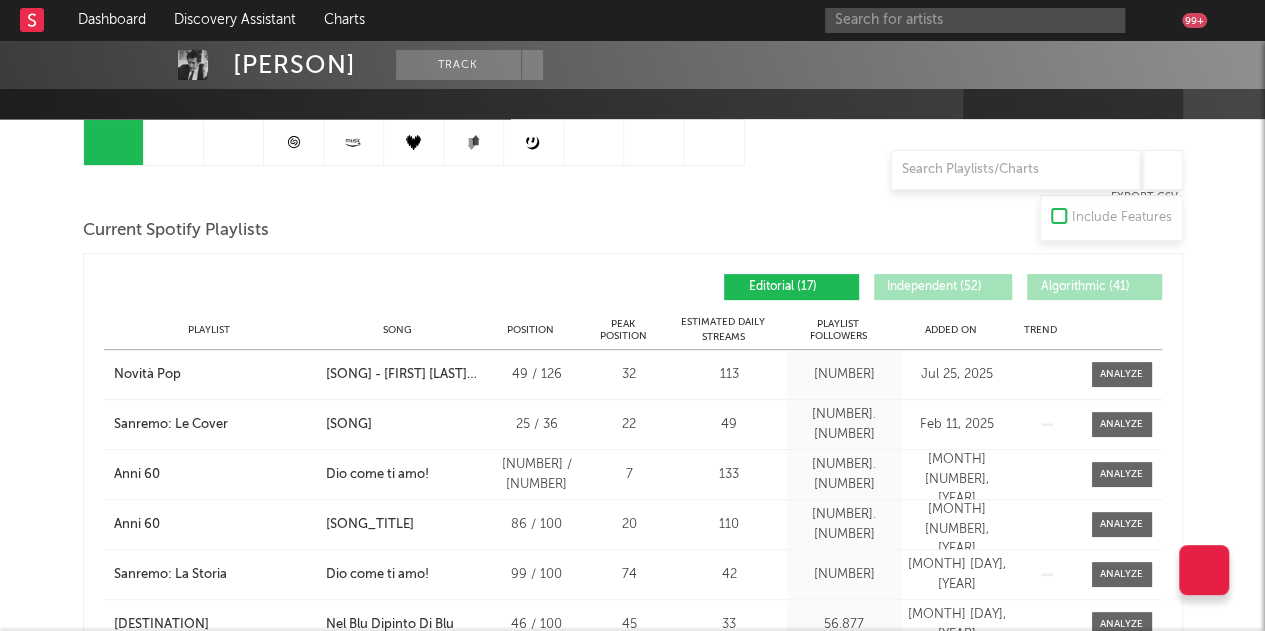 scroll, scrollTop: 400, scrollLeft: 0, axis: vertical 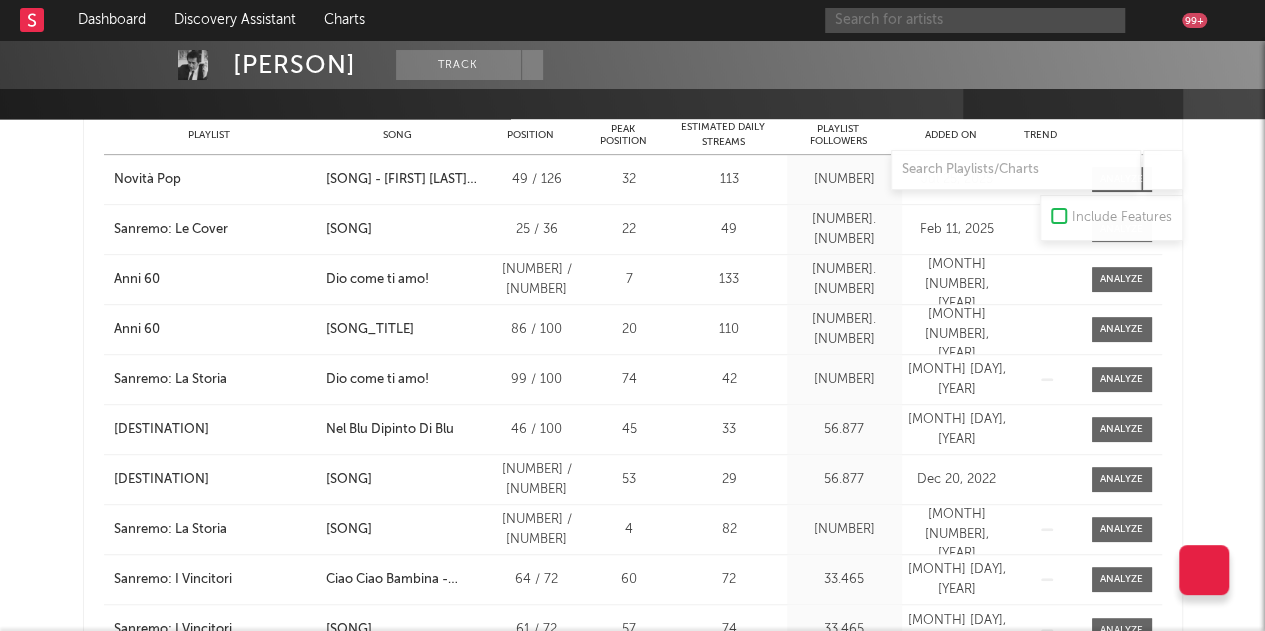 click at bounding box center [975, 20] 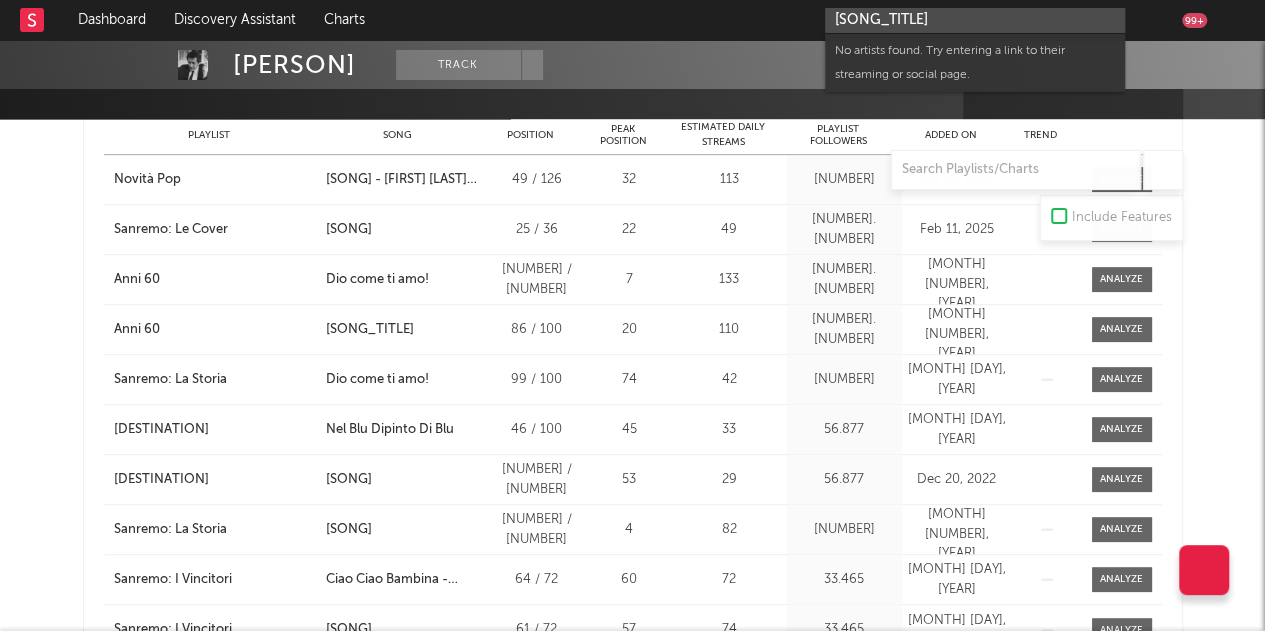 click on "[SONG_TITLE]" at bounding box center [975, 20] 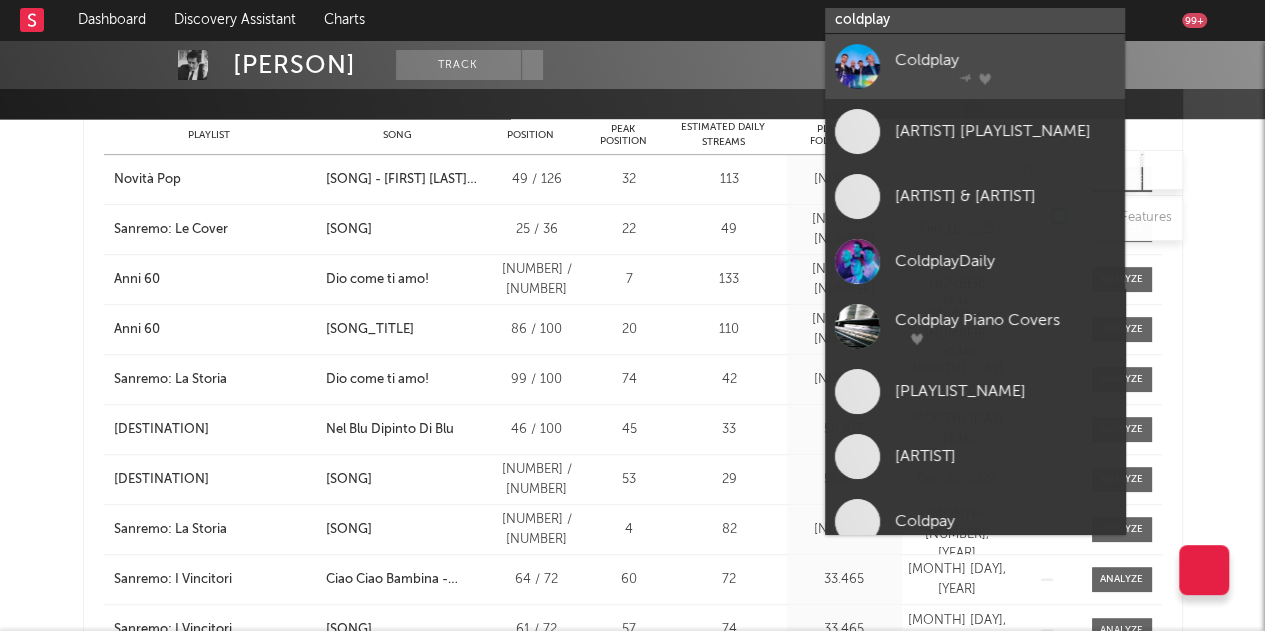 type on "coldplay" 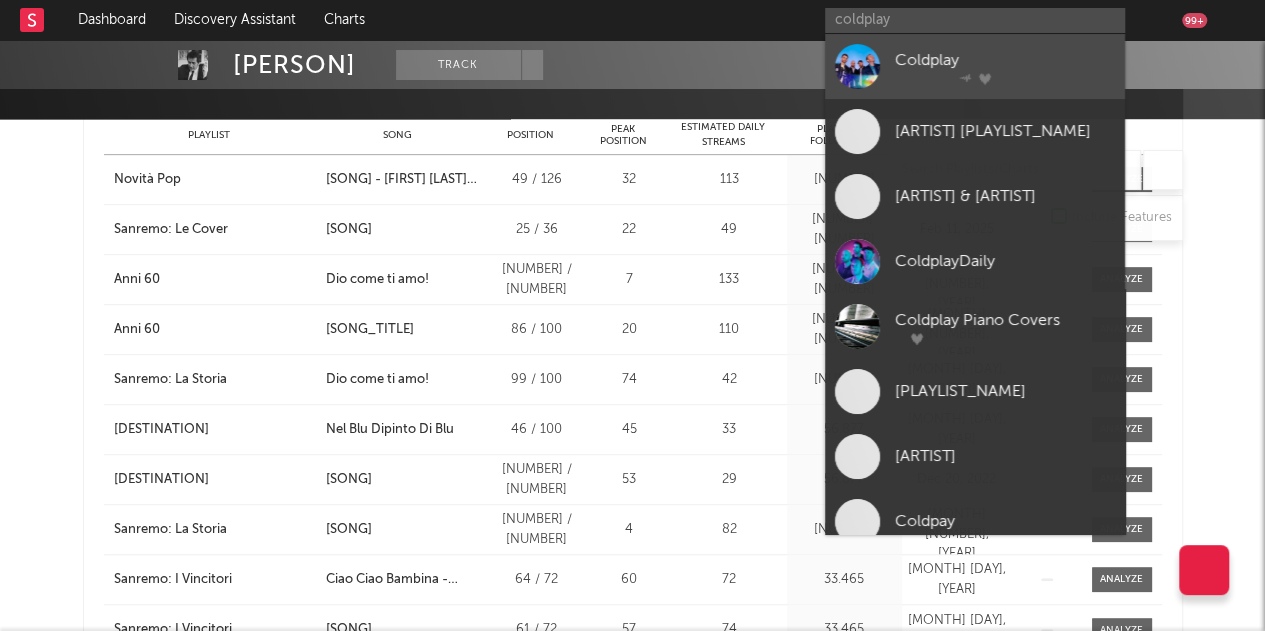 click on "Coldplay" at bounding box center [1005, 60] 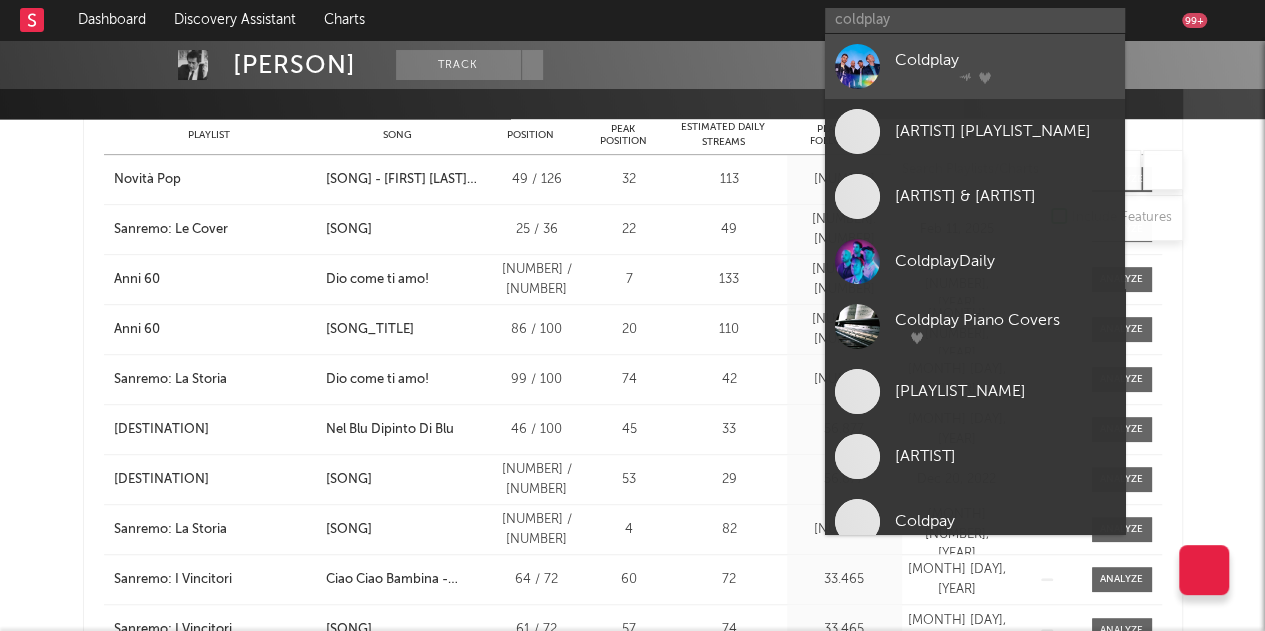 type 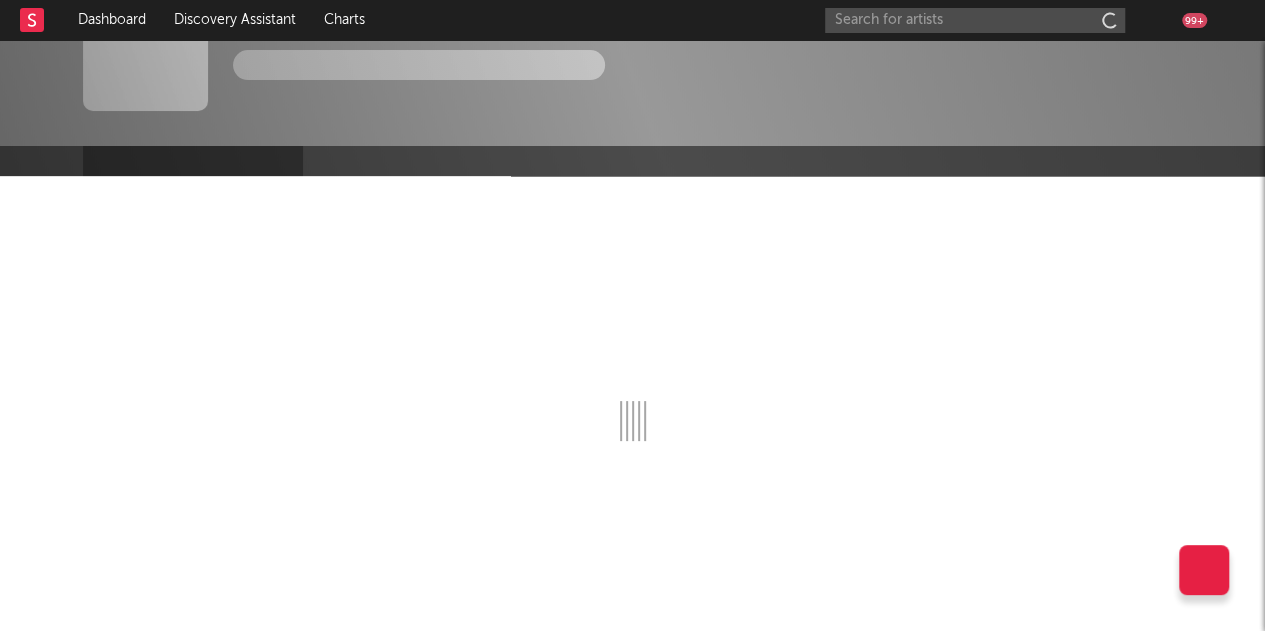 scroll, scrollTop: 64, scrollLeft: 0, axis: vertical 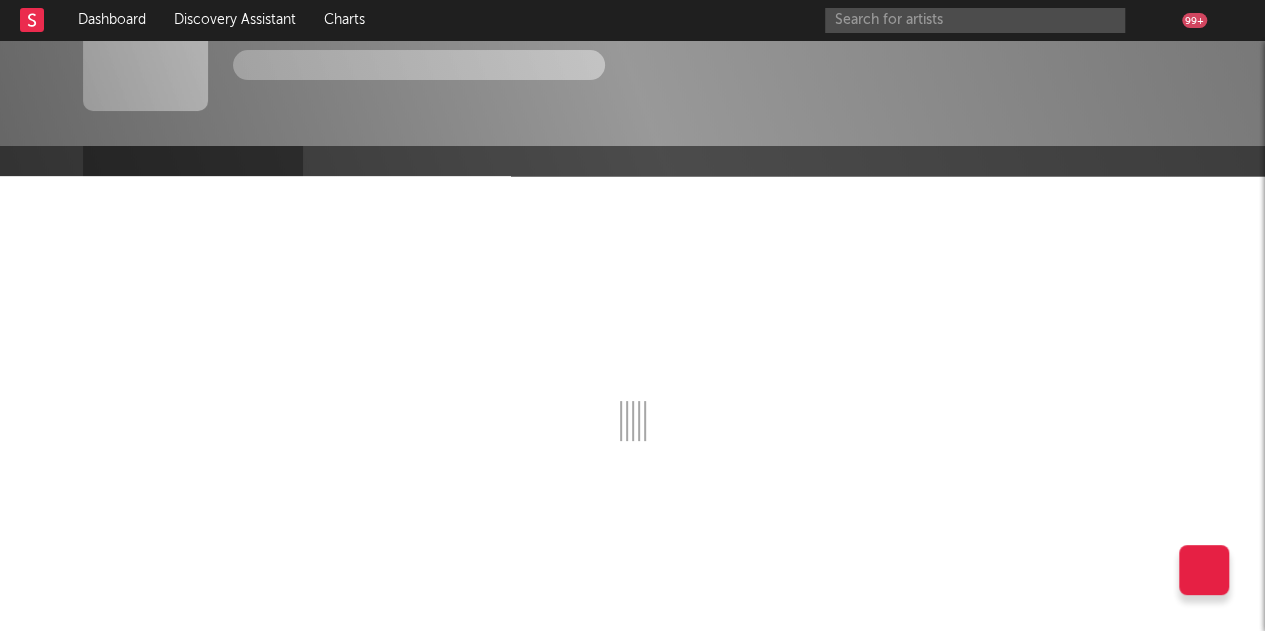 select on "6m" 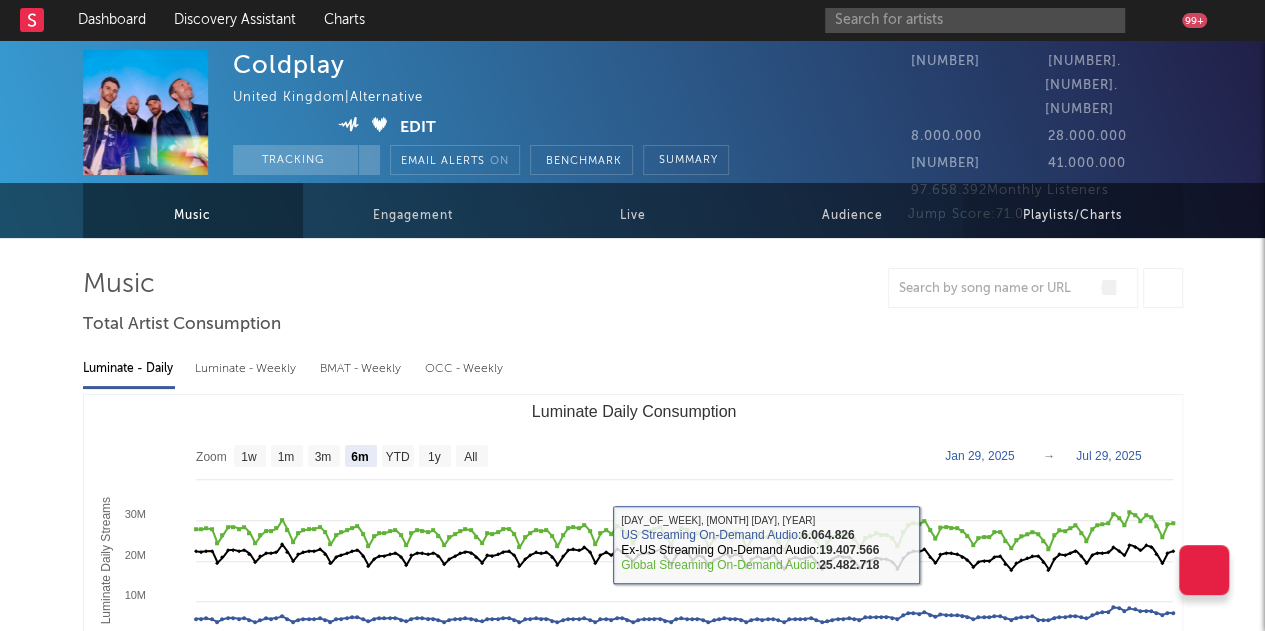 scroll, scrollTop: 0, scrollLeft: 0, axis: both 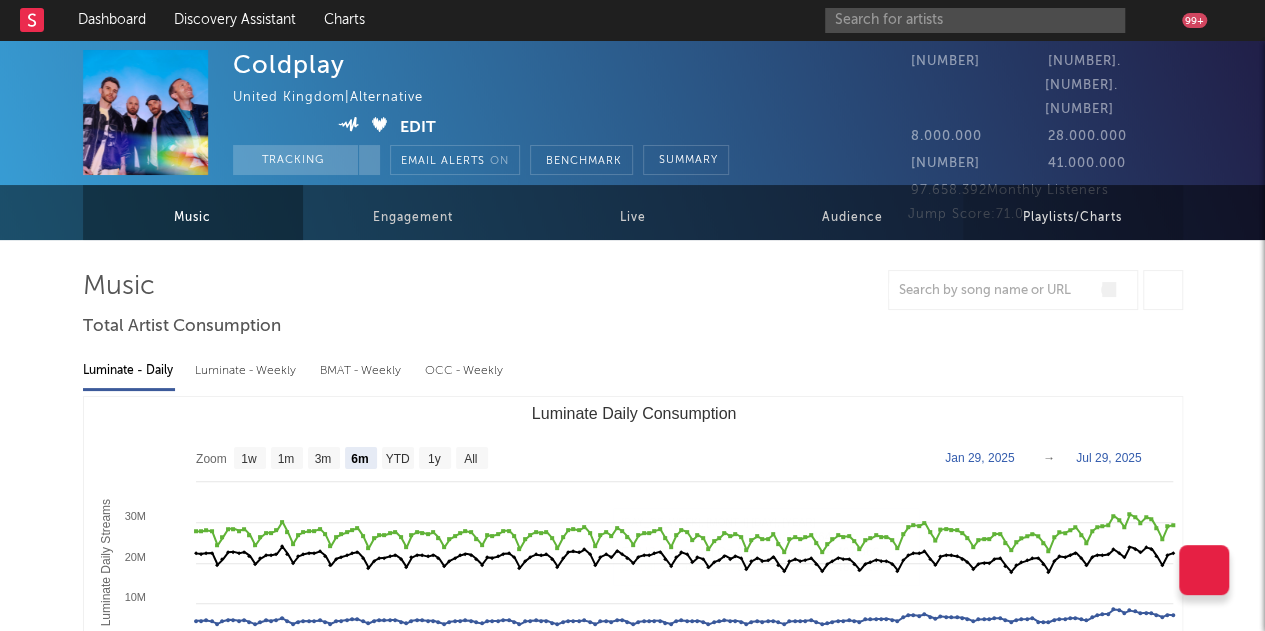 click on "Playlists/Charts" at bounding box center (1072, 218) 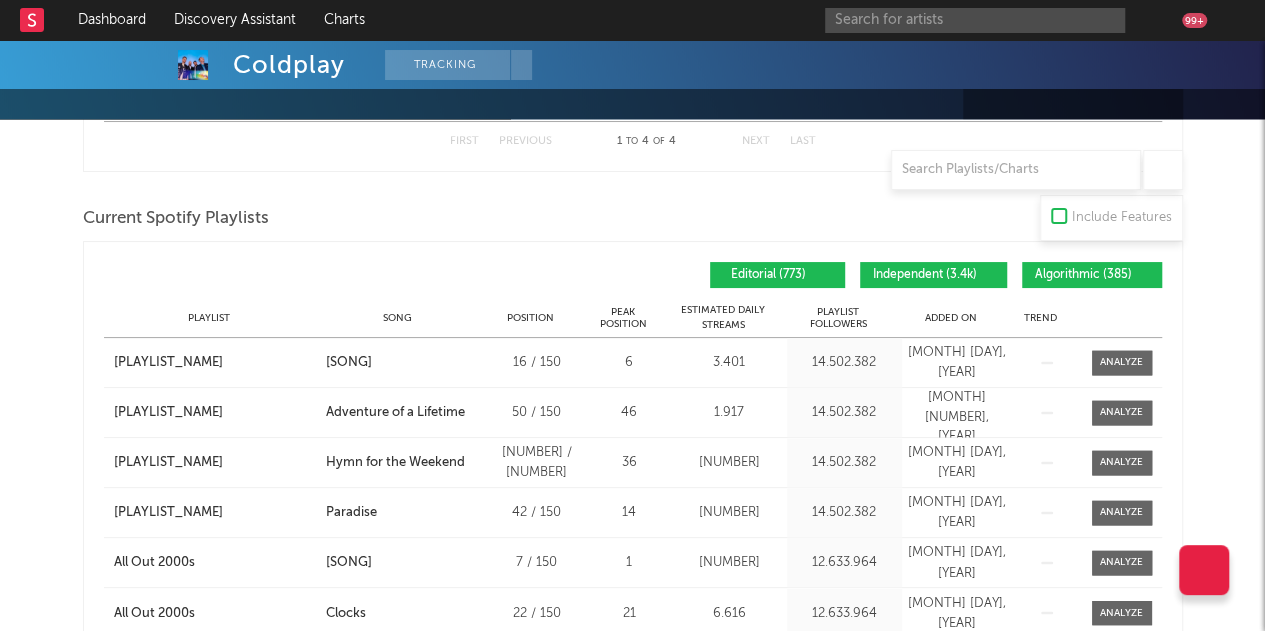 scroll, scrollTop: 1300, scrollLeft: 0, axis: vertical 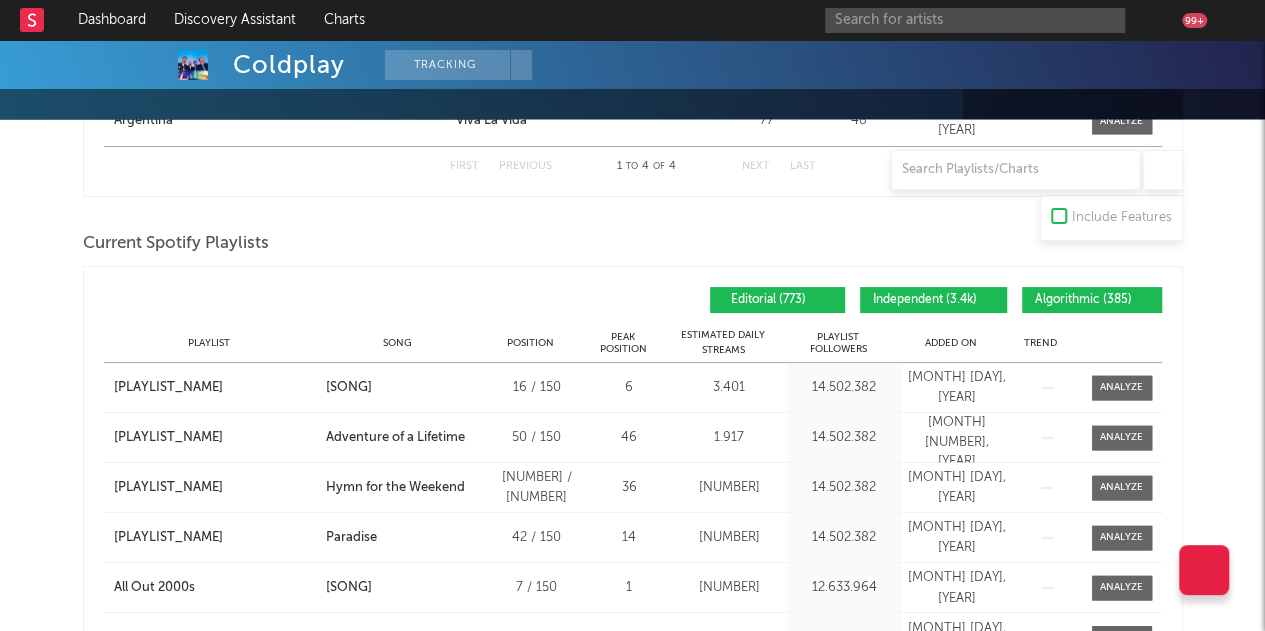 click on "Independent   ( [NUMBER]k )" at bounding box center (925, 300) 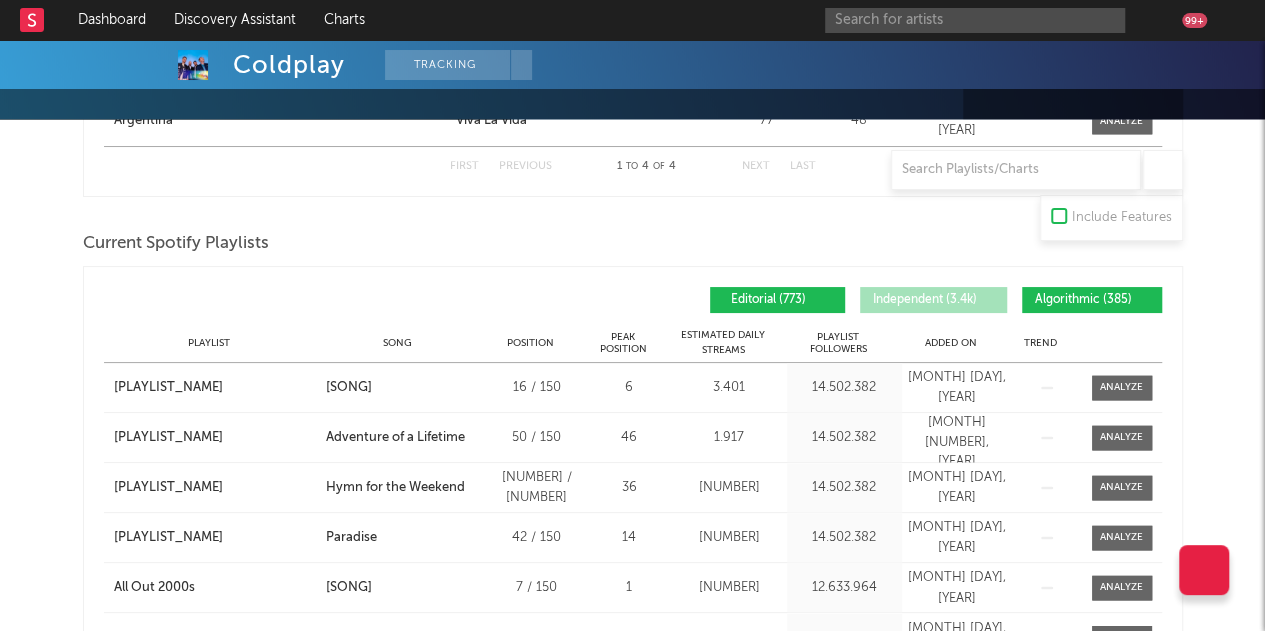 click on "Algorithmic   ( 385 )" at bounding box center [1083, 300] 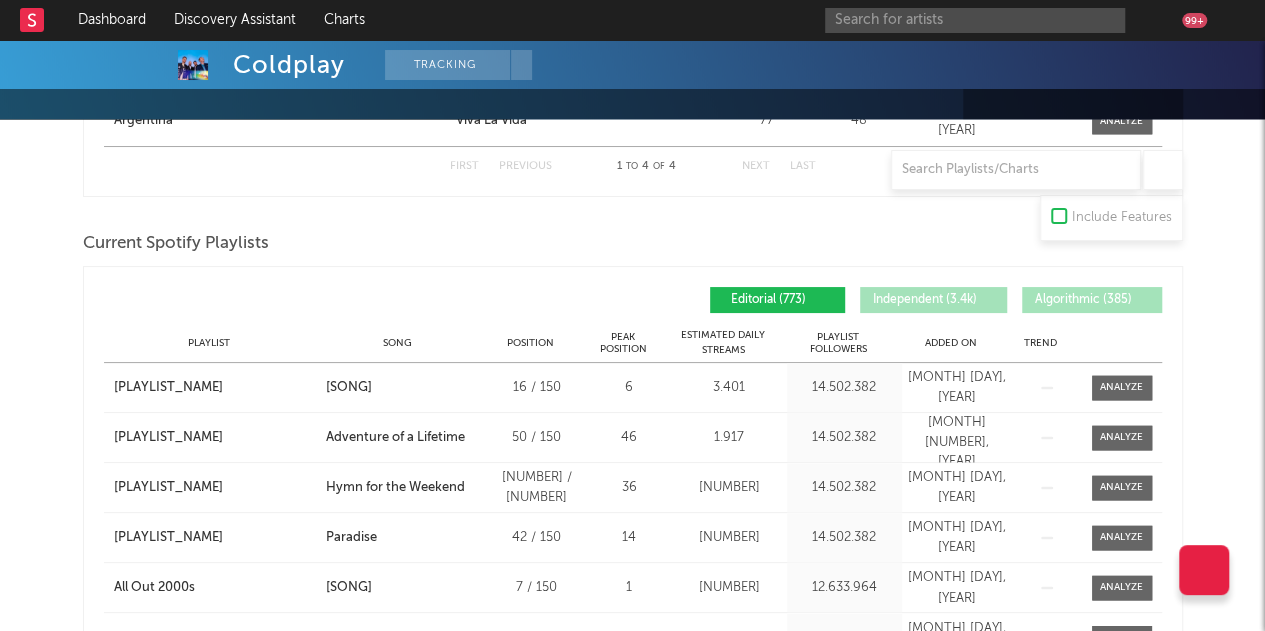 click on "Added On" at bounding box center (951, 343) 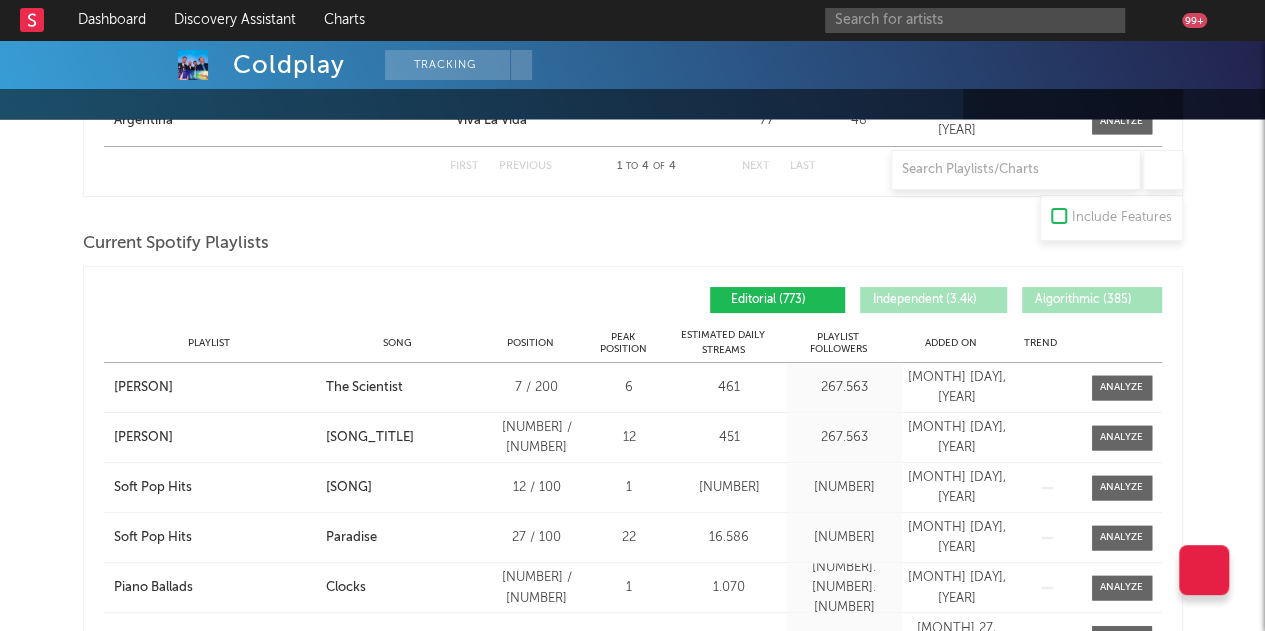 click on "Added On" at bounding box center (951, 343) 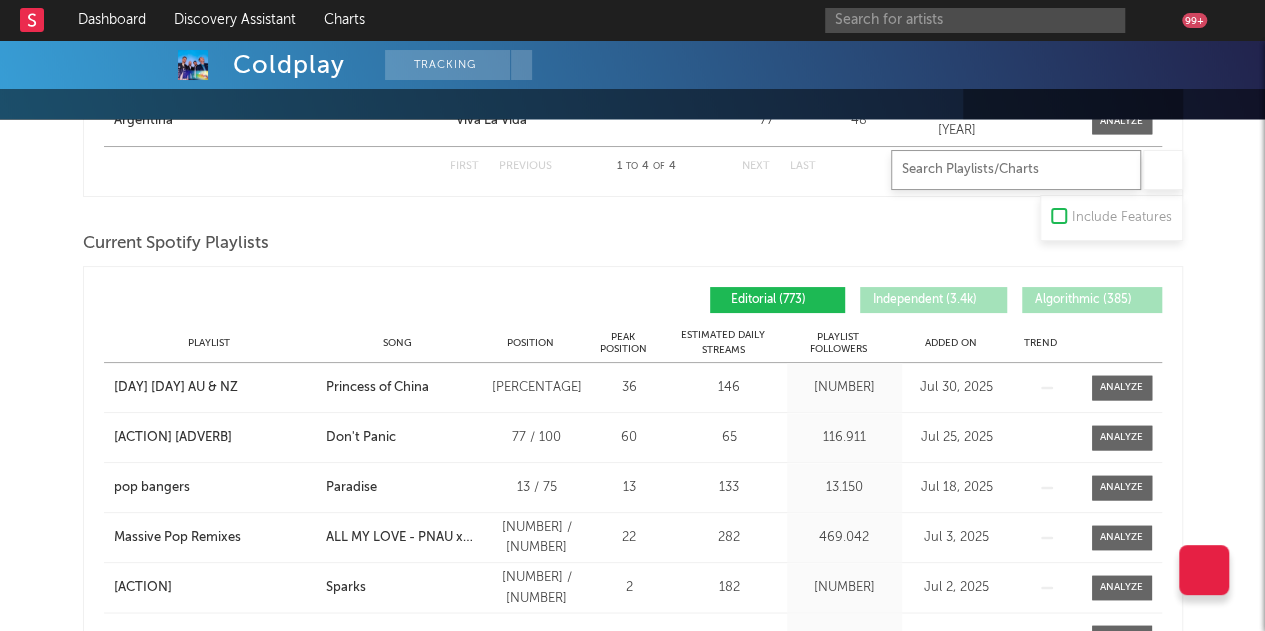 click at bounding box center [1016, 170] 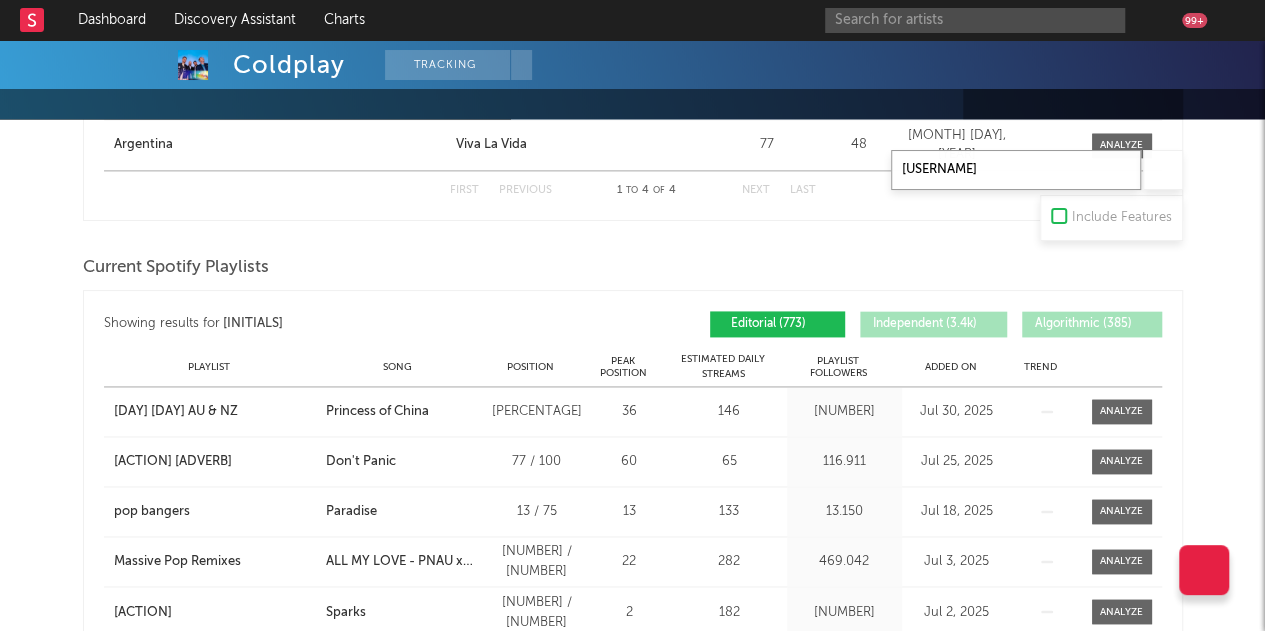 scroll, scrollTop: 1324, scrollLeft: 0, axis: vertical 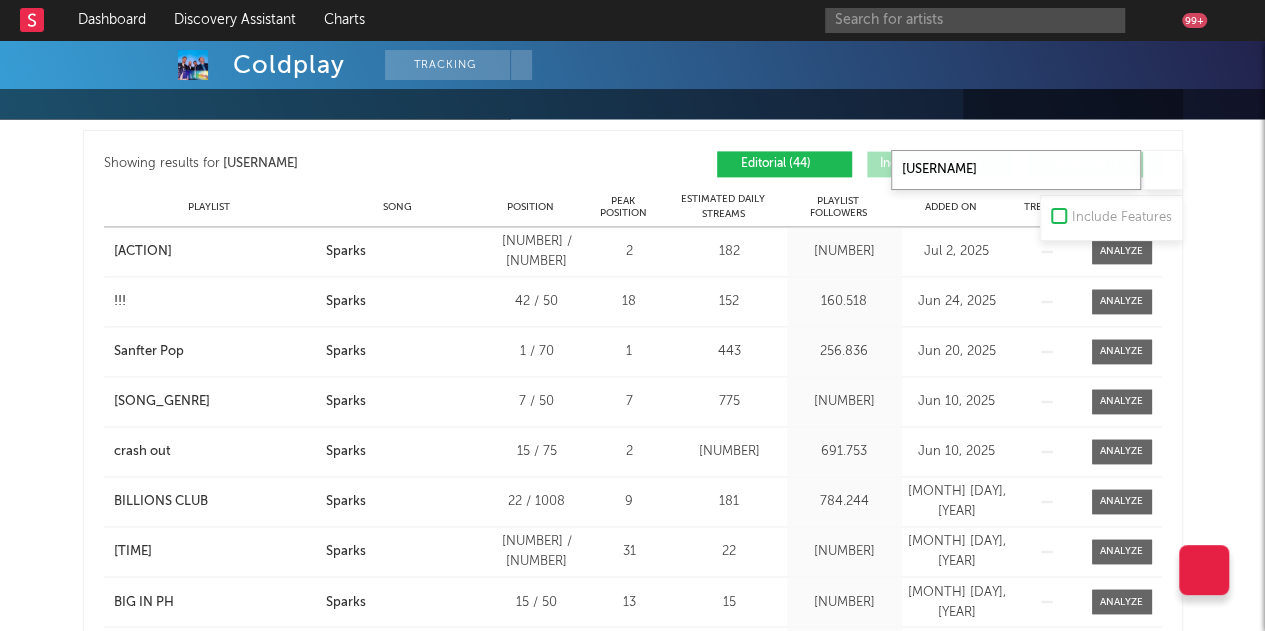 type on "[USERNAME]" 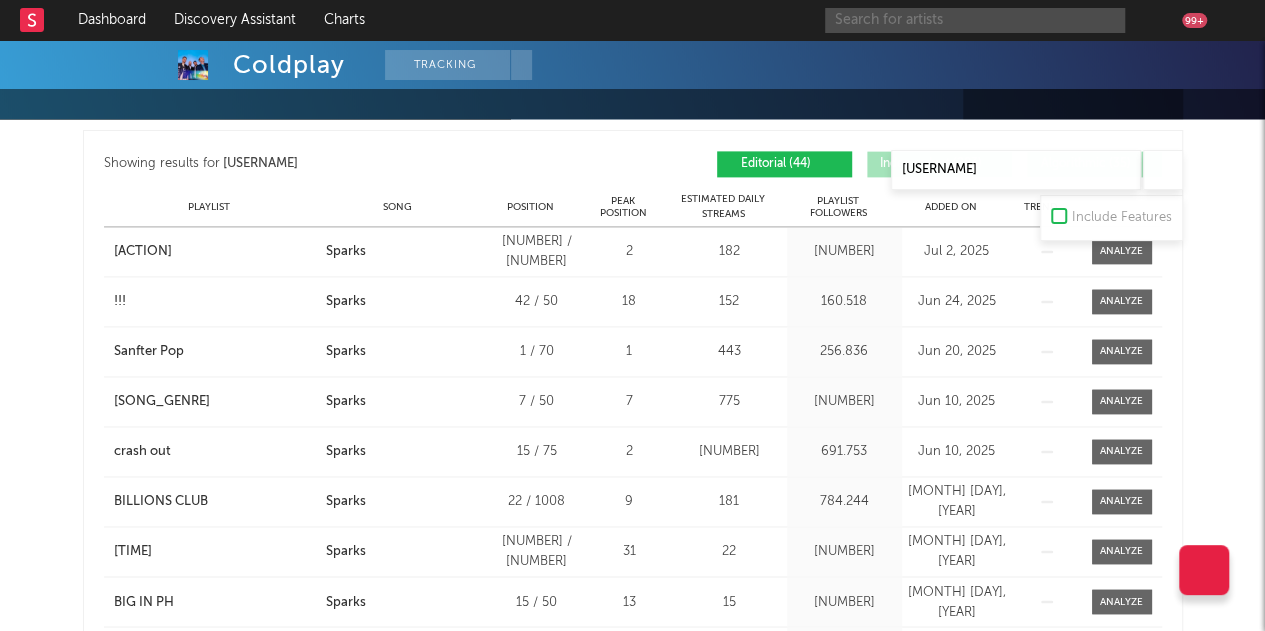 click at bounding box center (975, 20) 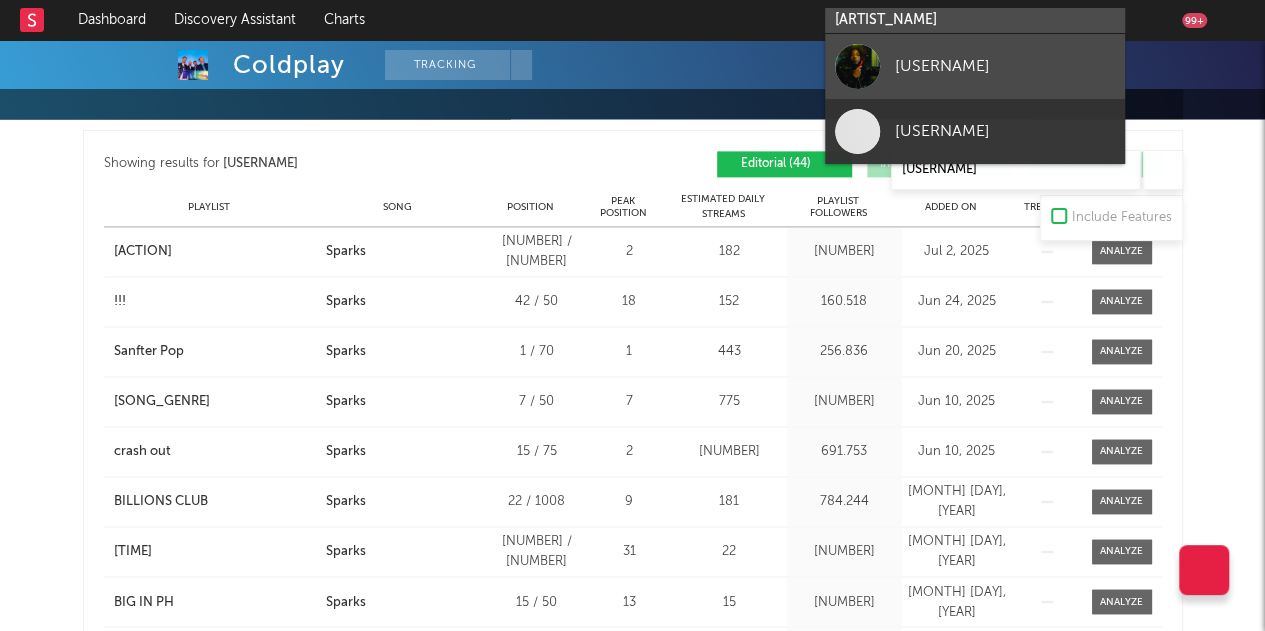 type on "[ARTIST_NAME]" 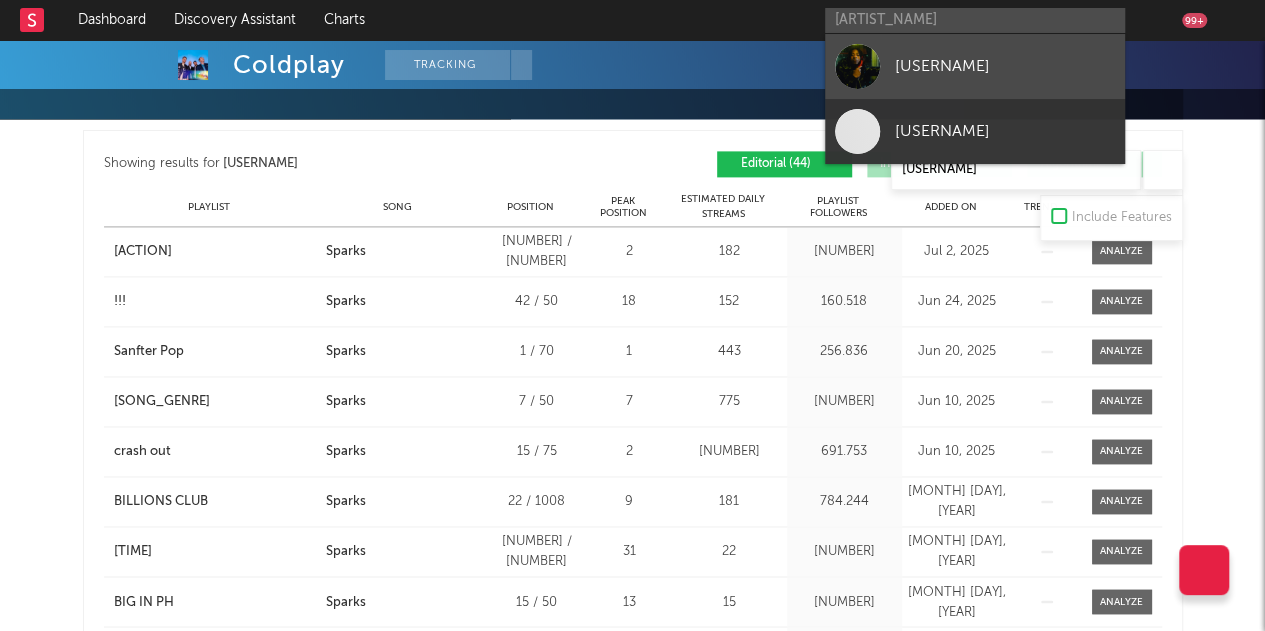 click on "[USERNAME]" at bounding box center [975, 66] 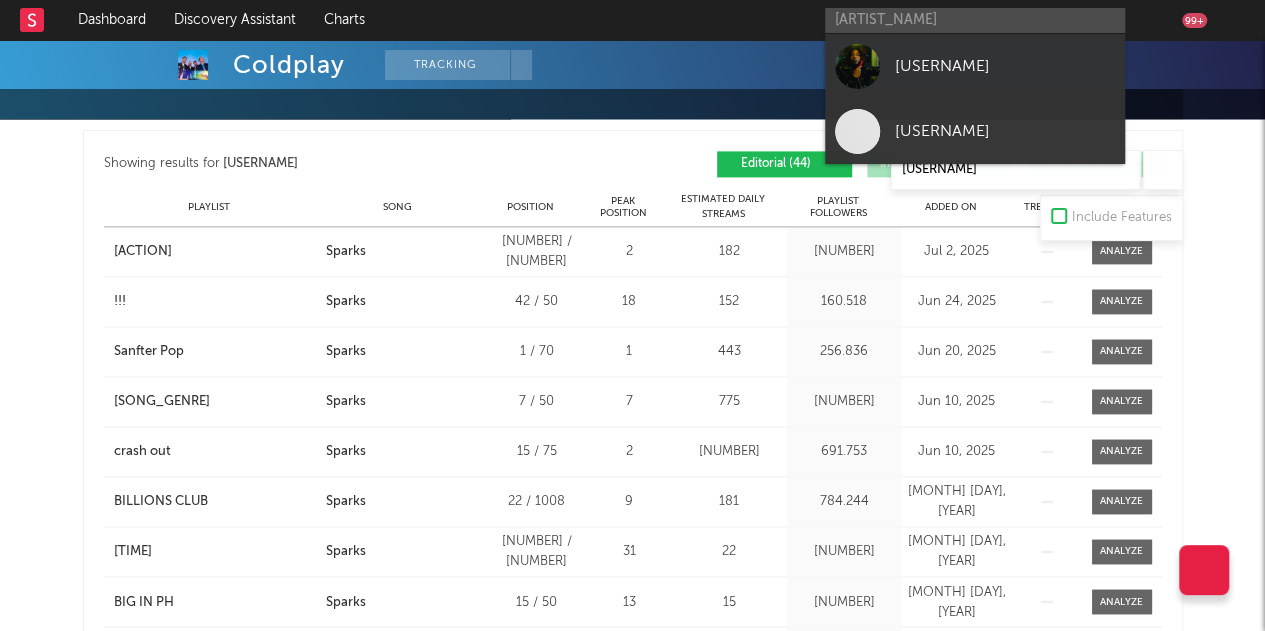 type 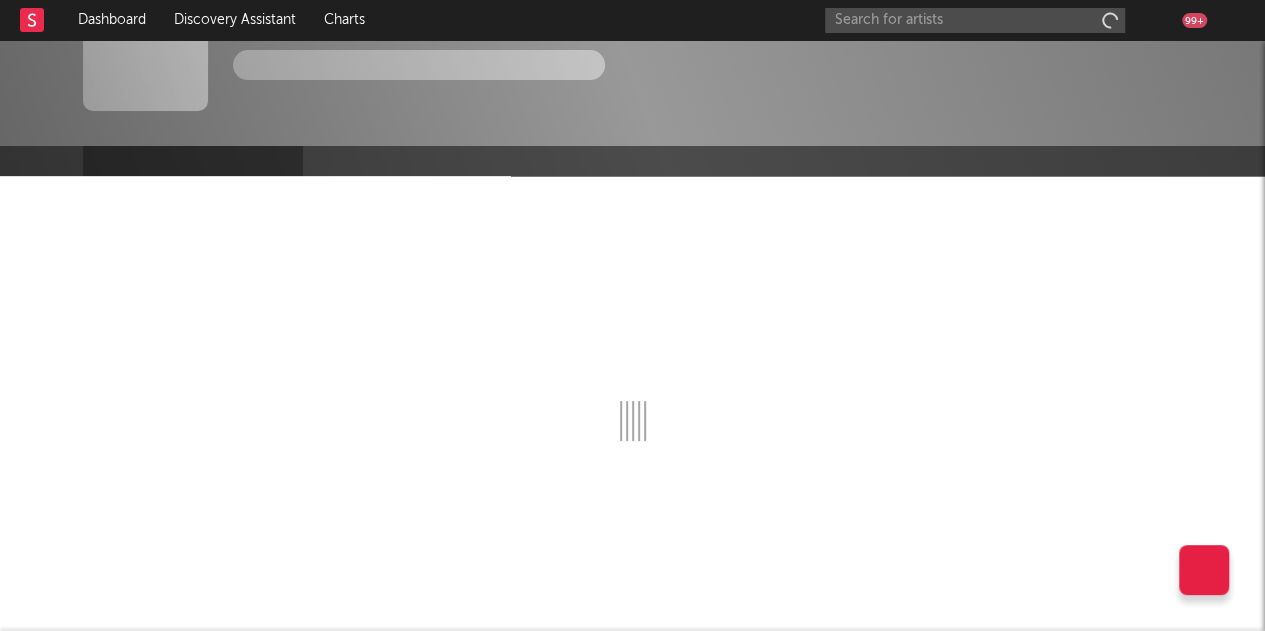 scroll, scrollTop: 64, scrollLeft: 0, axis: vertical 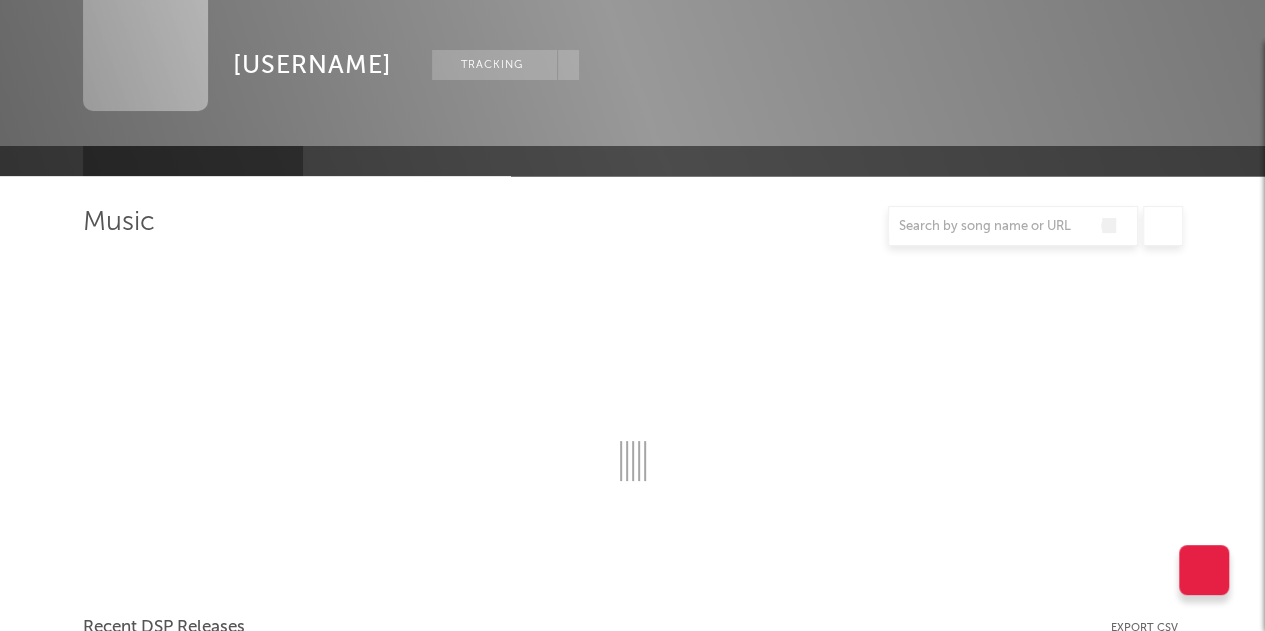 select on "6m" 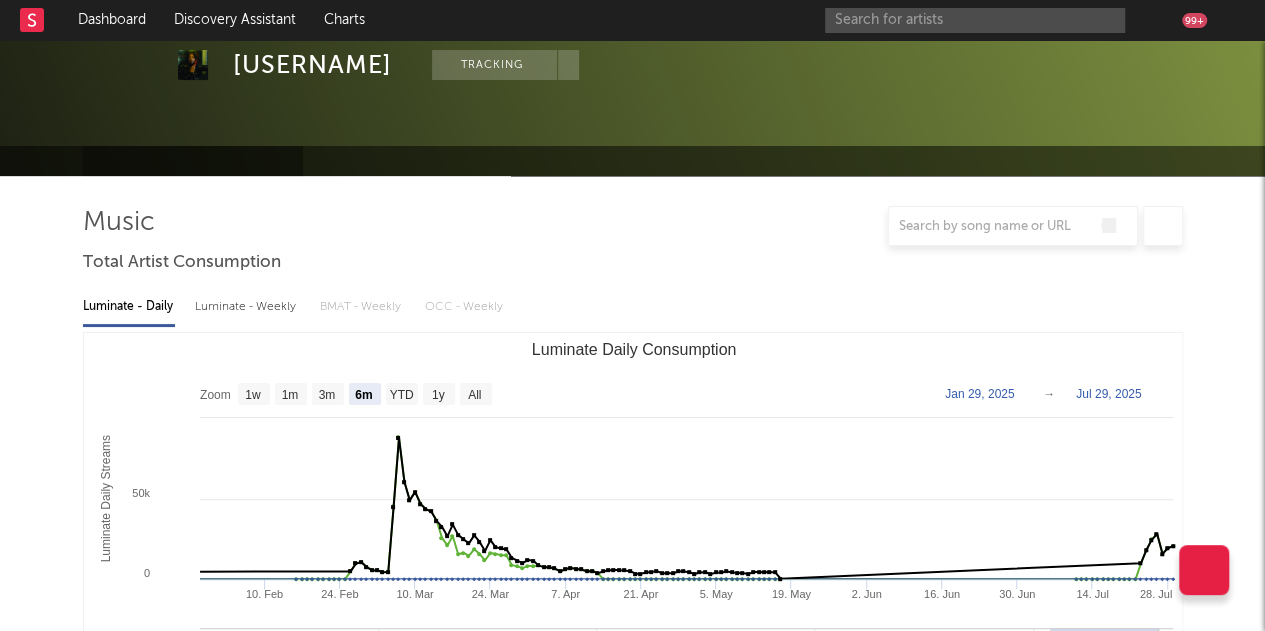 scroll, scrollTop: 1324, scrollLeft: 0, axis: vertical 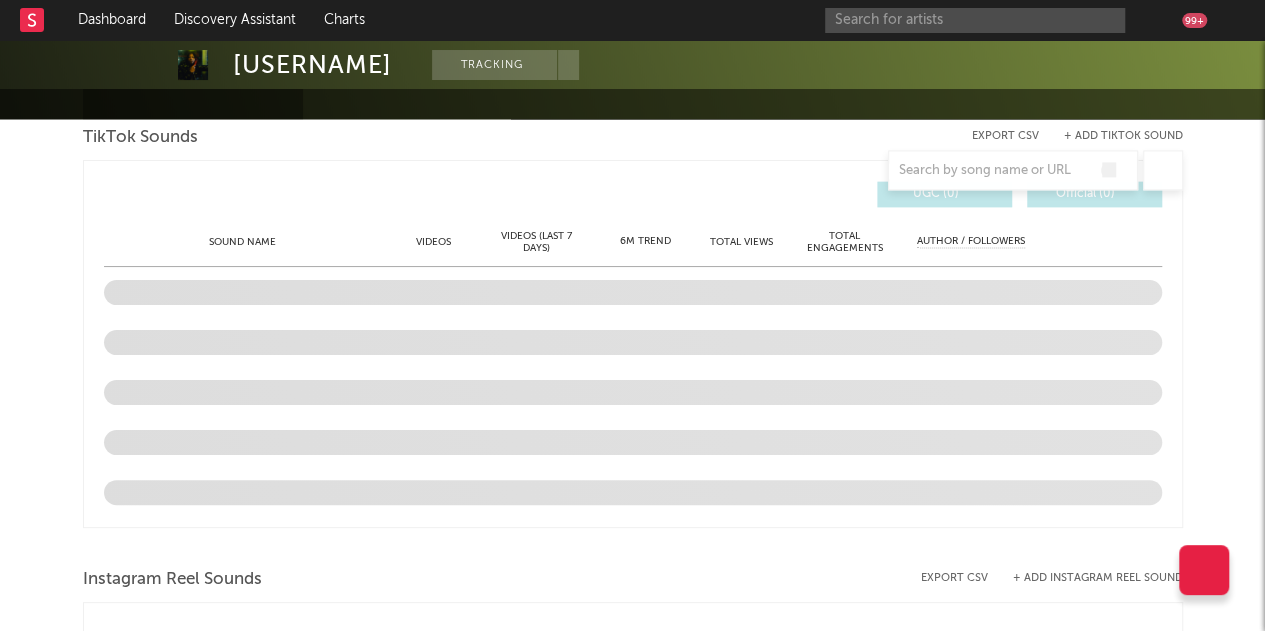 select on "6m" 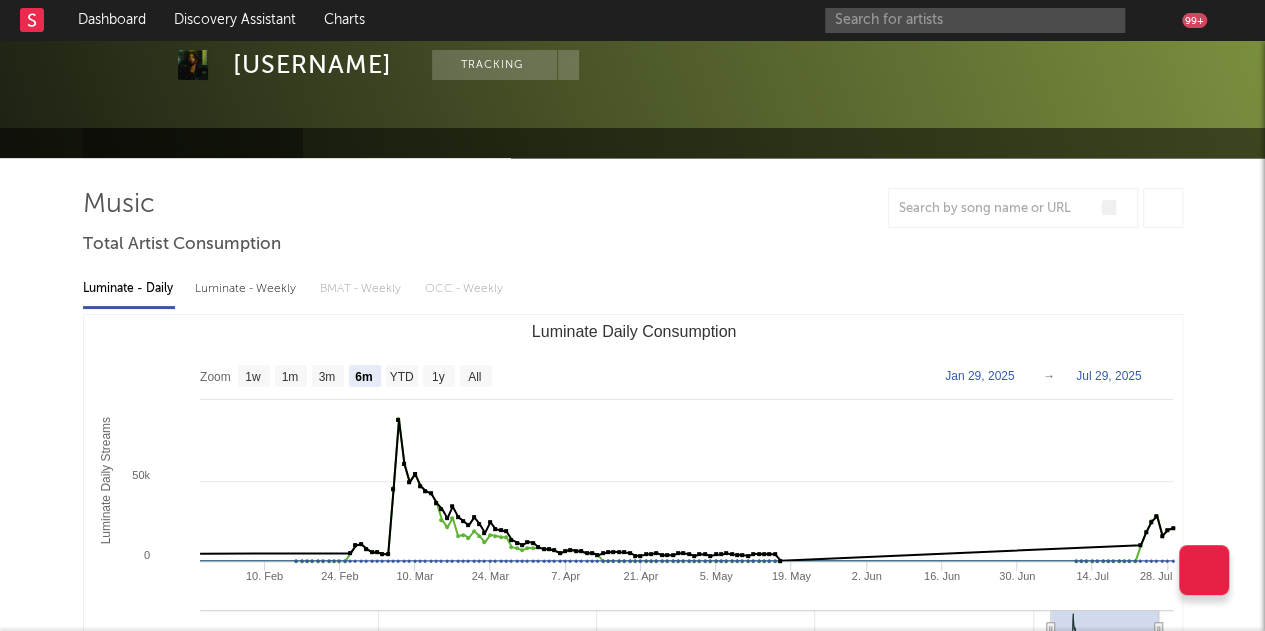 scroll, scrollTop: 0, scrollLeft: 0, axis: both 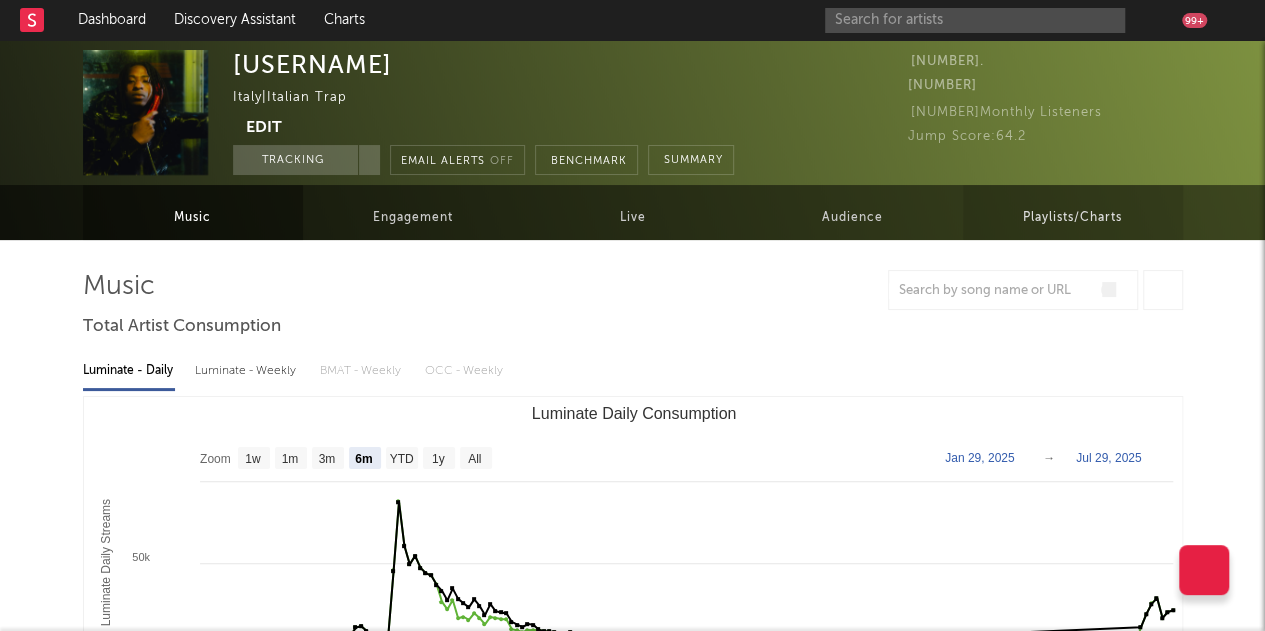 click on "Playlists/Charts" at bounding box center (1072, 218) 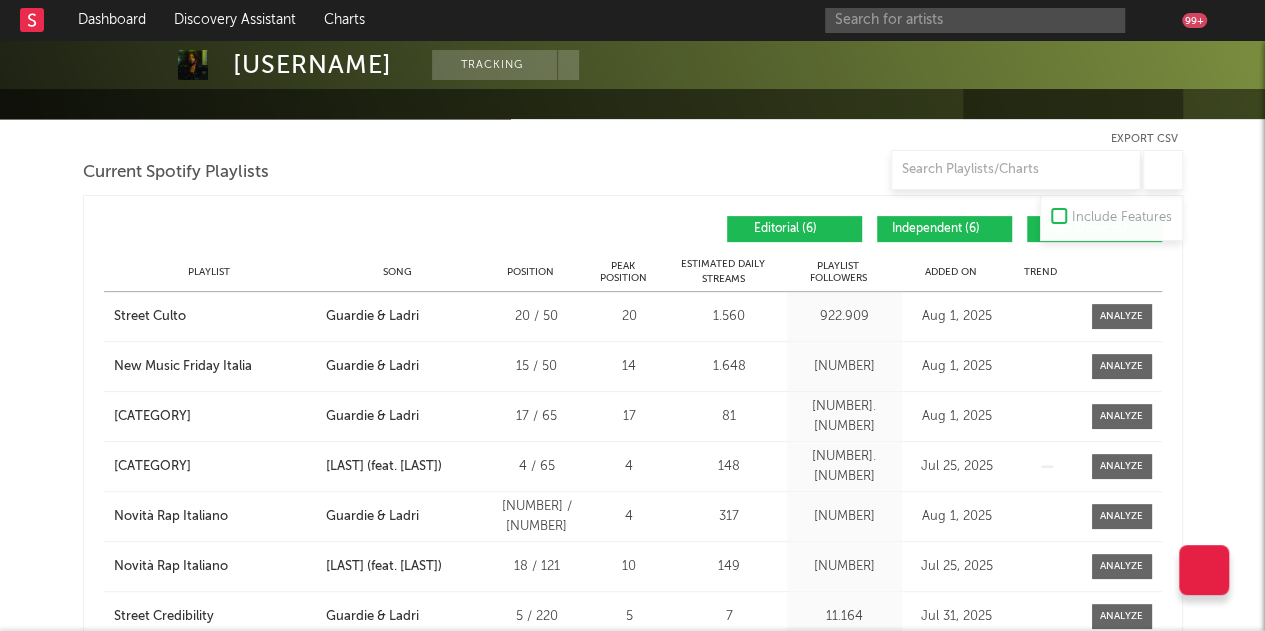scroll, scrollTop: 260, scrollLeft: 0, axis: vertical 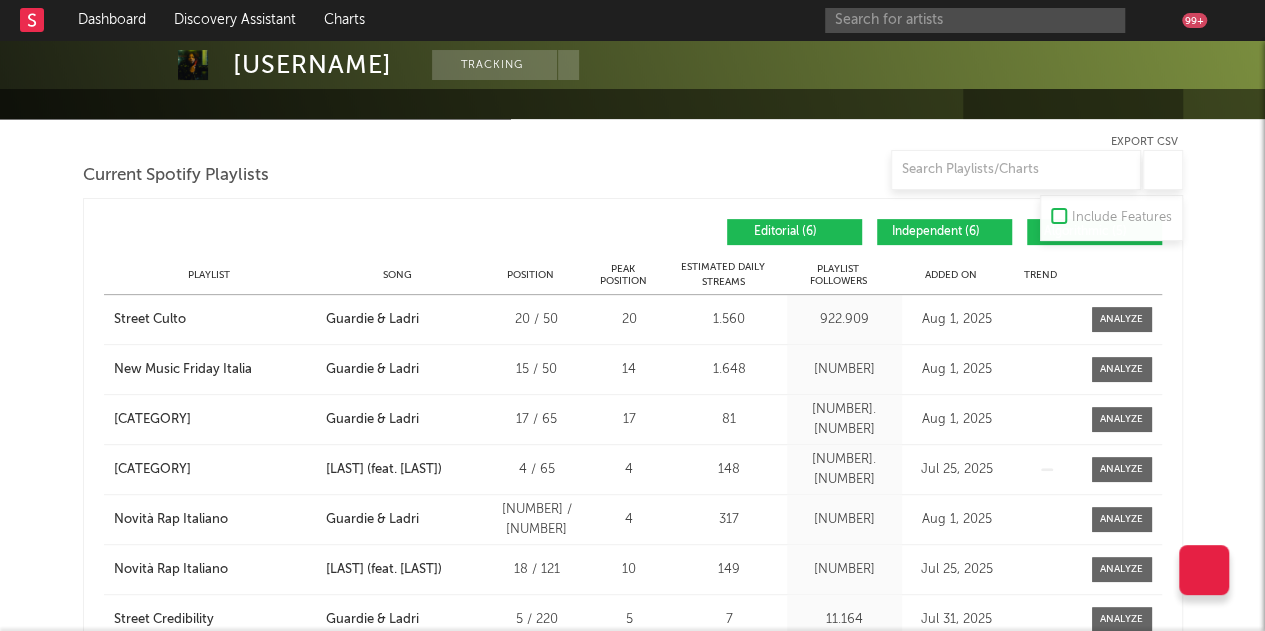 click on "[YEAR] [BRAND] ([NUMBER]) [BRAND] [BRAND] [BRAND] ([NUMBER]) [BRAND] ([NUMBER])" at bounding box center (633, 232) 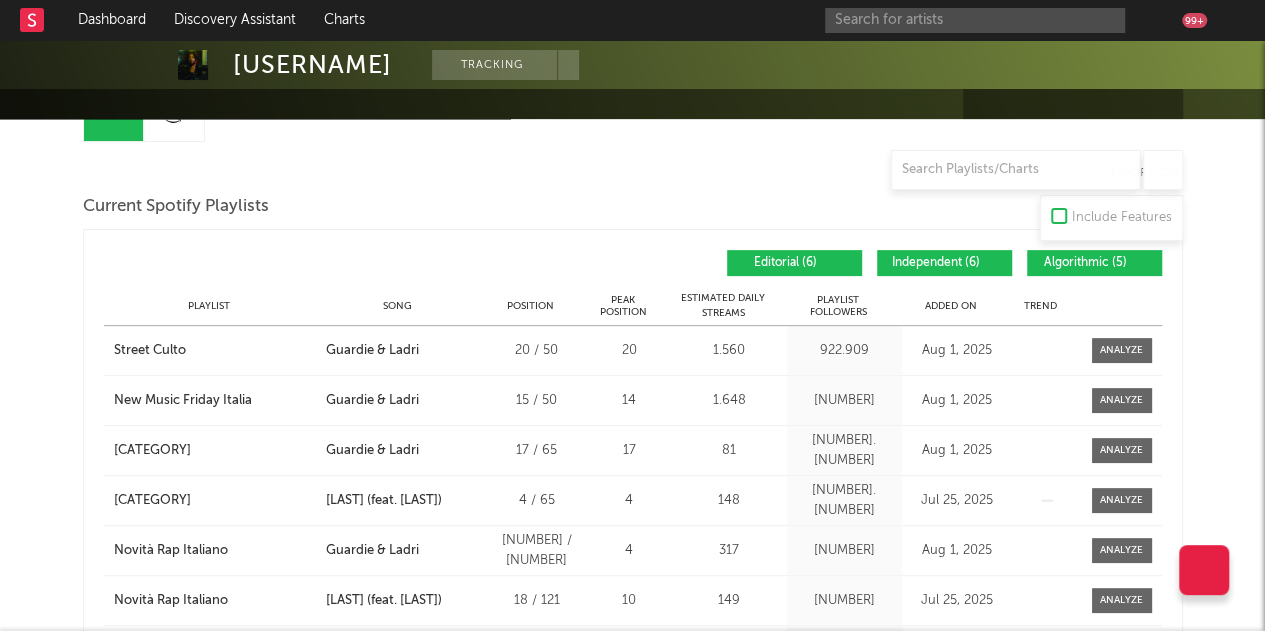 scroll, scrollTop: 228, scrollLeft: 0, axis: vertical 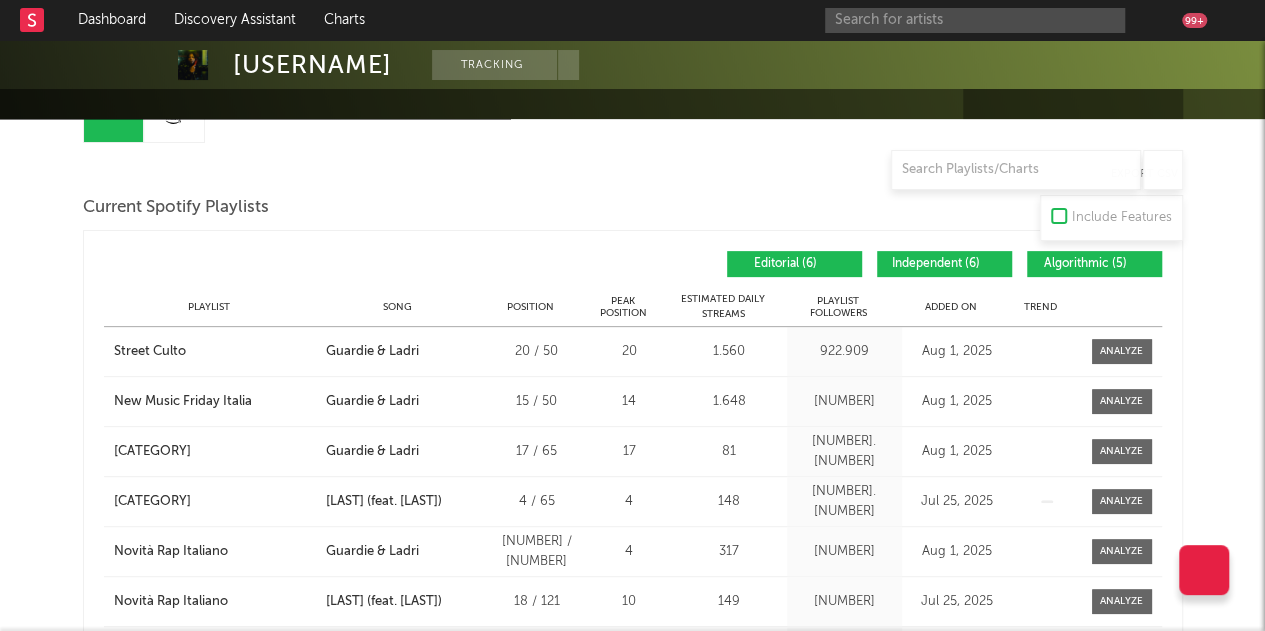 click on "[COMPANY] ( [NUMBER] )" at bounding box center (936, 264) 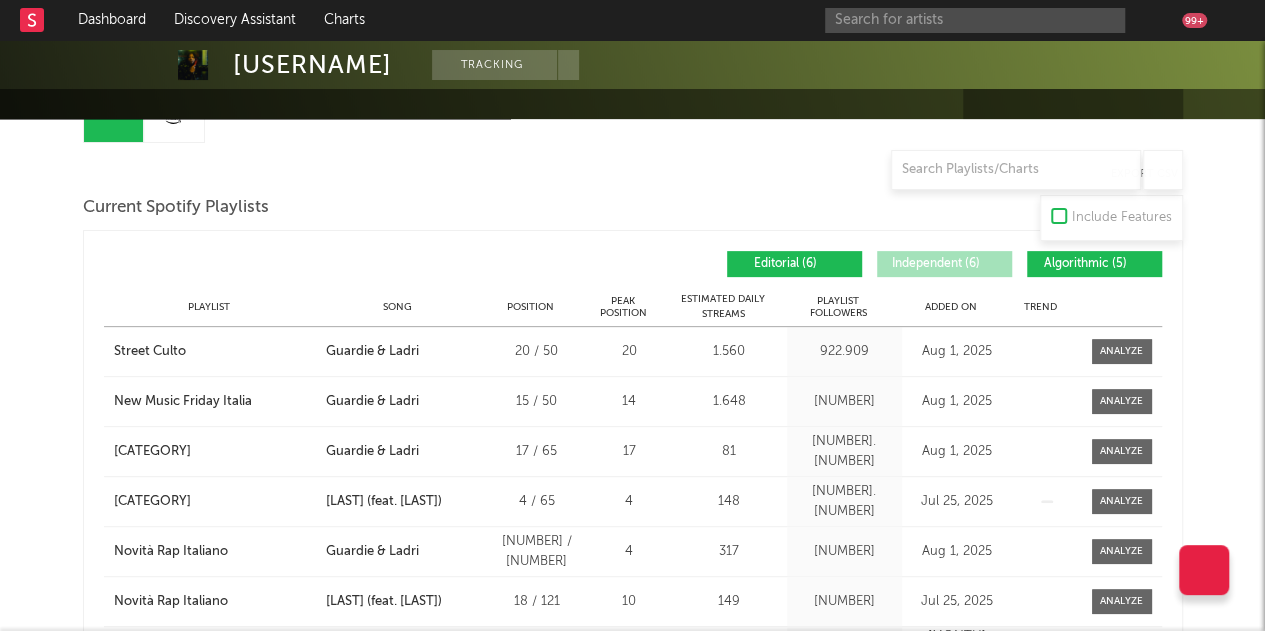 click on "Algorithmic   ([NUMBER])" at bounding box center (1086, 264) 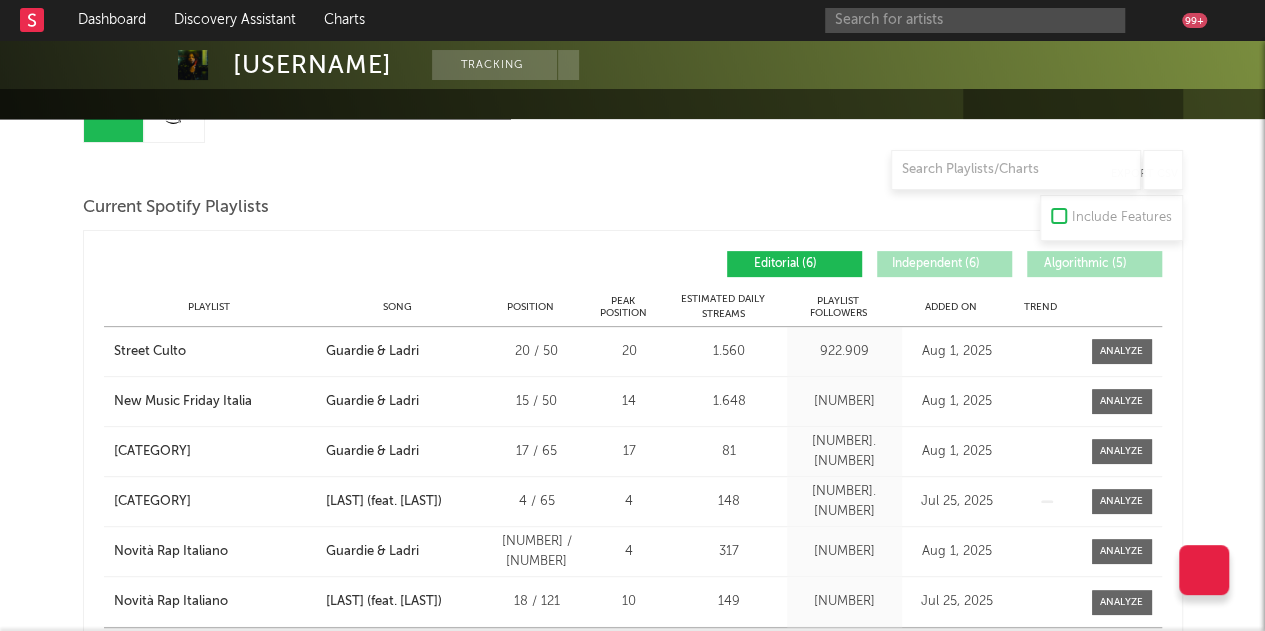 click on "Playlist City Song Position Peak Position Estimated Daily Streams Playlist Followers Daily Streams Added On Exited On Trend" at bounding box center [633, 307] 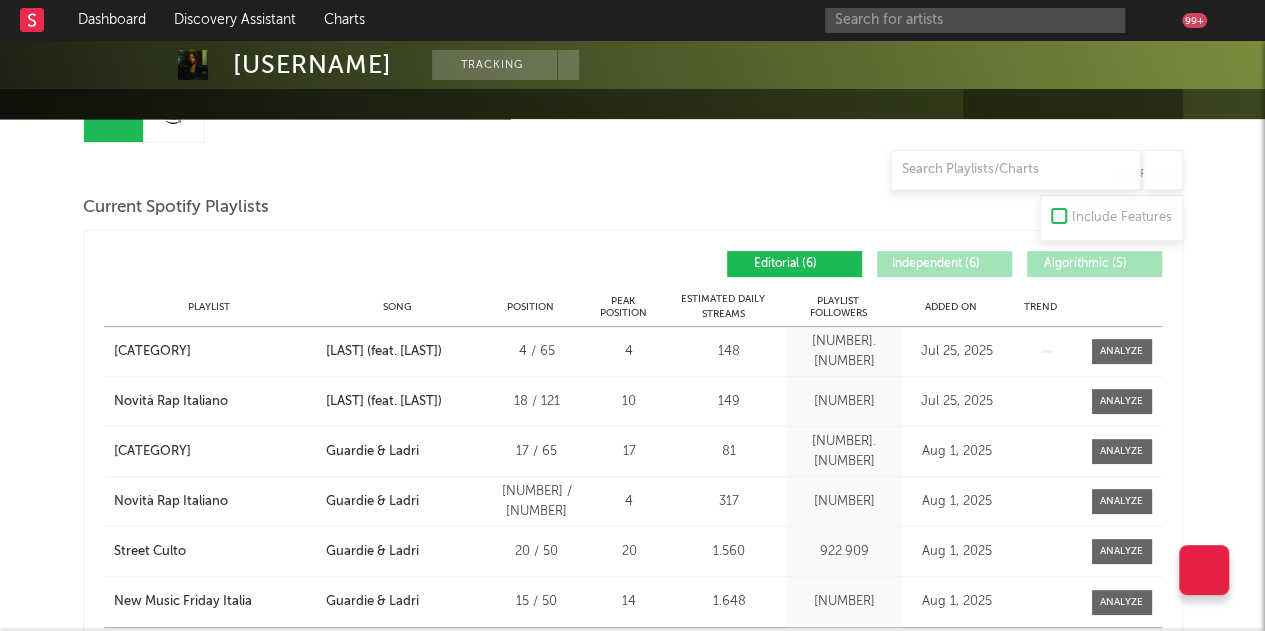 click on "Added On" at bounding box center [951, 307] 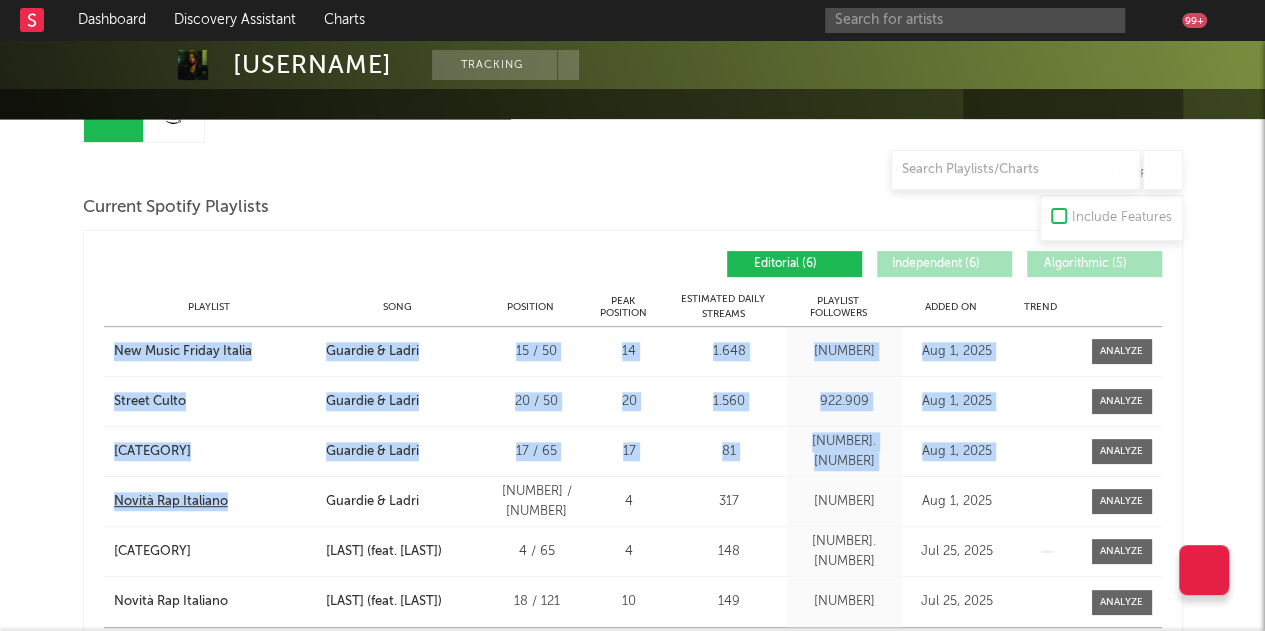 drag, startPoint x: 93, startPoint y: 345, endPoint x: 283, endPoint y: 509, distance: 250.99004 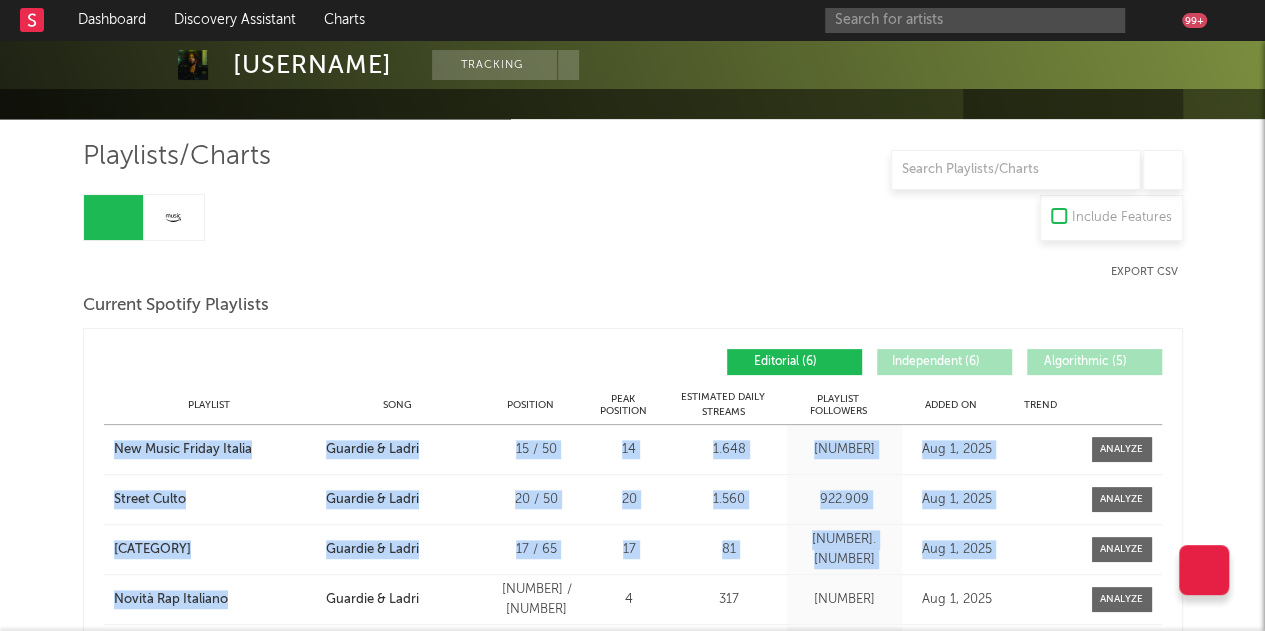 scroll, scrollTop: 131, scrollLeft: 0, axis: vertical 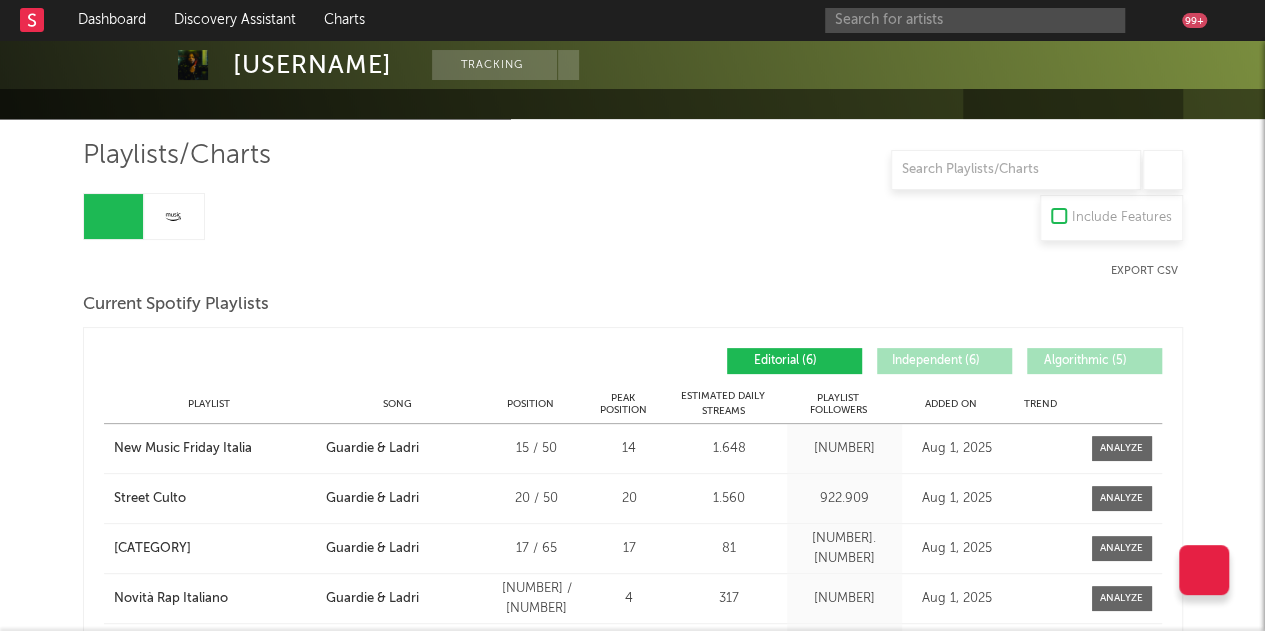 click on "Current Spotify Playlists" at bounding box center (633, 305) 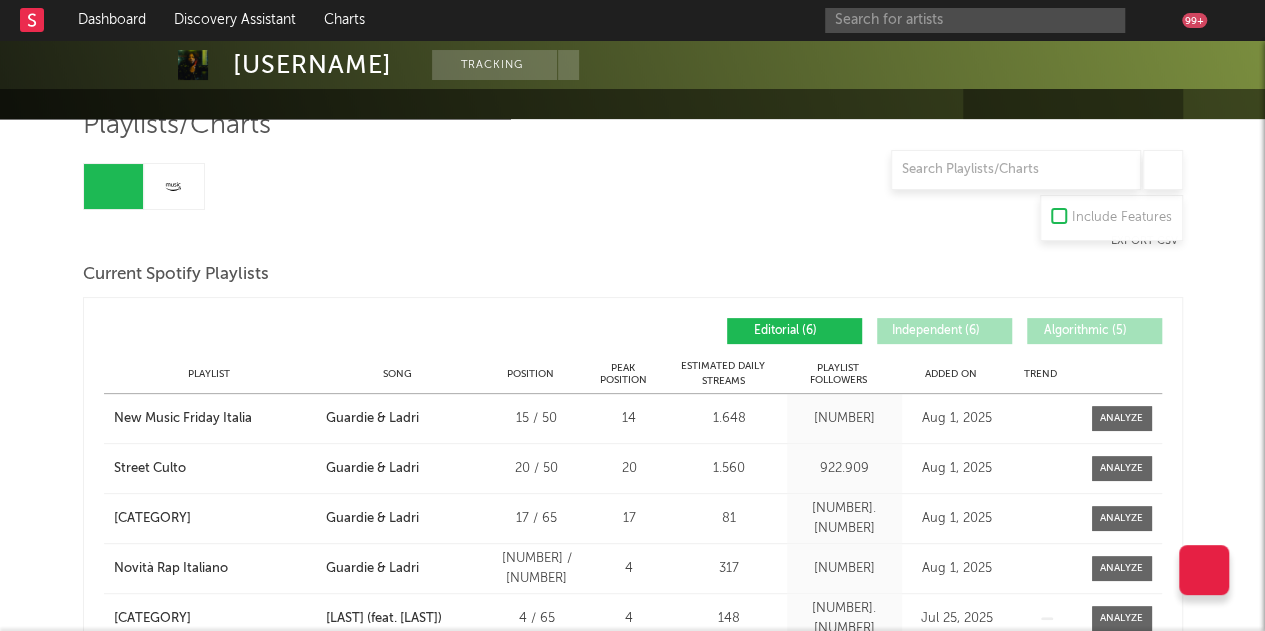 scroll, scrollTop: 147, scrollLeft: 0, axis: vertical 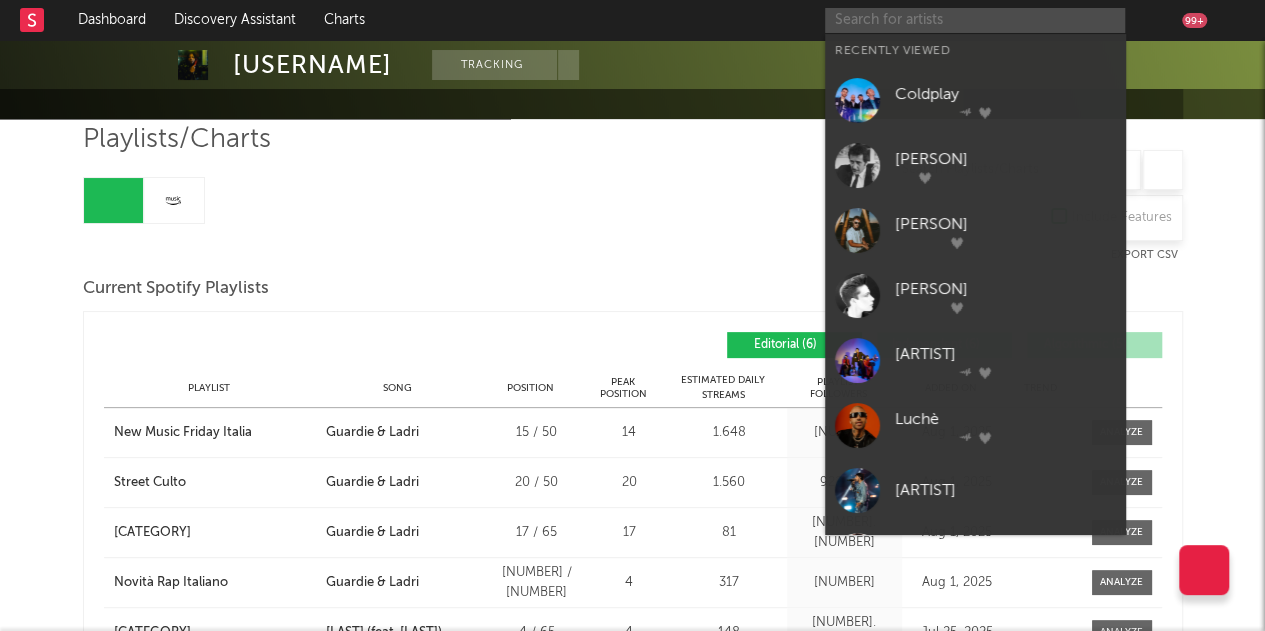 click at bounding box center (975, 20) 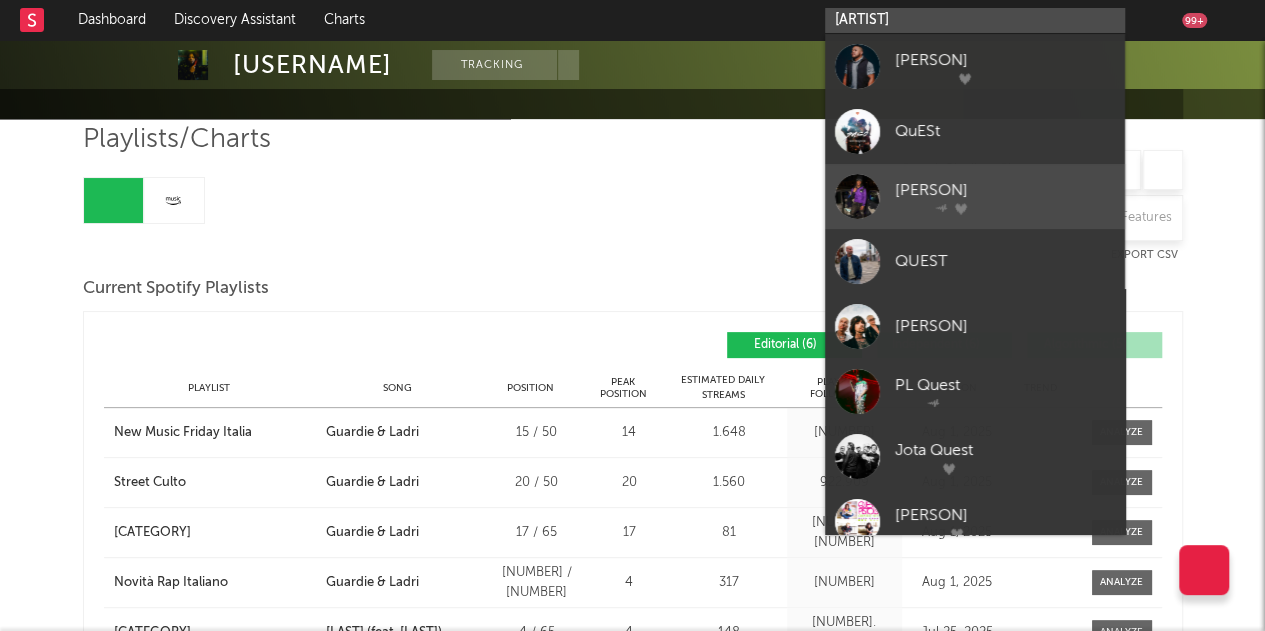 type on "[ARTIST]" 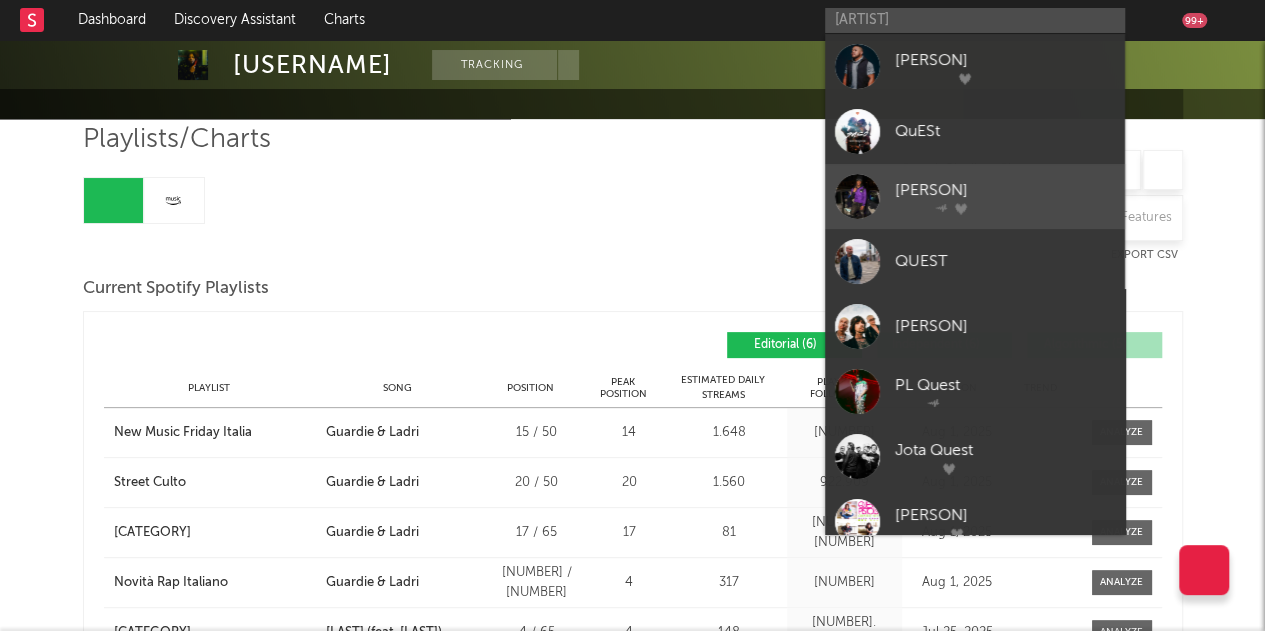 click on "[PERSON]" at bounding box center [1005, 190] 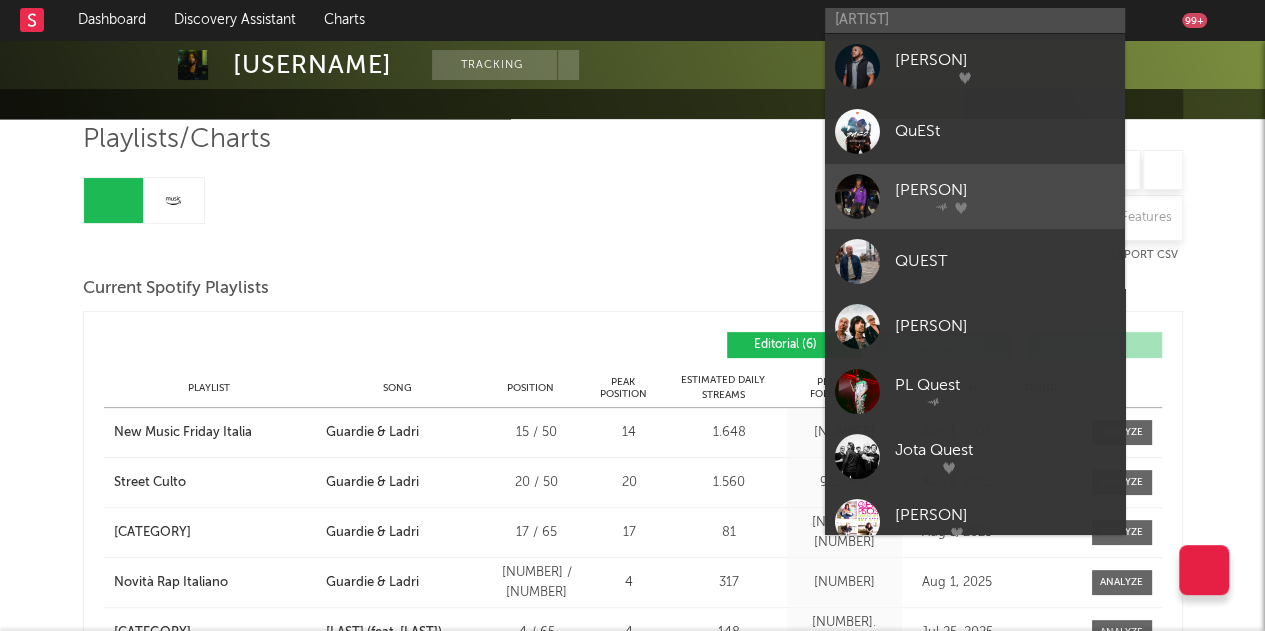 type 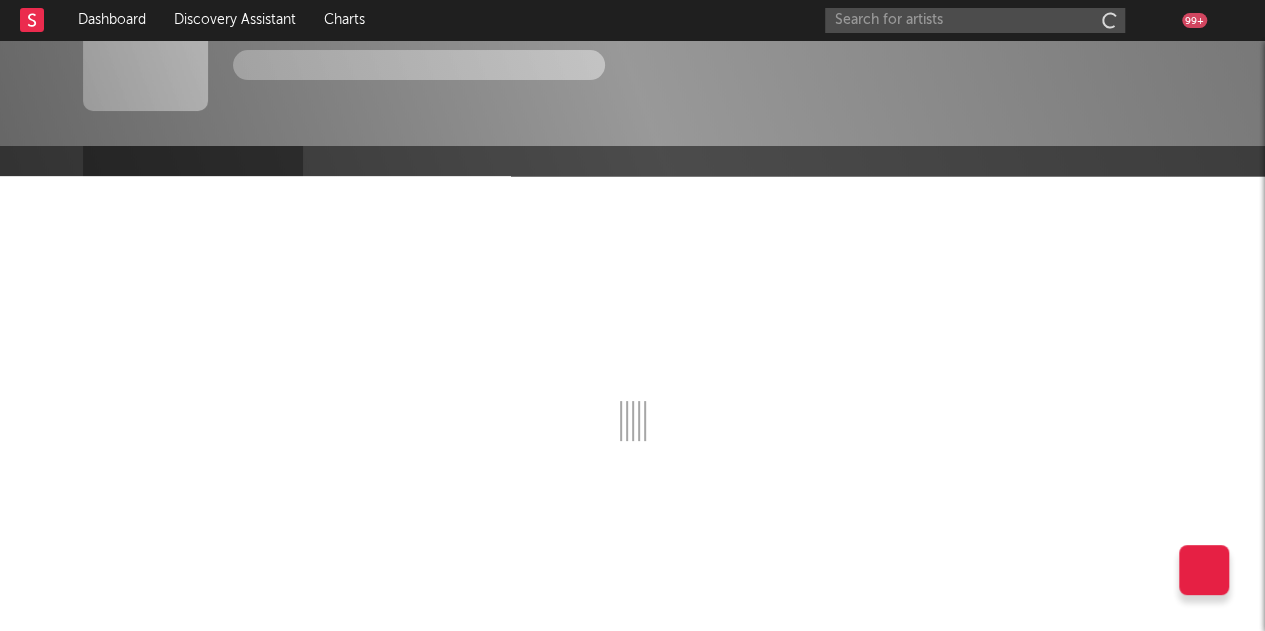 scroll, scrollTop: 64, scrollLeft: 0, axis: vertical 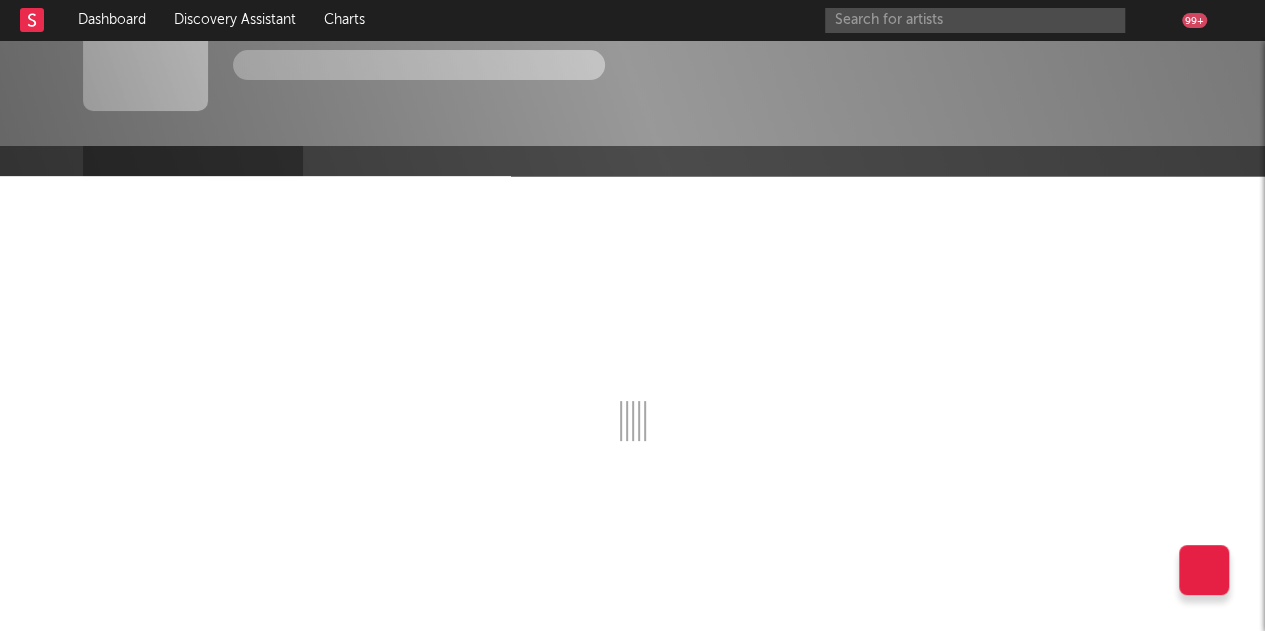 select on "1w" 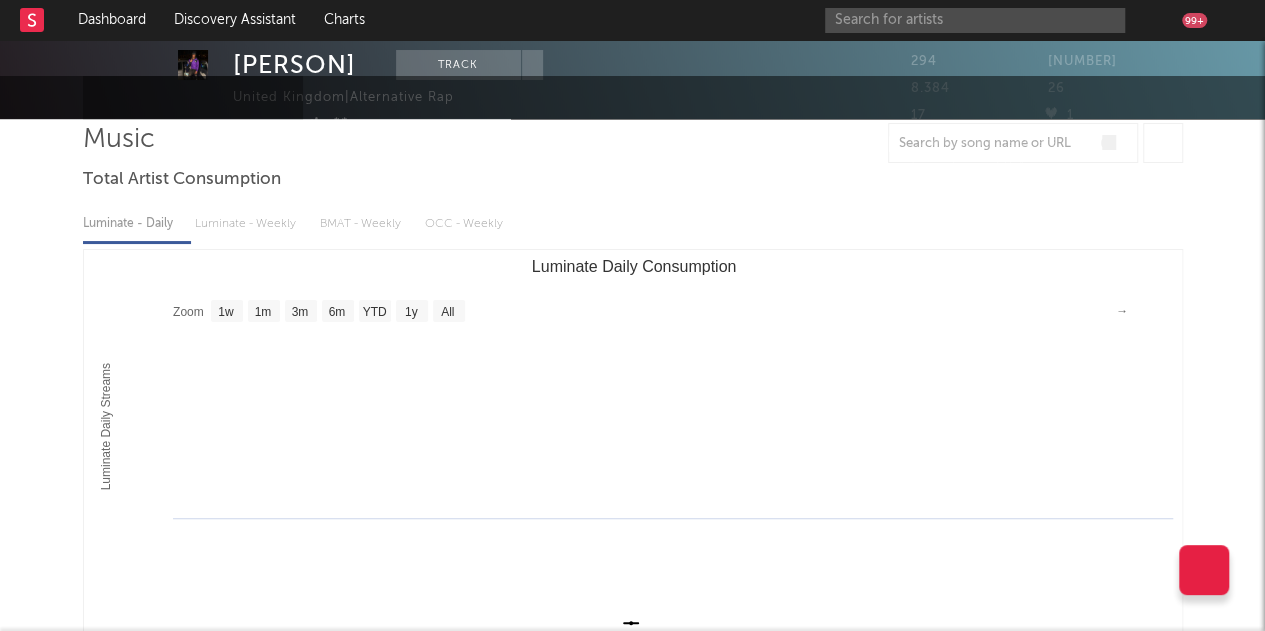 scroll, scrollTop: 0, scrollLeft: 0, axis: both 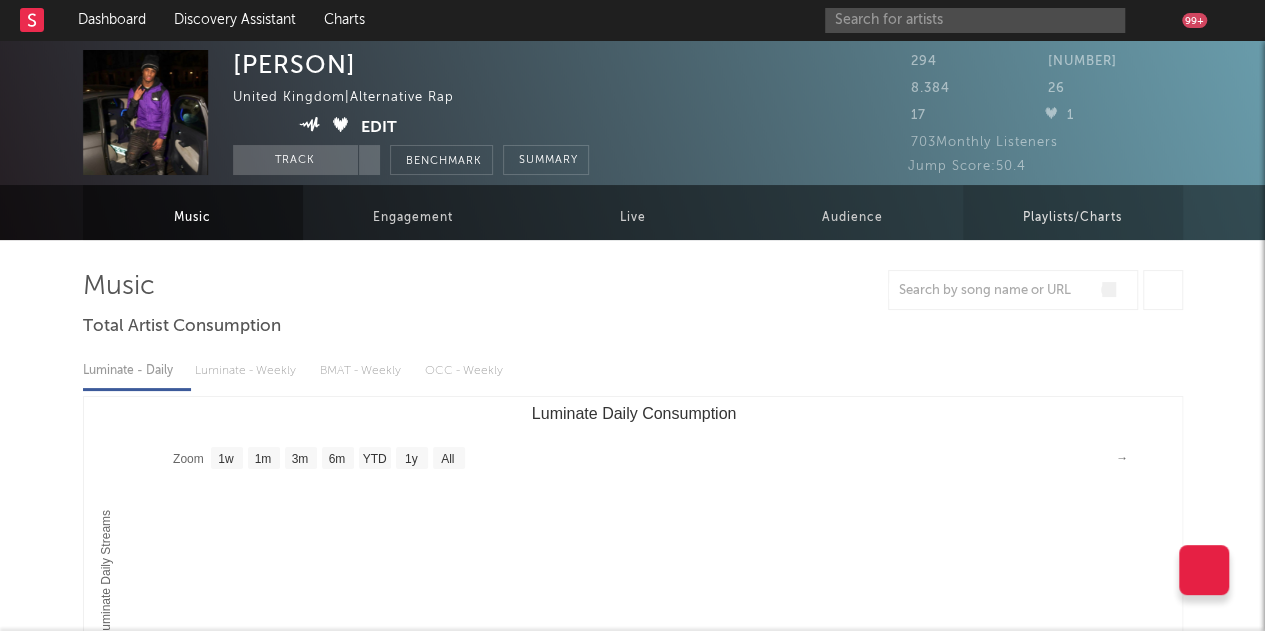 click on "Playlists/Charts" at bounding box center [1072, 218] 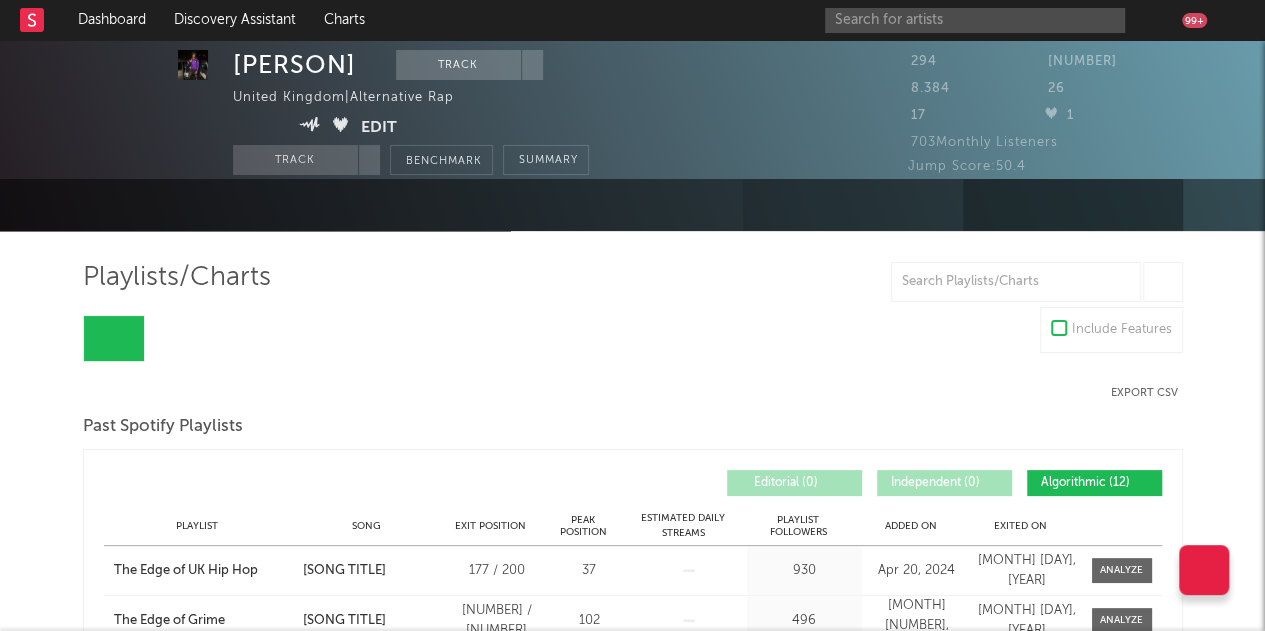 scroll, scrollTop: 19, scrollLeft: 0, axis: vertical 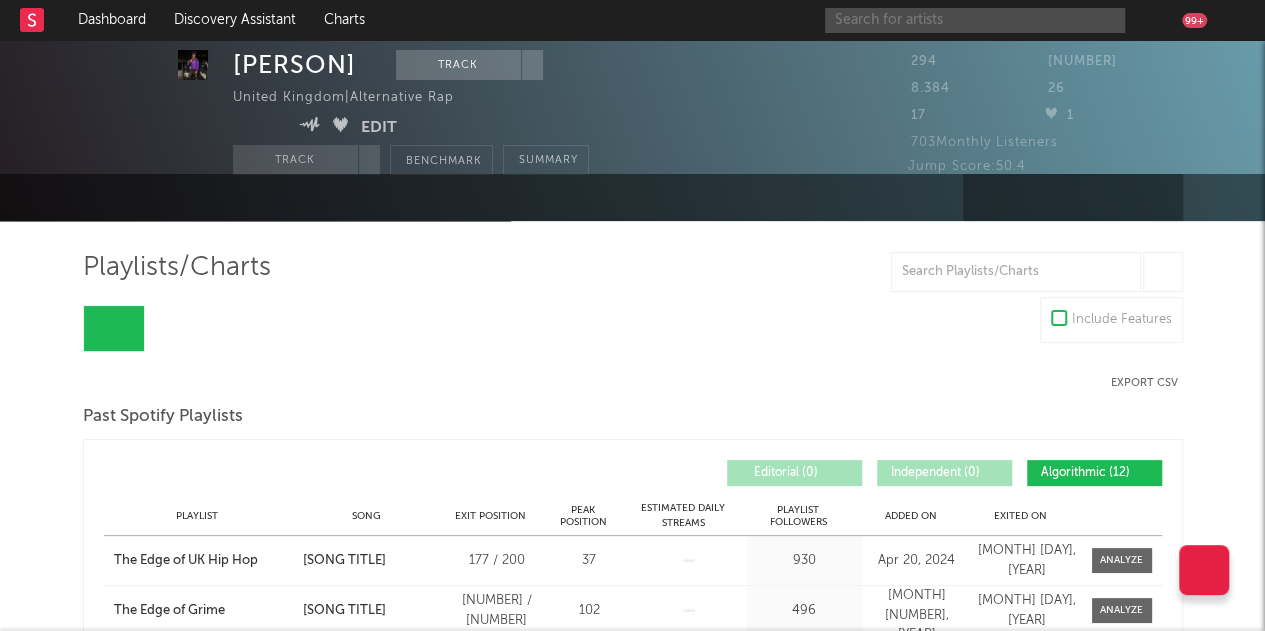 click at bounding box center [975, 20] 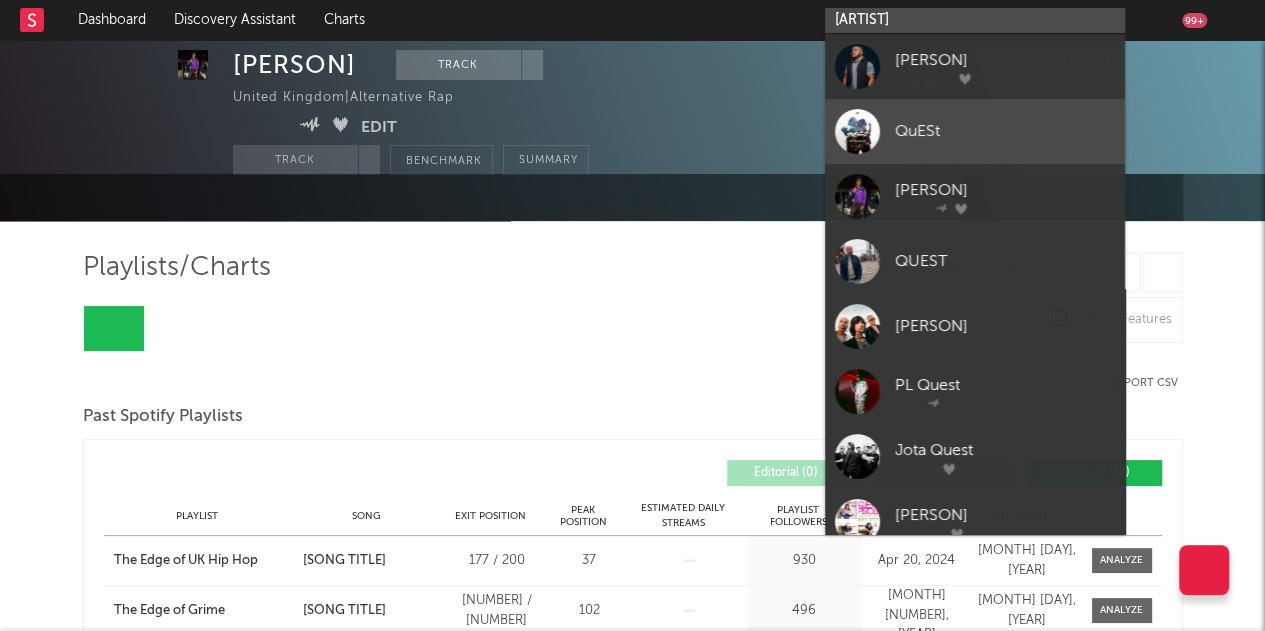 type on "[ARTIST]" 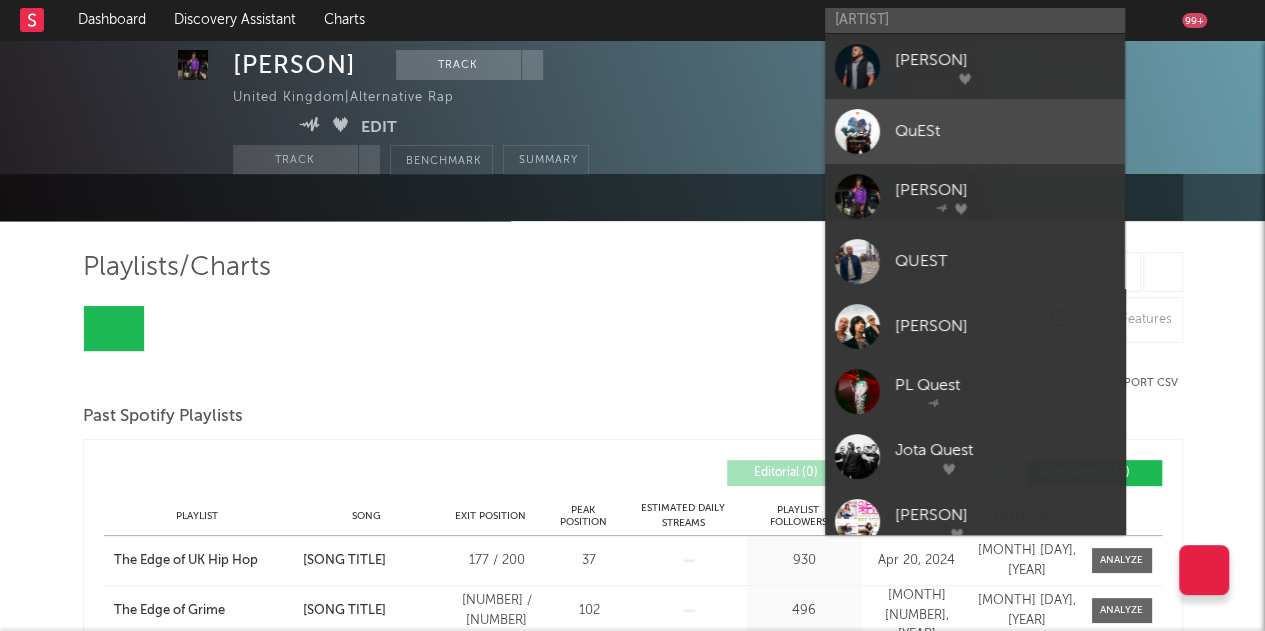 click on "QuESt" at bounding box center [1005, 131] 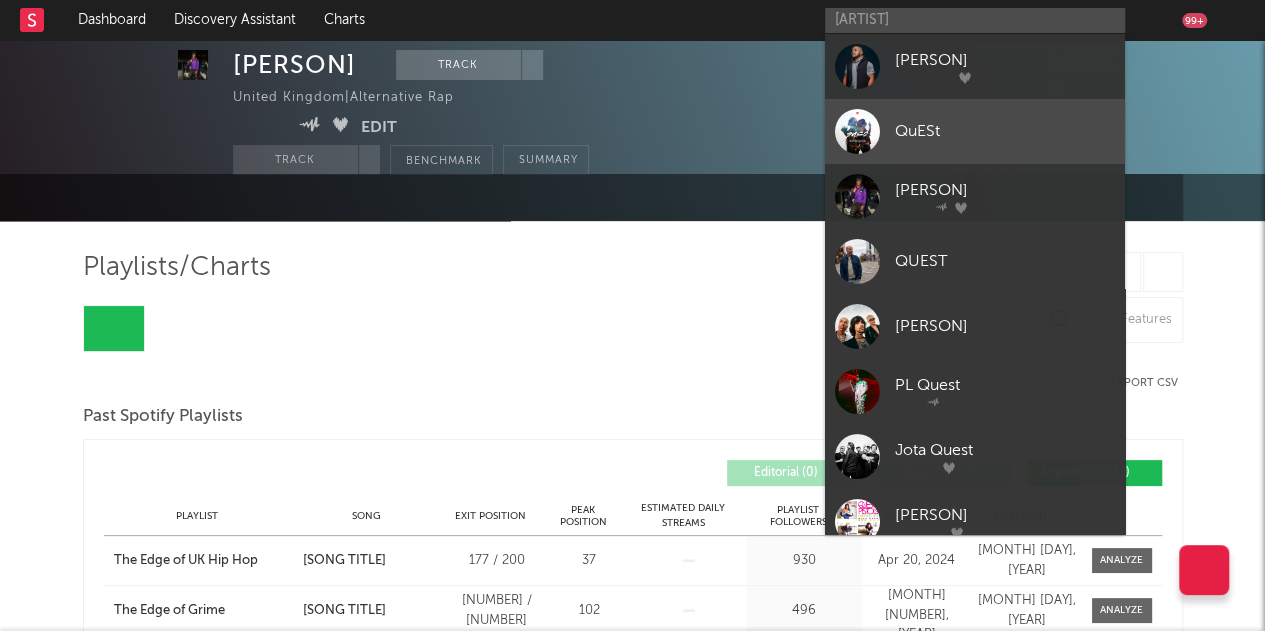 type 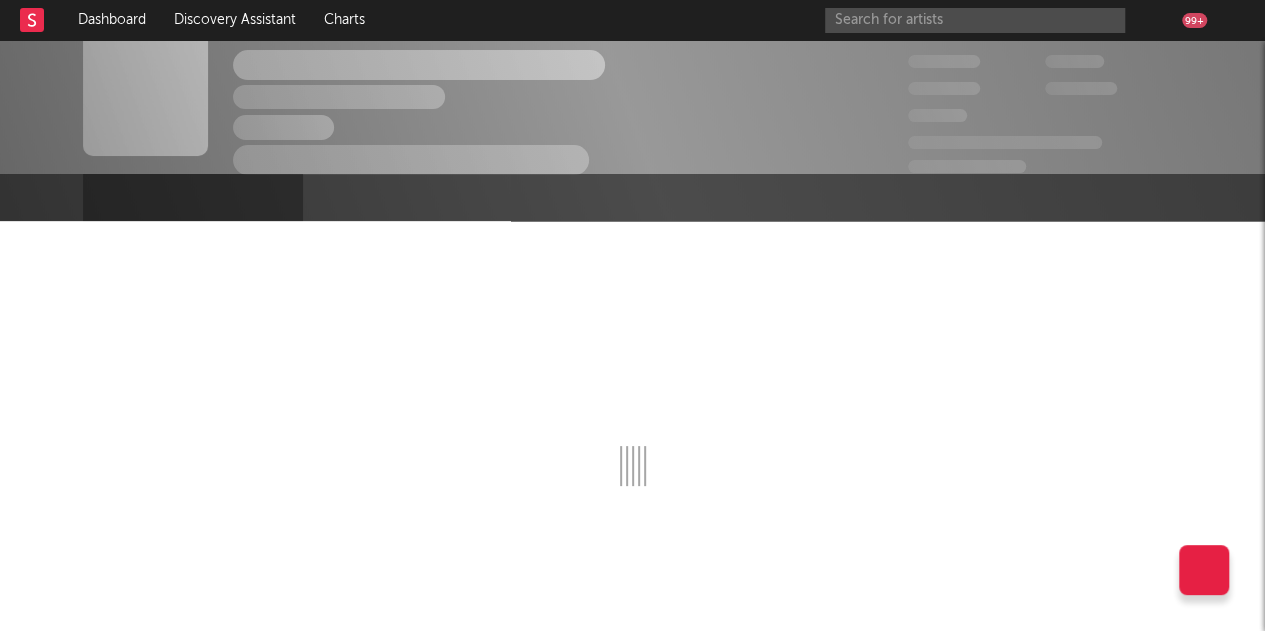 select on "6m" 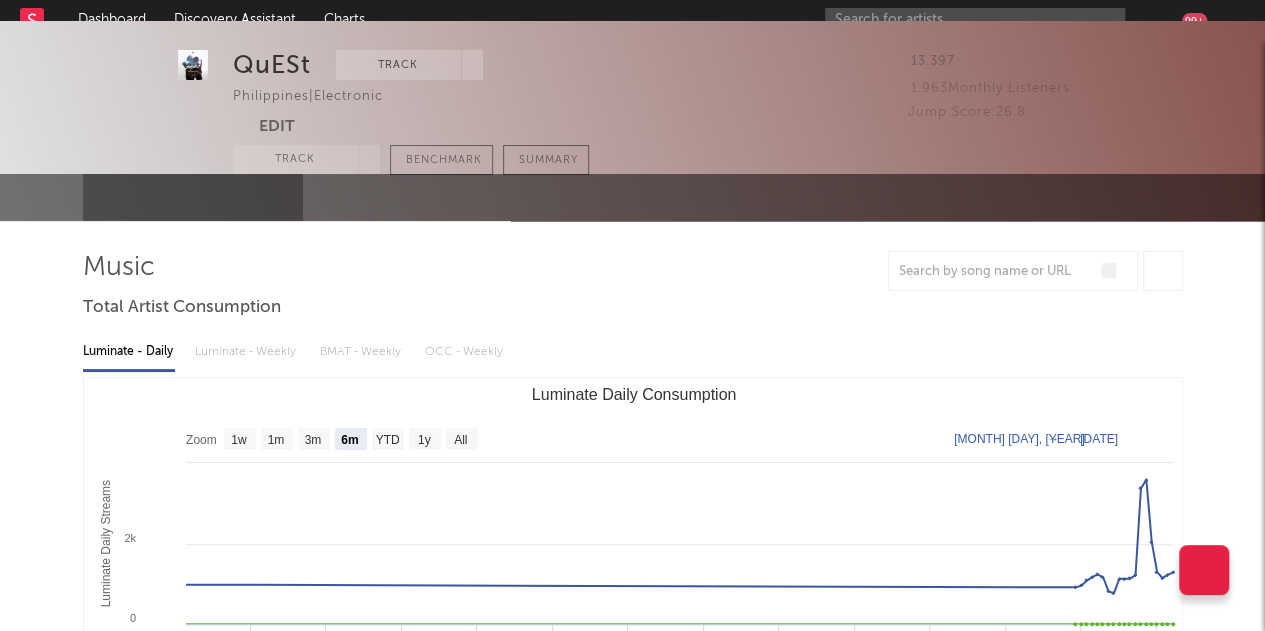 select on "6m" 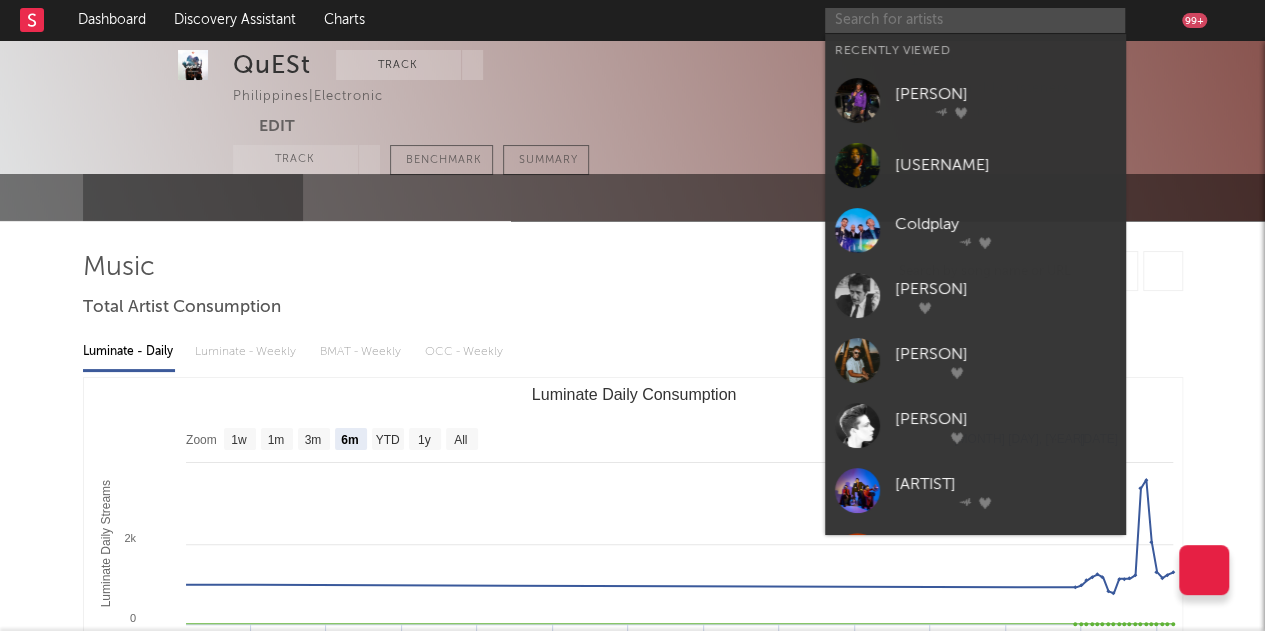 click at bounding box center [975, 20] 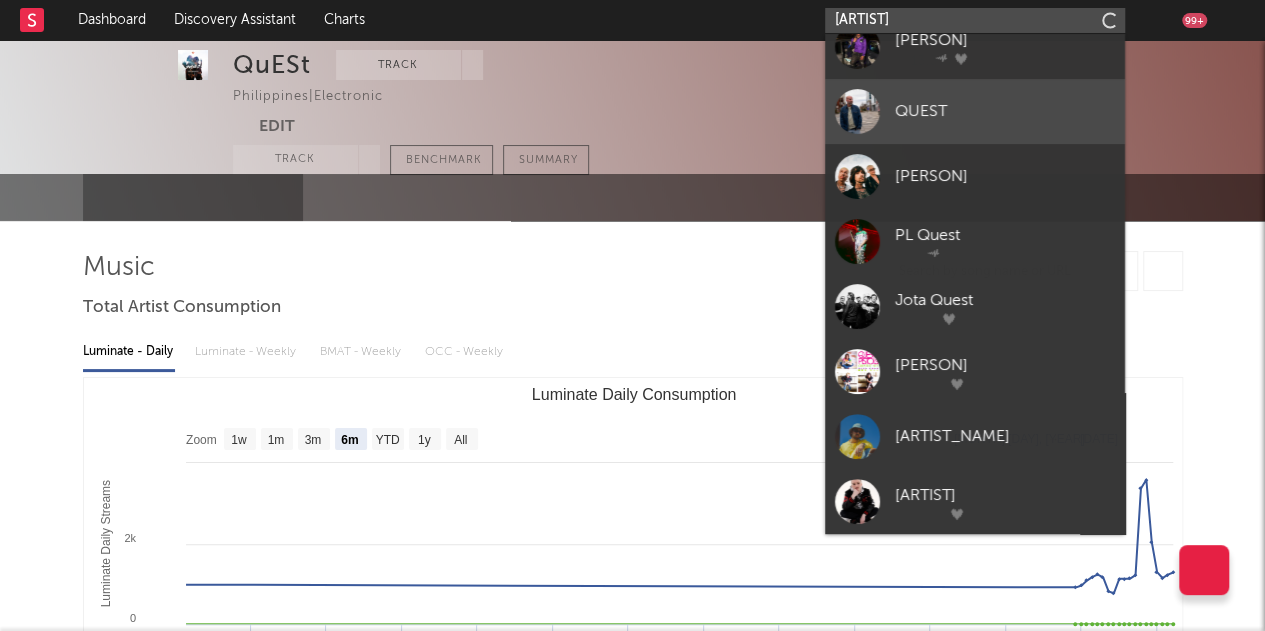 scroll, scrollTop: 0, scrollLeft: 0, axis: both 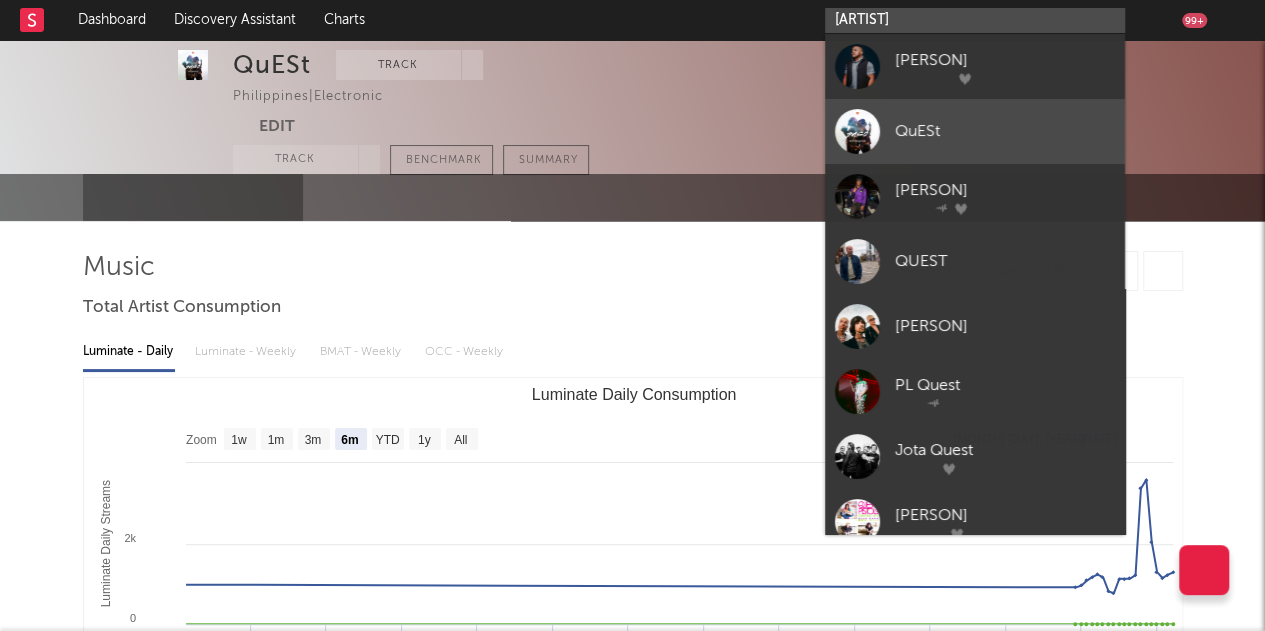 type on "[ARTIST]" 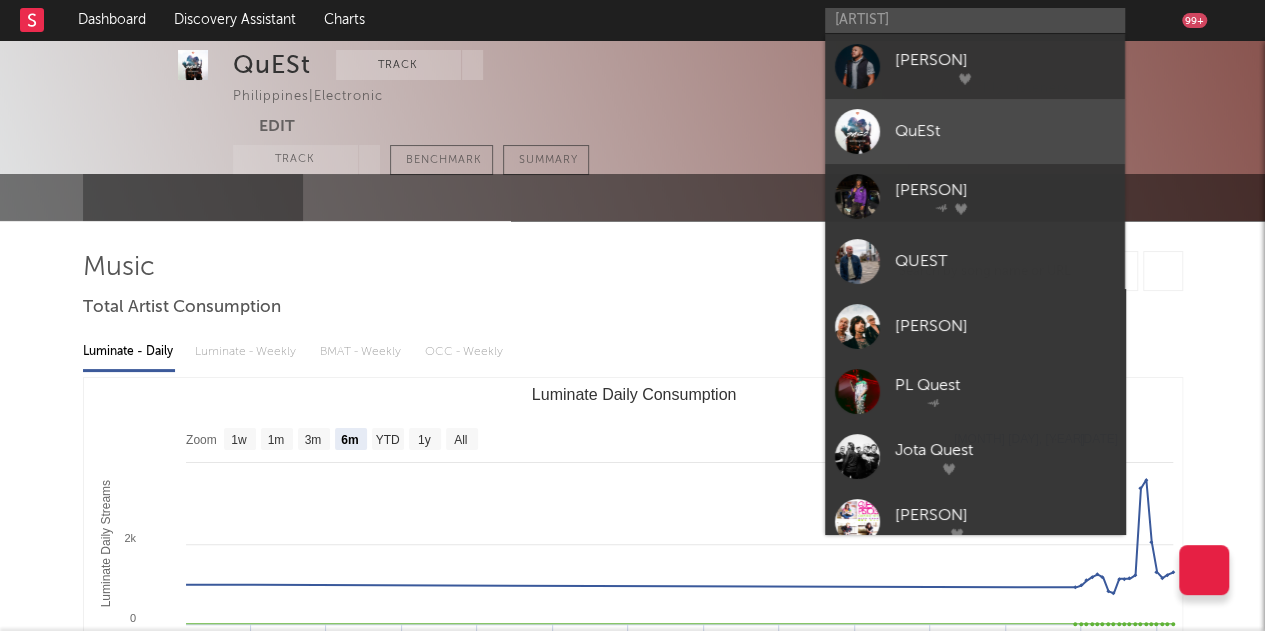 click on "QuESt" at bounding box center [1005, 131] 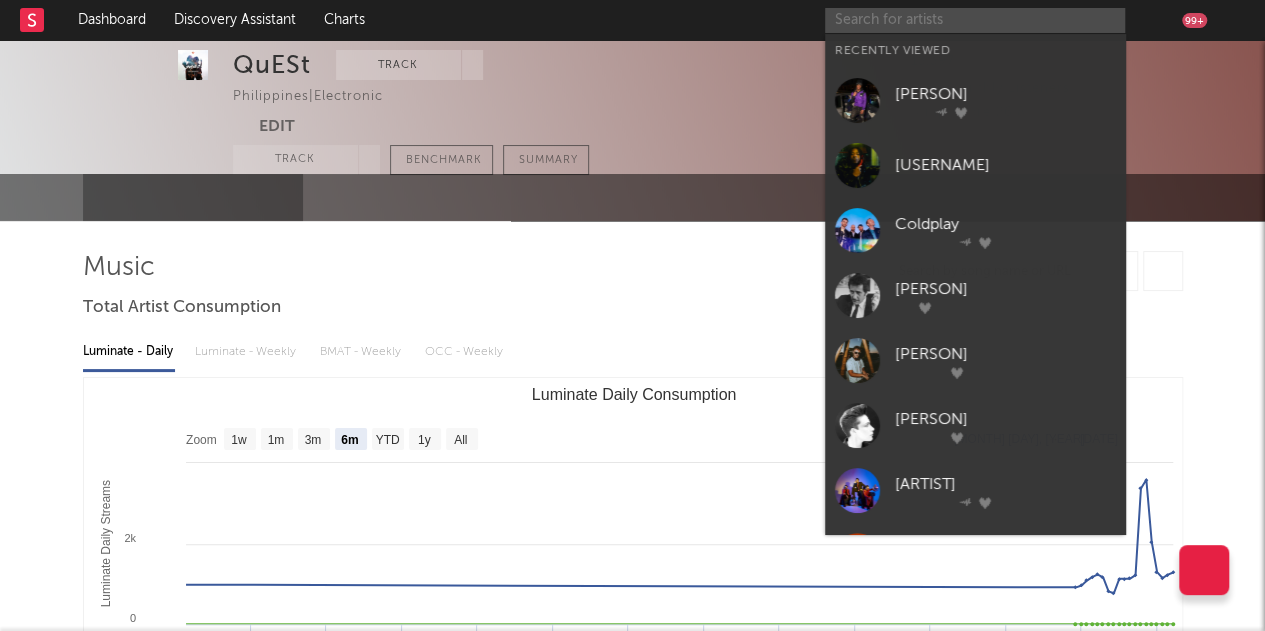 click at bounding box center [975, 20] 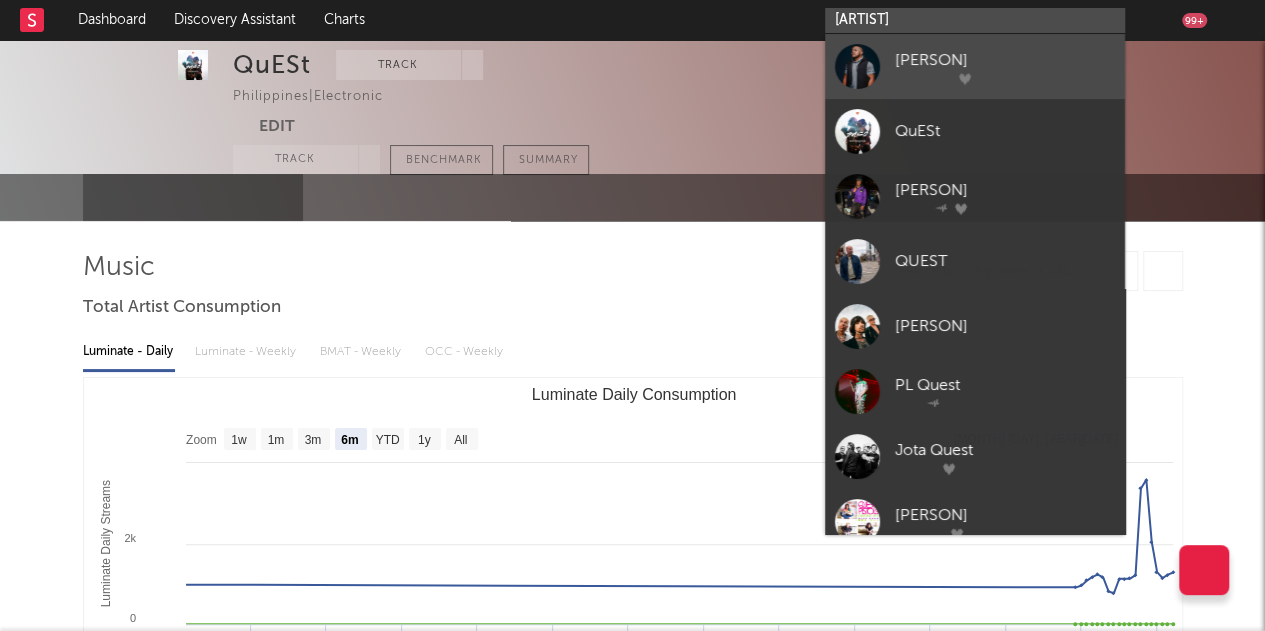 type on "[ARTIST]" 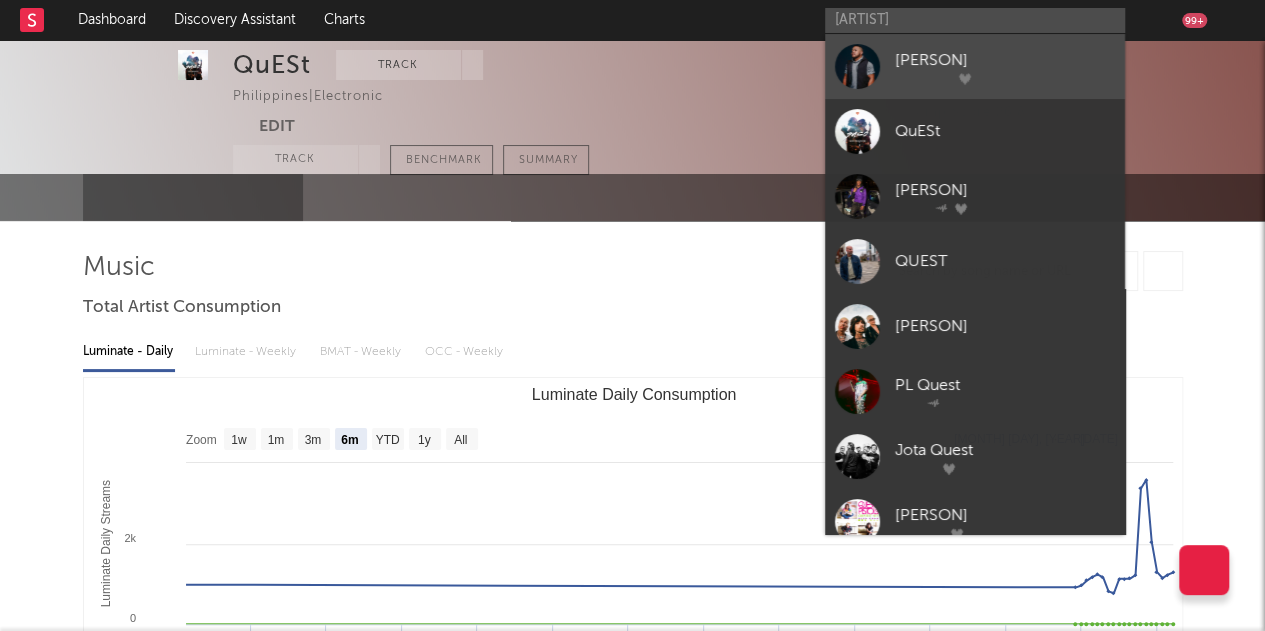 click on "[PERSON]" at bounding box center (1005, 60) 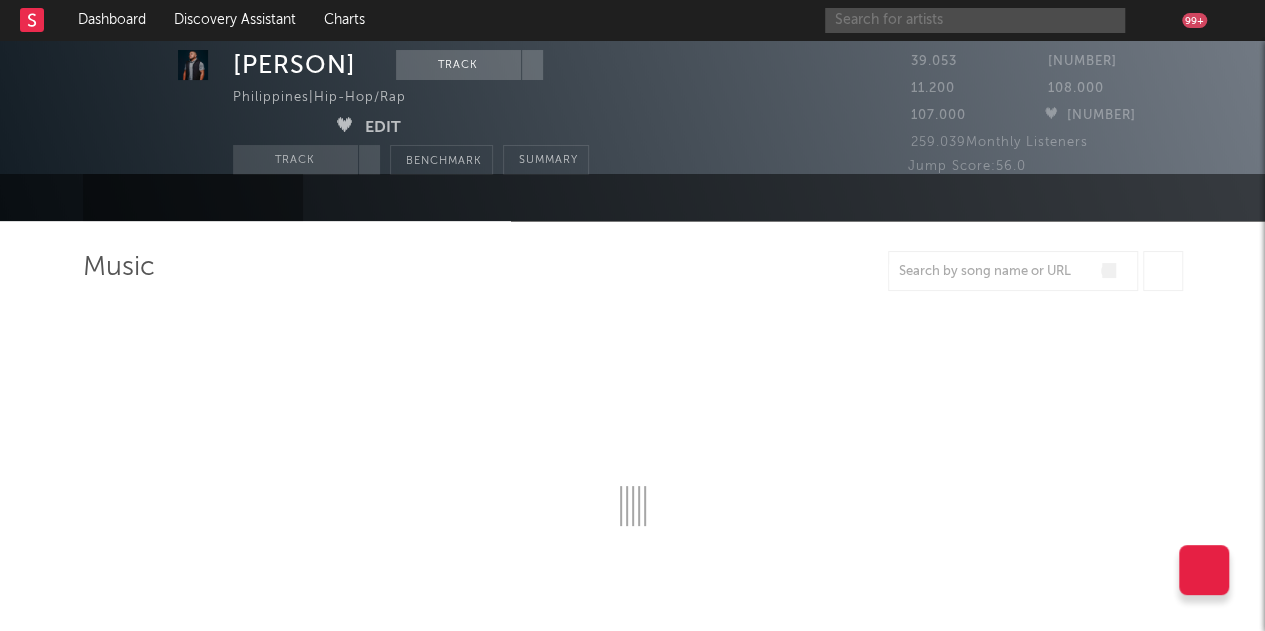 click at bounding box center [975, 20] 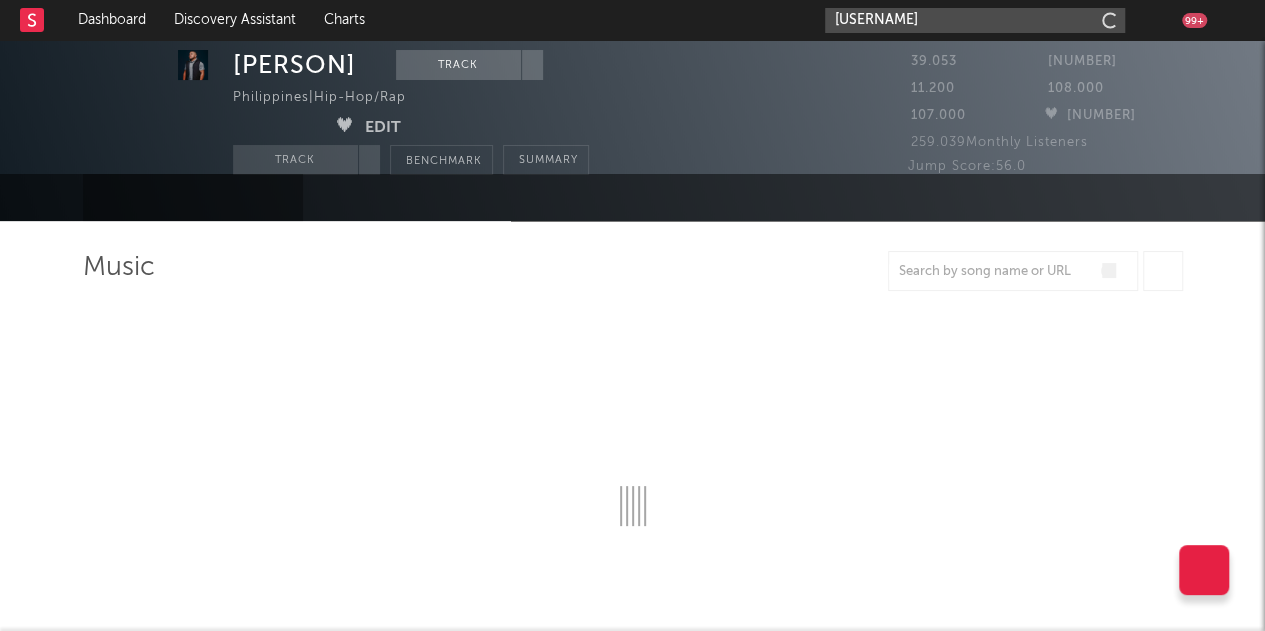 type on "[ARTIST]" 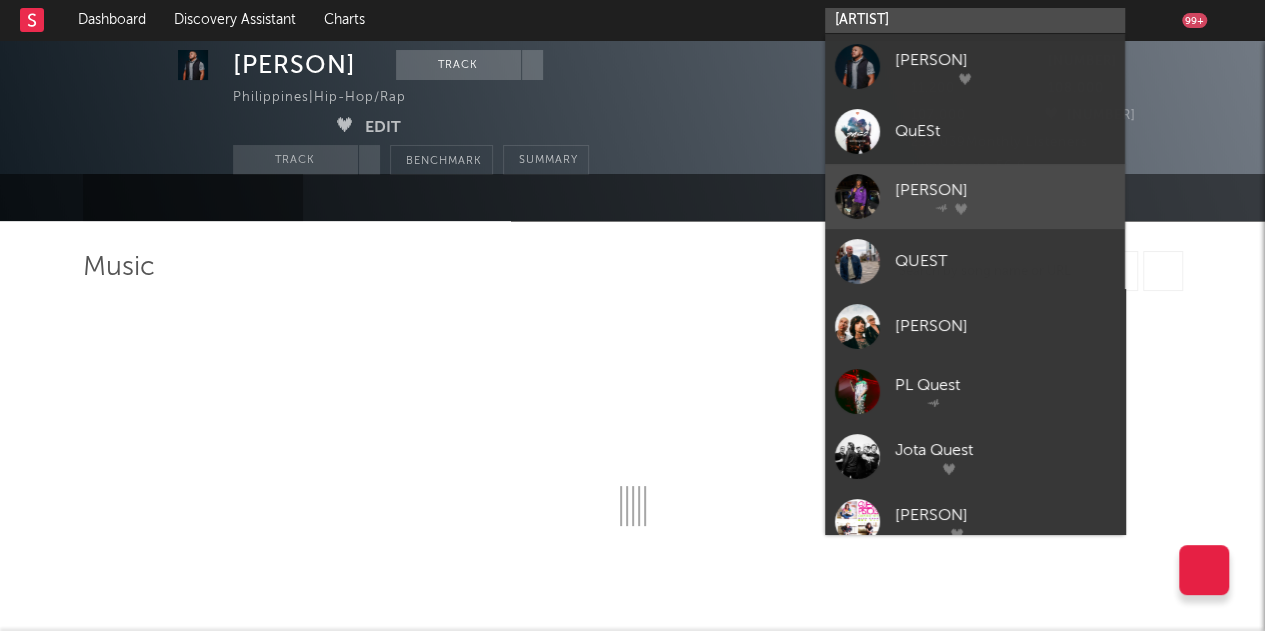 select on "6m" 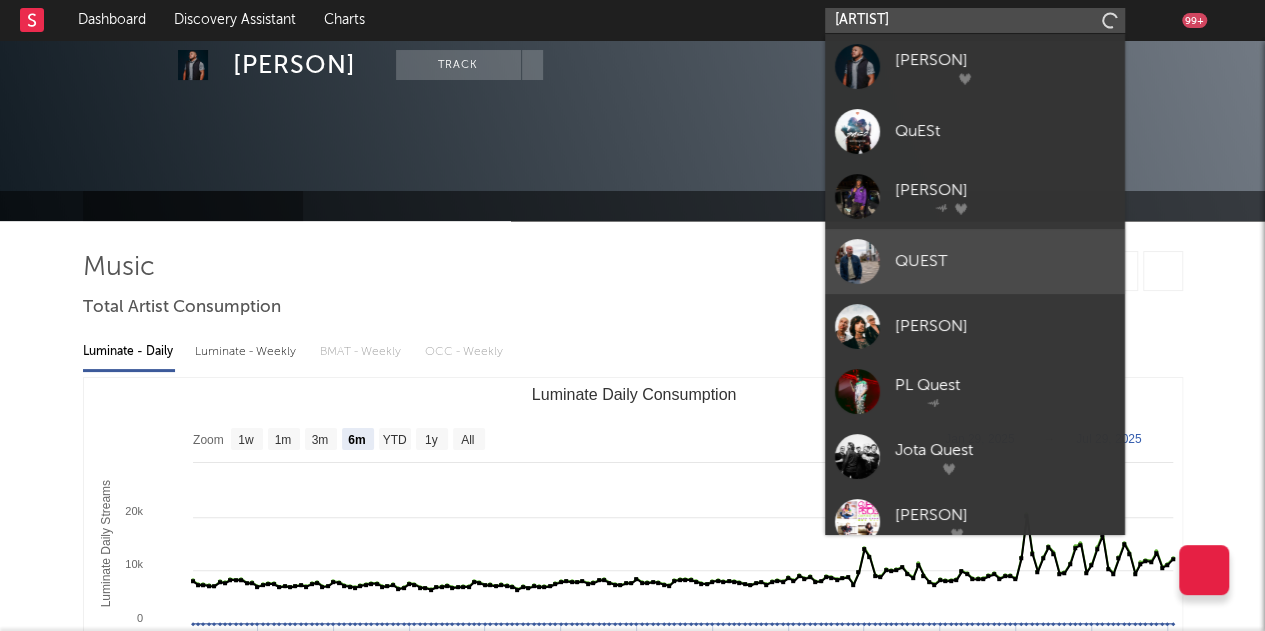 scroll, scrollTop: 150, scrollLeft: 0, axis: vertical 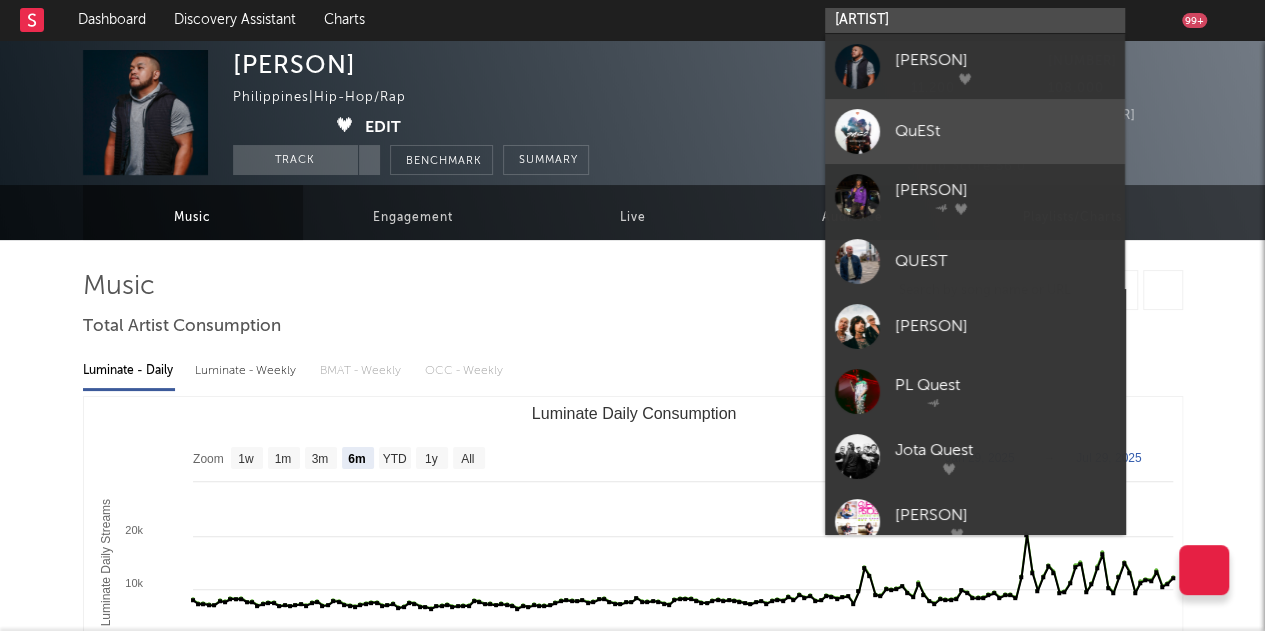 type on "[ARTIST]" 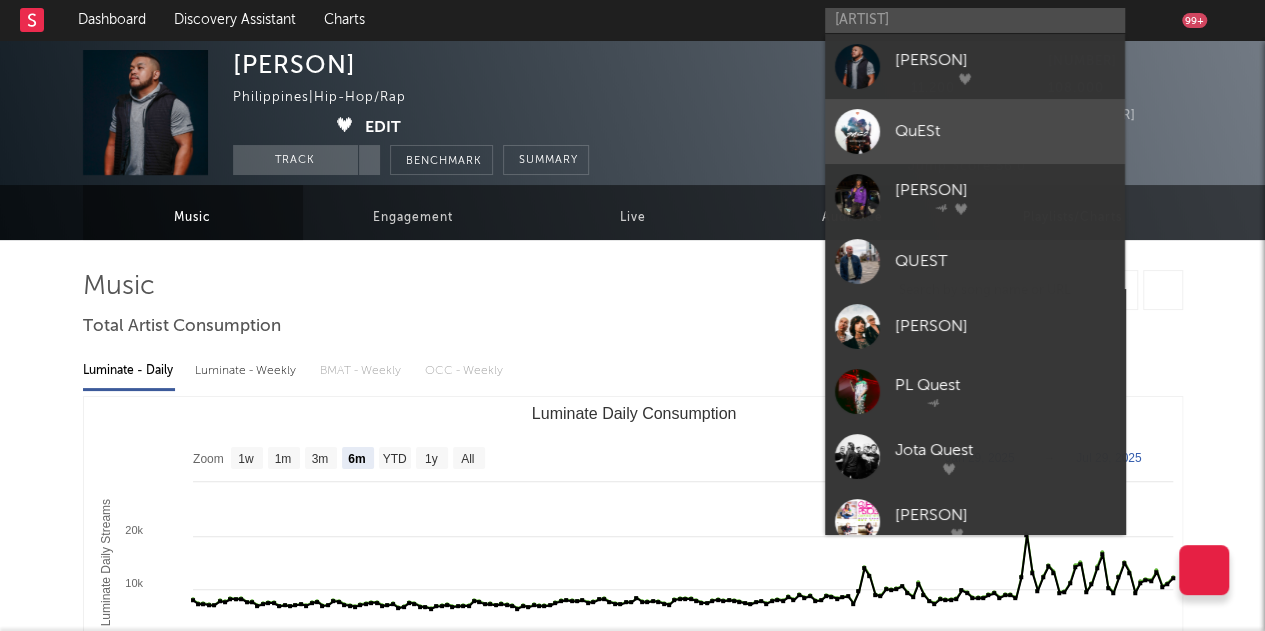 click on "QuESt" at bounding box center [1005, 131] 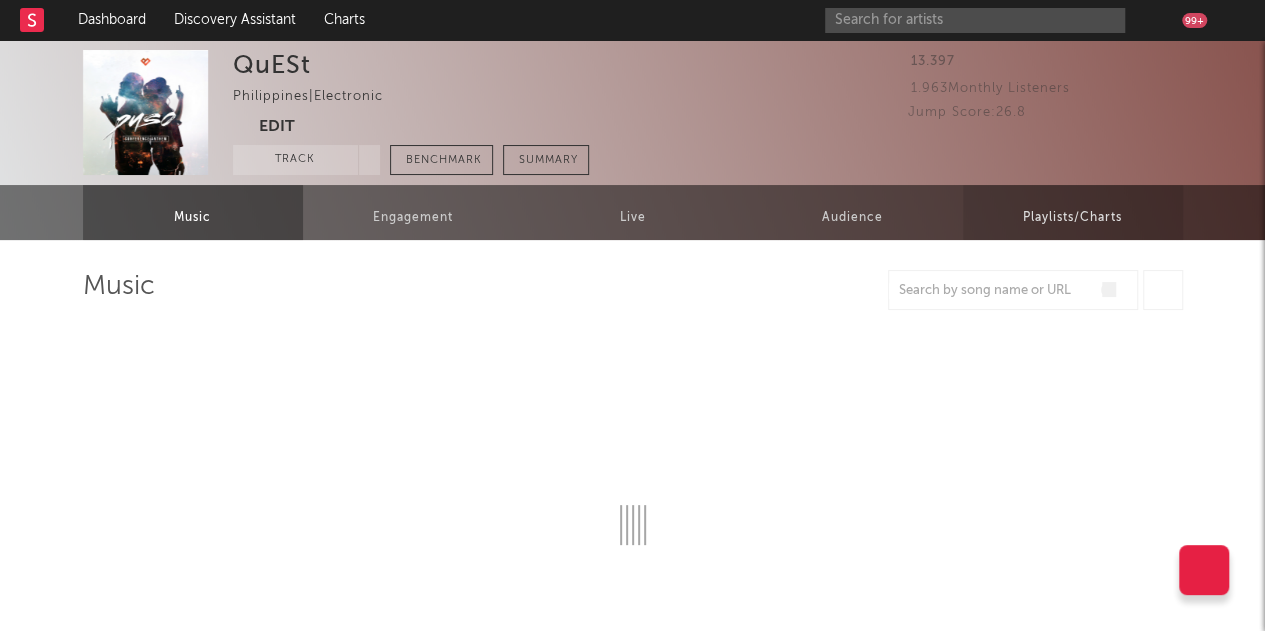 select on "6m" 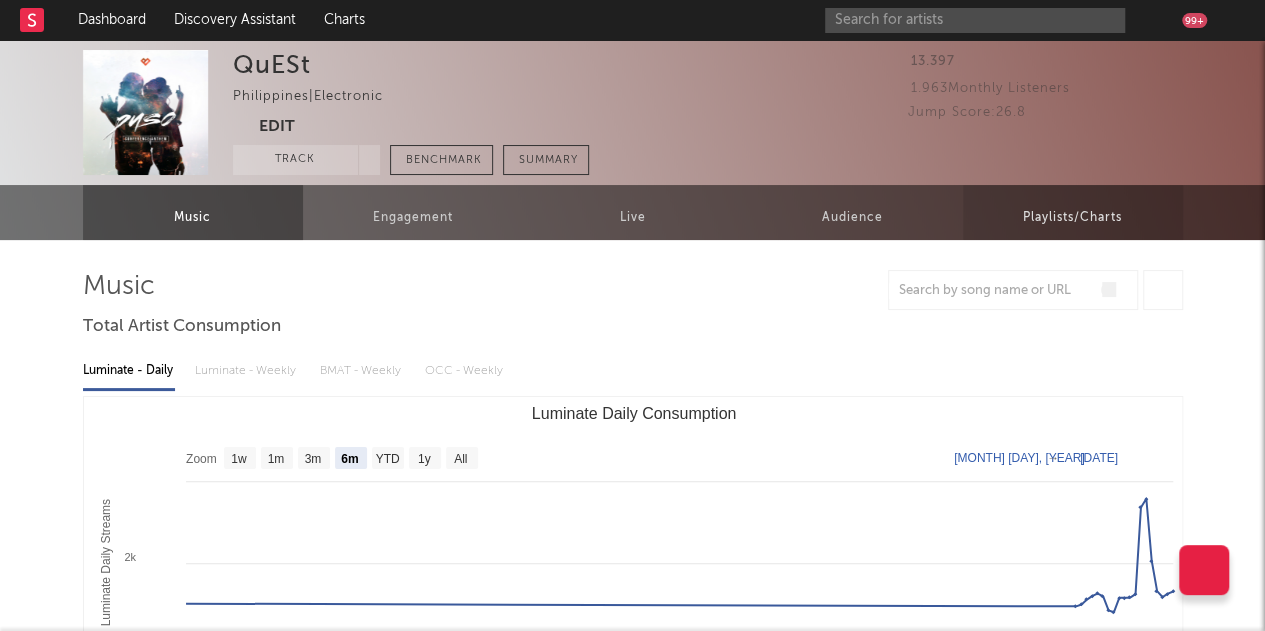 click on "Playlists/Charts" at bounding box center [1072, 218] 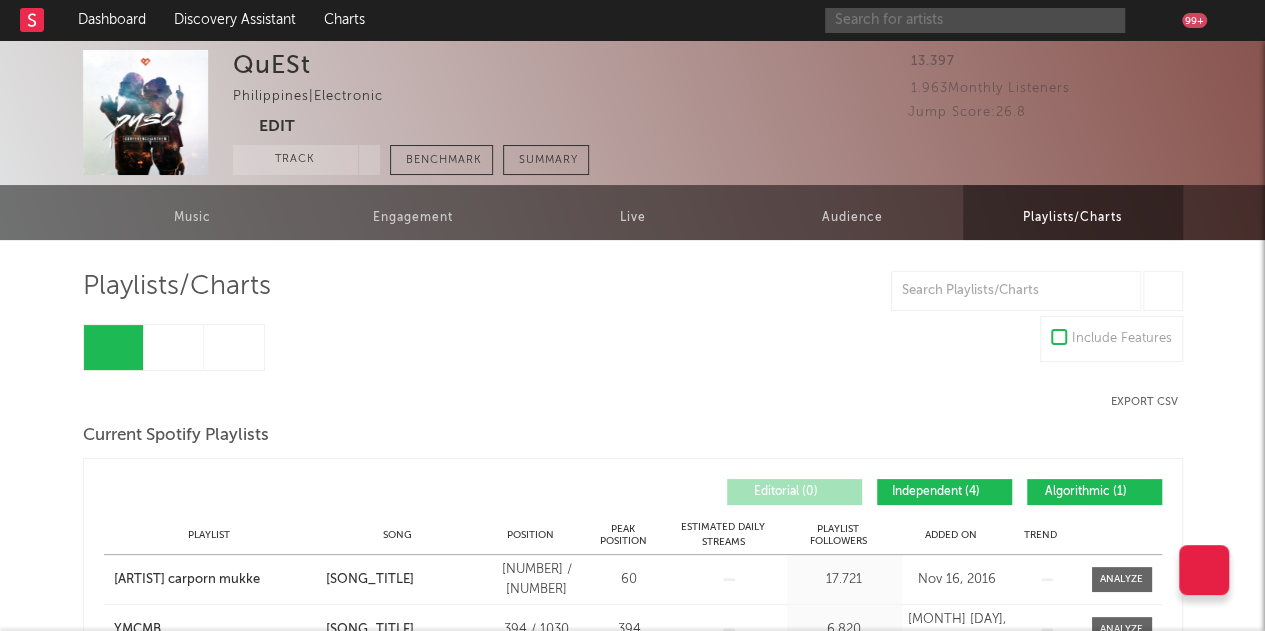 click at bounding box center (975, 20) 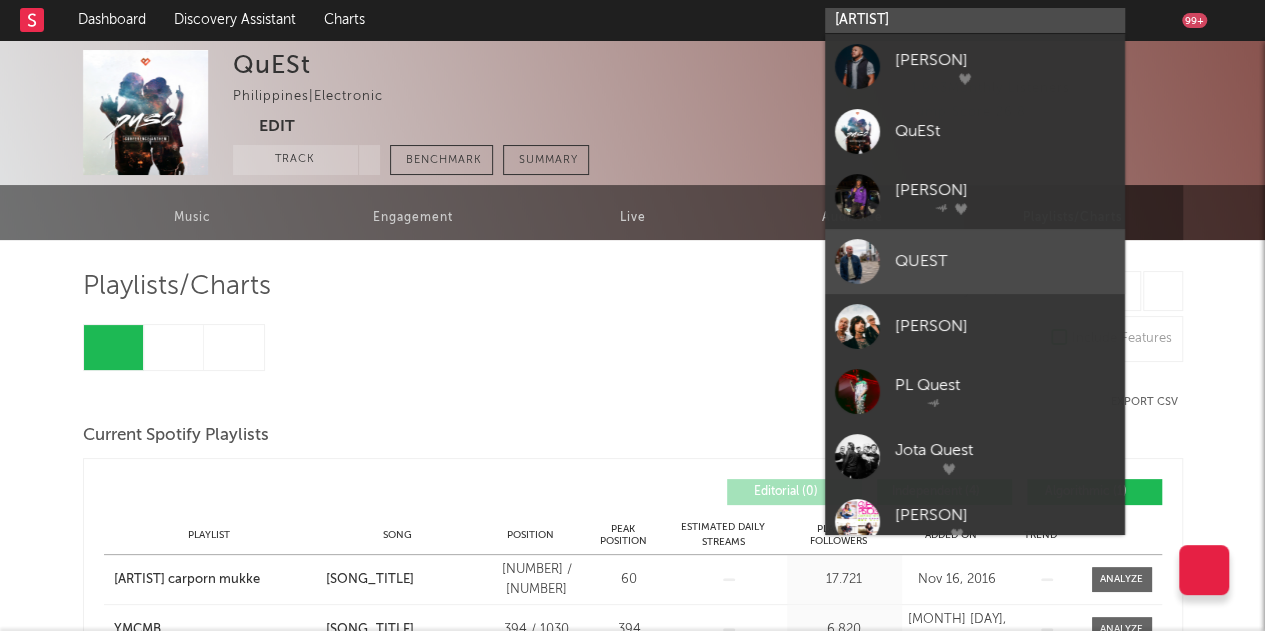 type on "[ARTIST]" 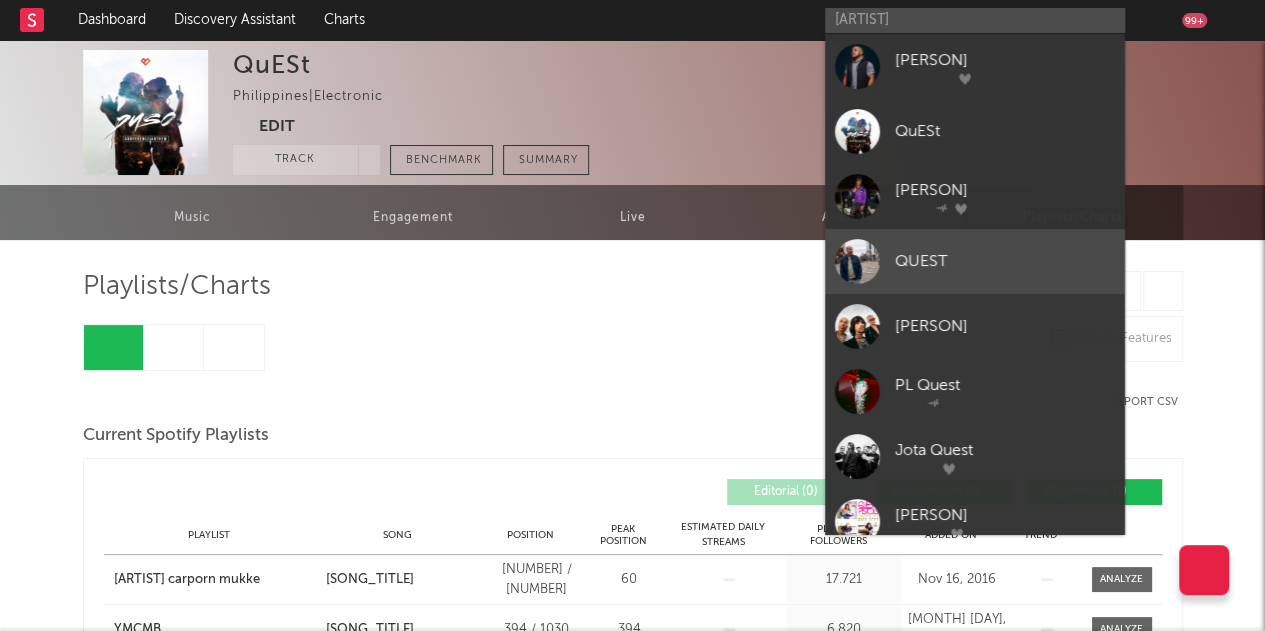 click on "QUEST" at bounding box center [1005, 261] 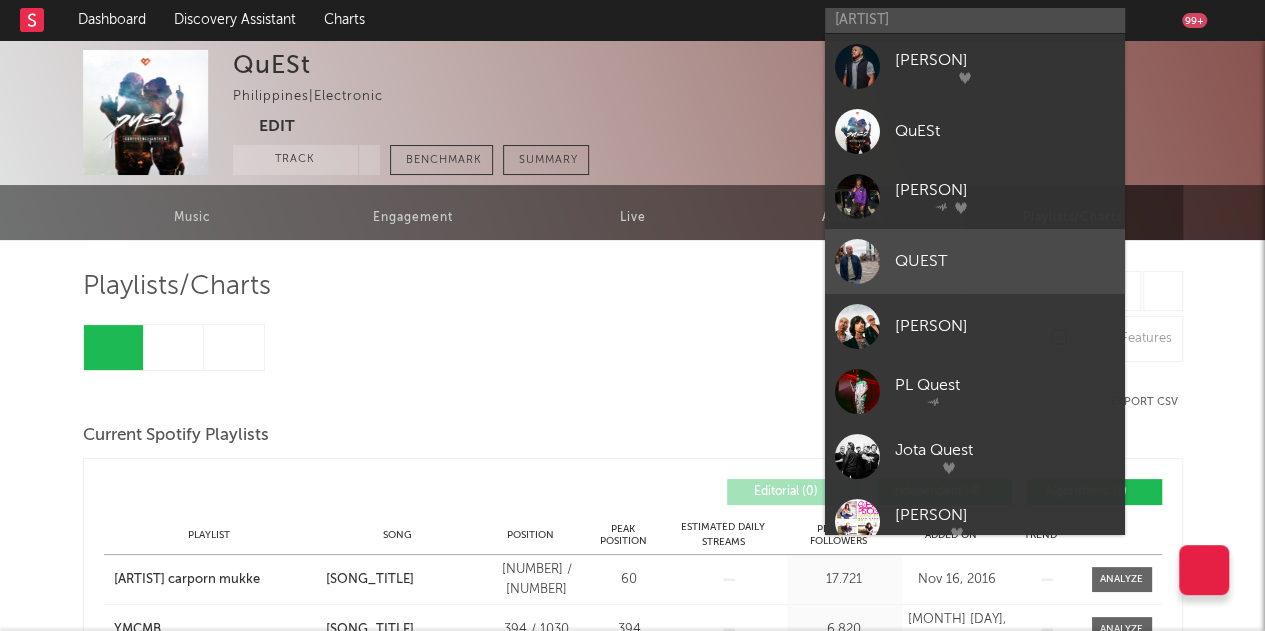 type 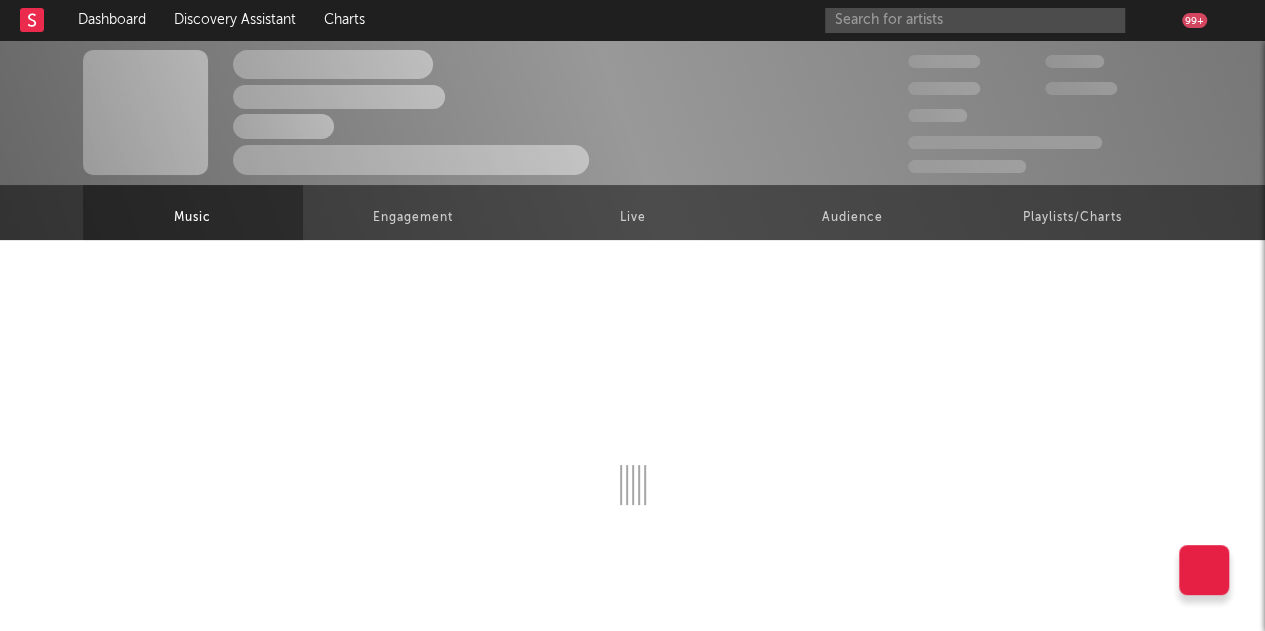 select on "1w" 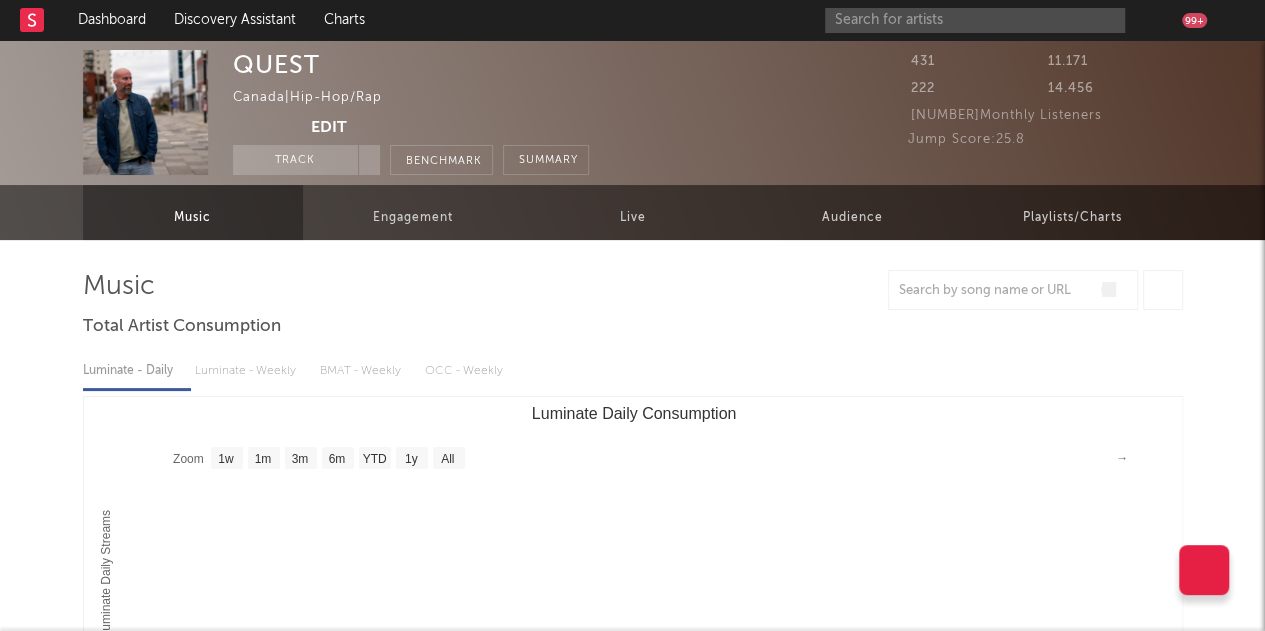 click on "99 +" at bounding box center (1035, 20) 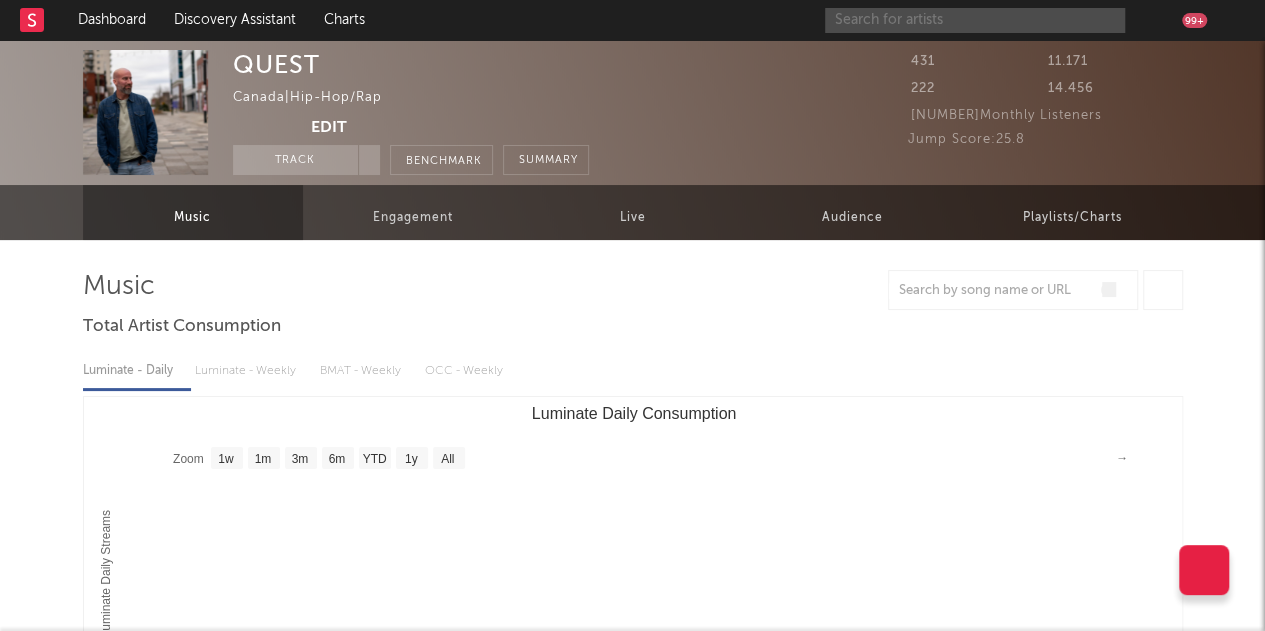 click at bounding box center (975, 20) 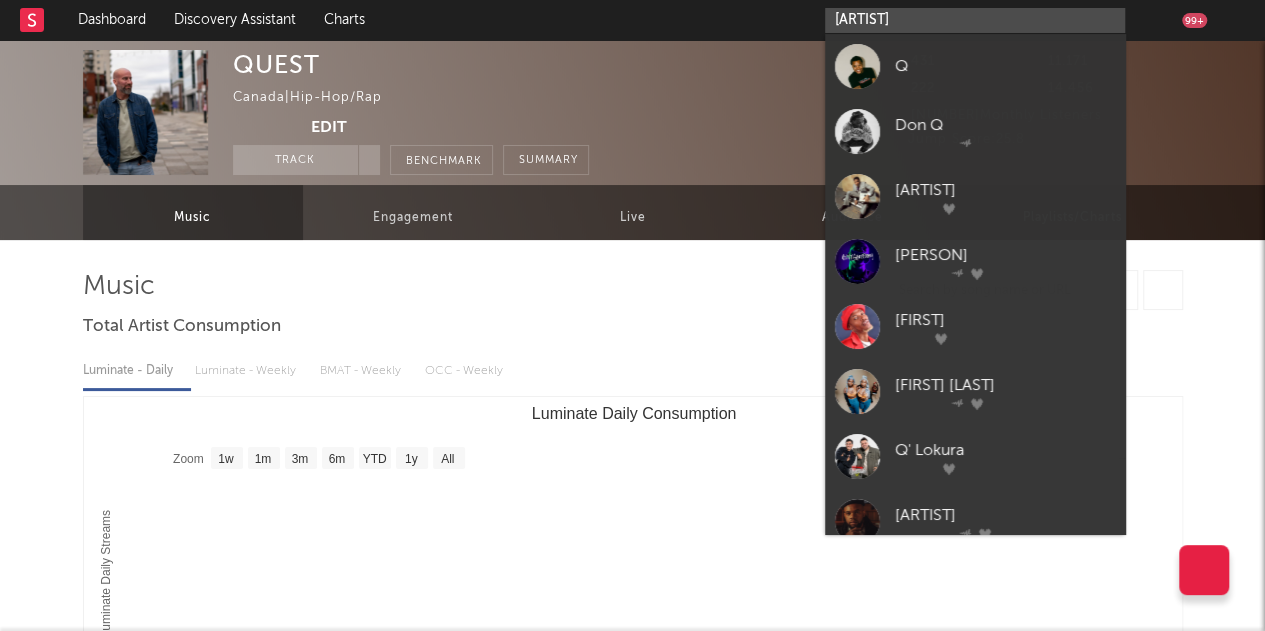 click on "[ARTIST]" at bounding box center (975, 20) 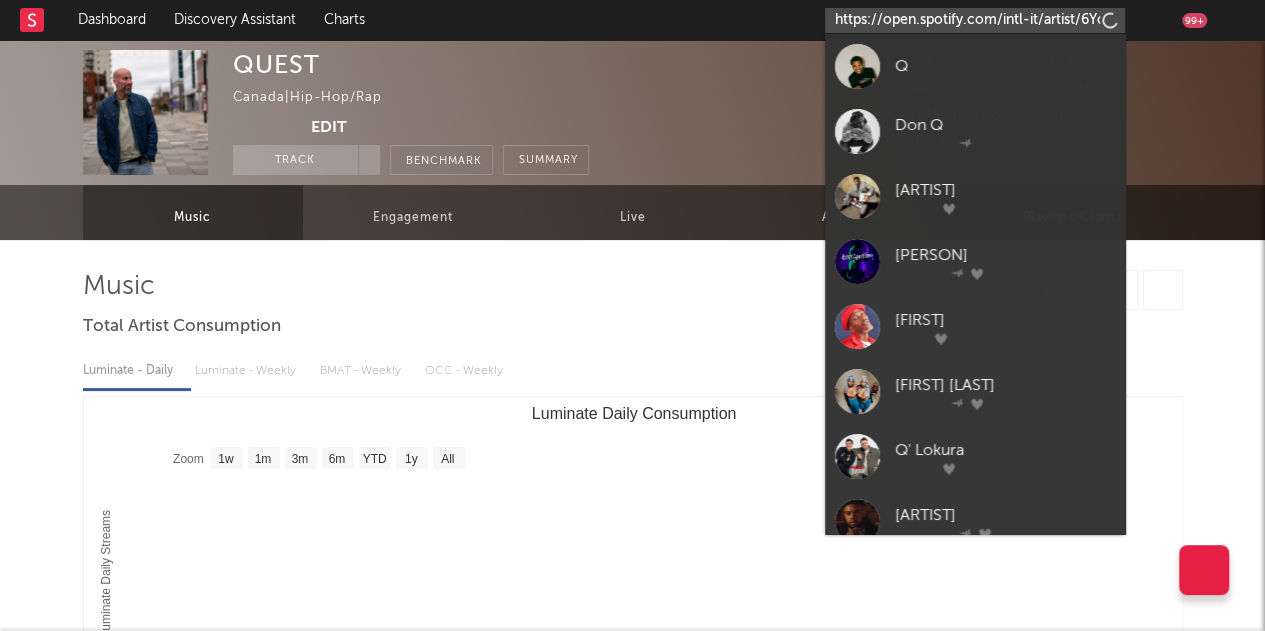 scroll, scrollTop: 0, scrollLeft: 377, axis: horizontal 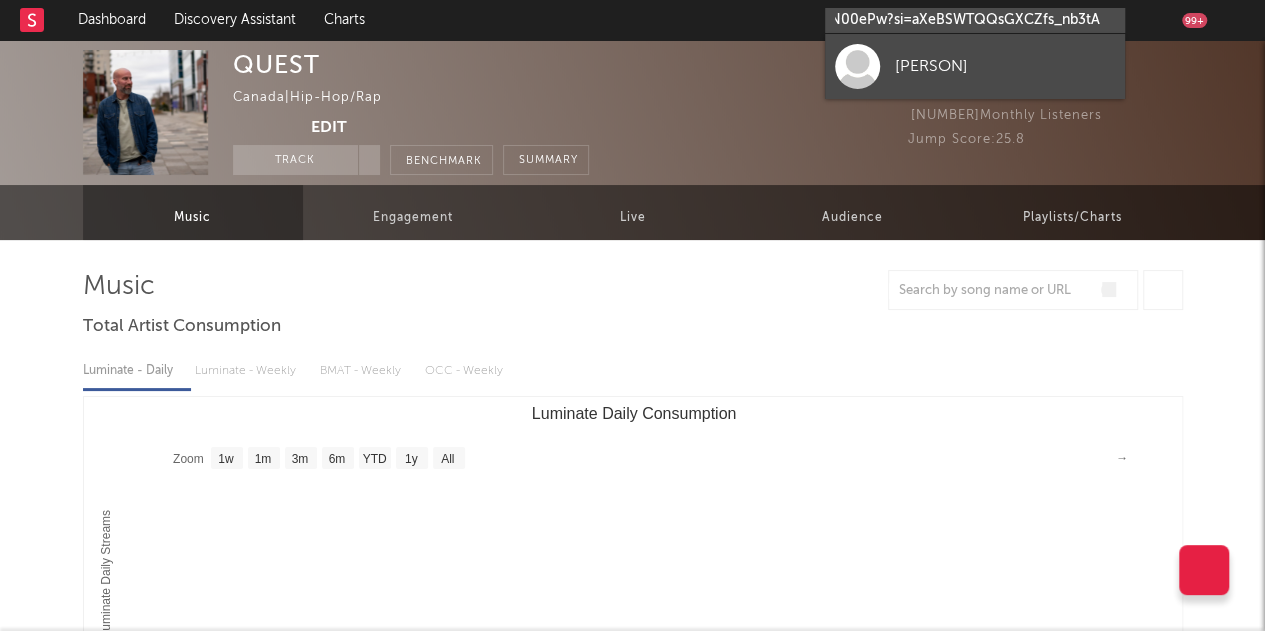 type on "https://open.spotify.com/intl-it/artist/6YcGvxHA0U5ILR7jN00ePw?si=aXeBSWTQQsGXCZfs_nb3tA" 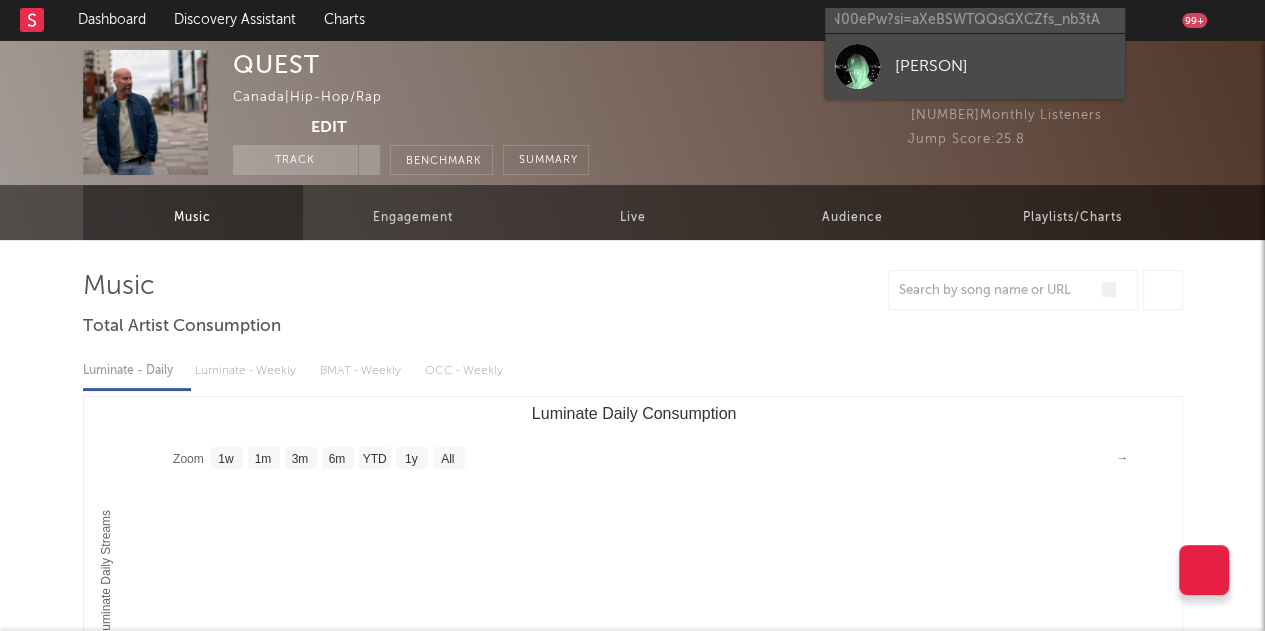 click on "[PERSON]" at bounding box center (1005, 66) 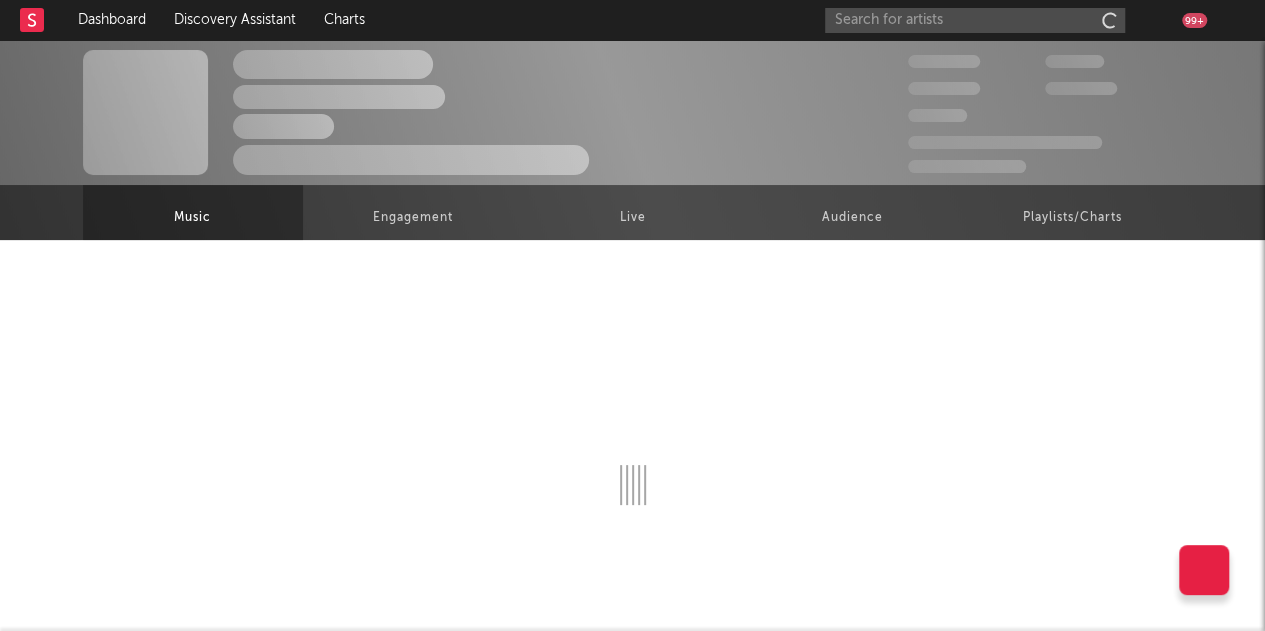 scroll, scrollTop: 0, scrollLeft: 0, axis: both 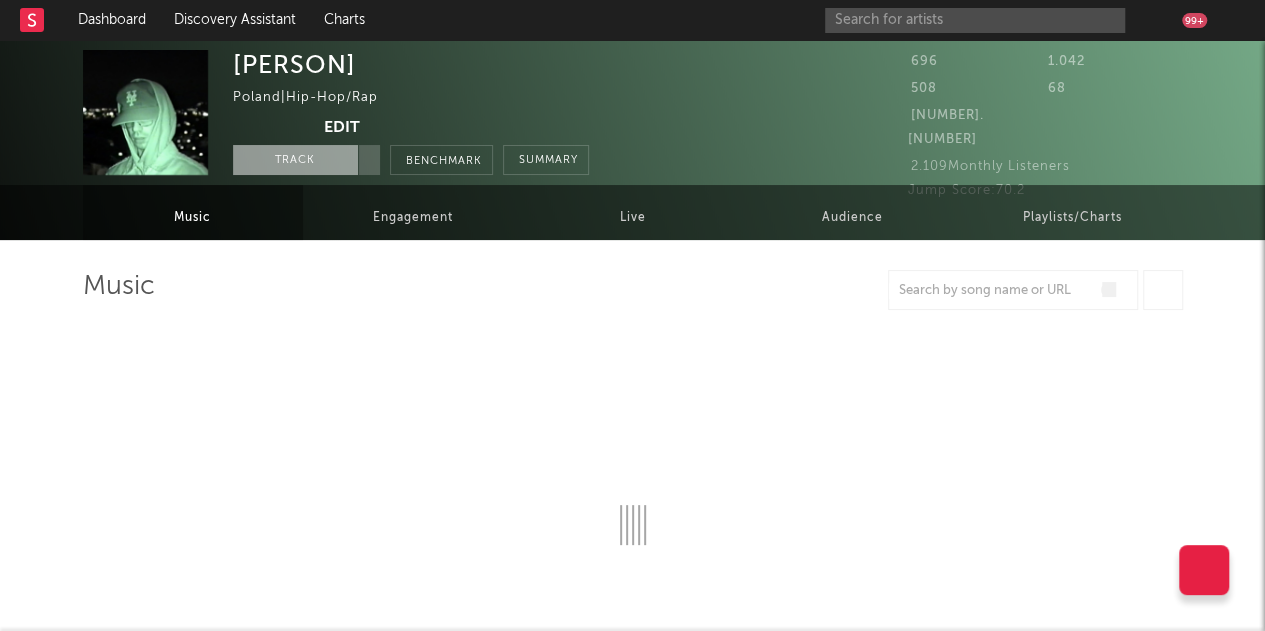 click on "Track" at bounding box center (295, 160) 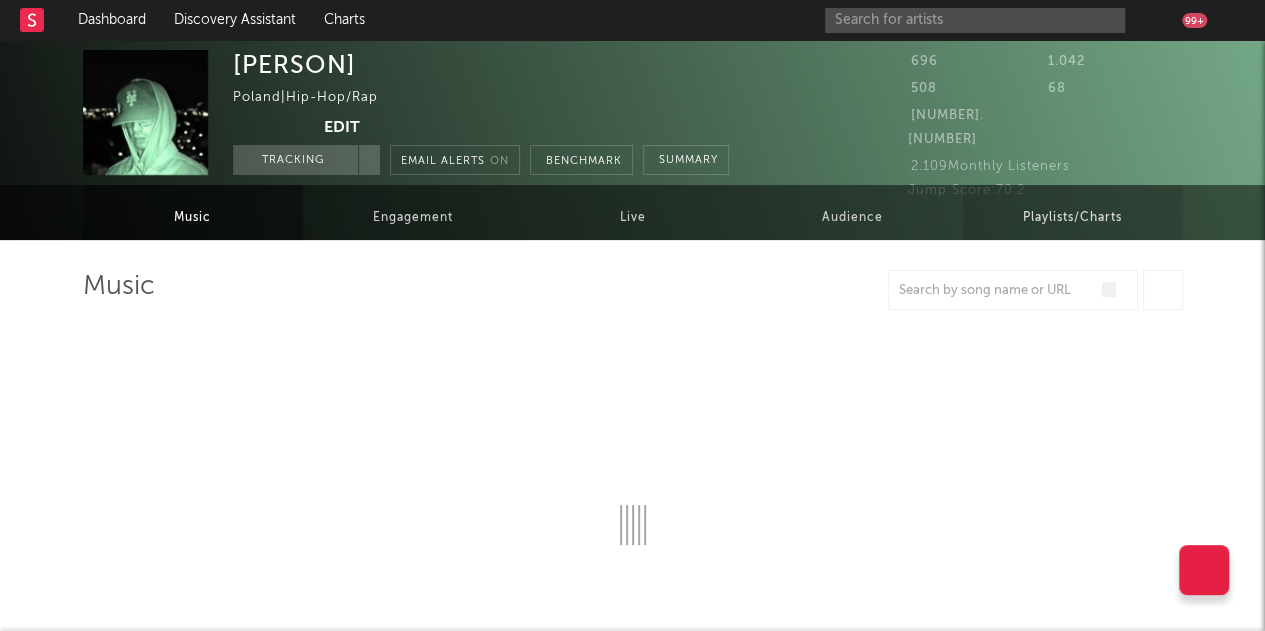 click on "Playlists/Charts" at bounding box center (1073, 212) 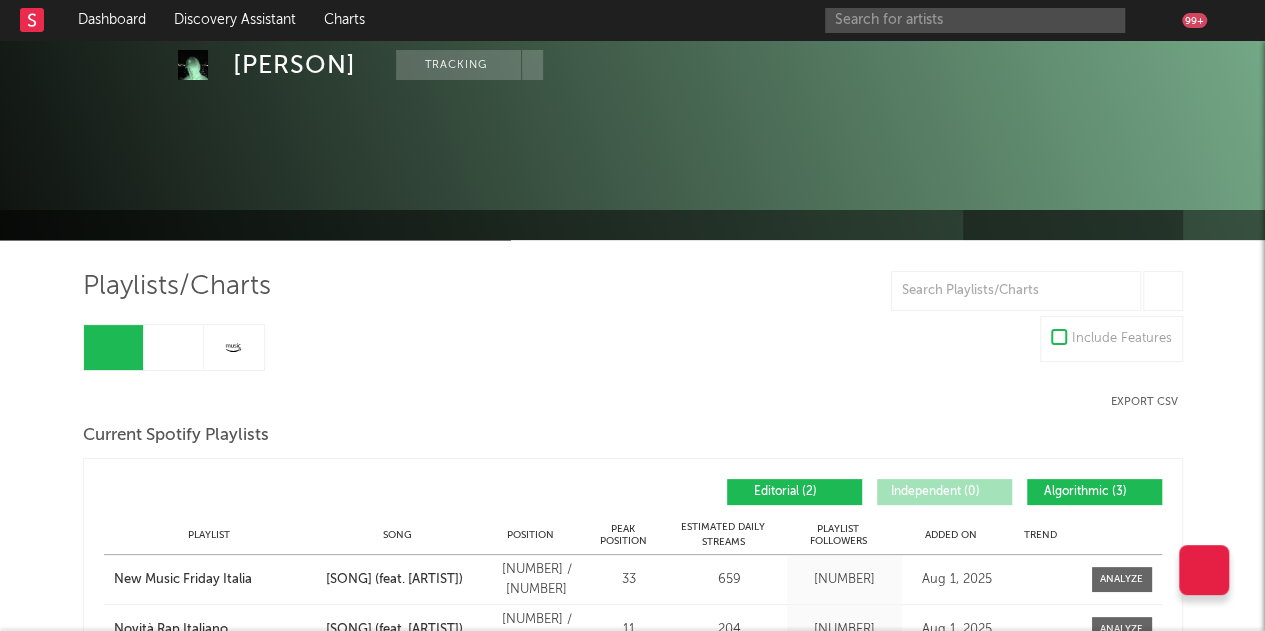 scroll, scrollTop: 206, scrollLeft: 0, axis: vertical 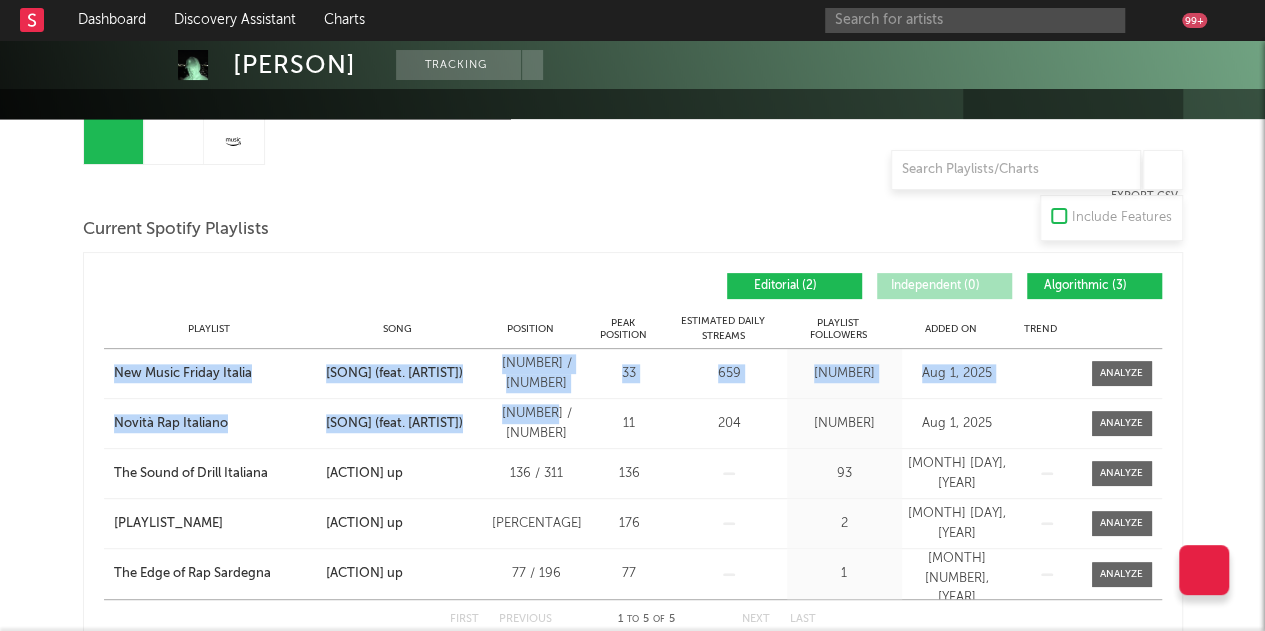 drag, startPoint x: 90, startPoint y: 371, endPoint x: 550, endPoint y: 425, distance: 463.15872 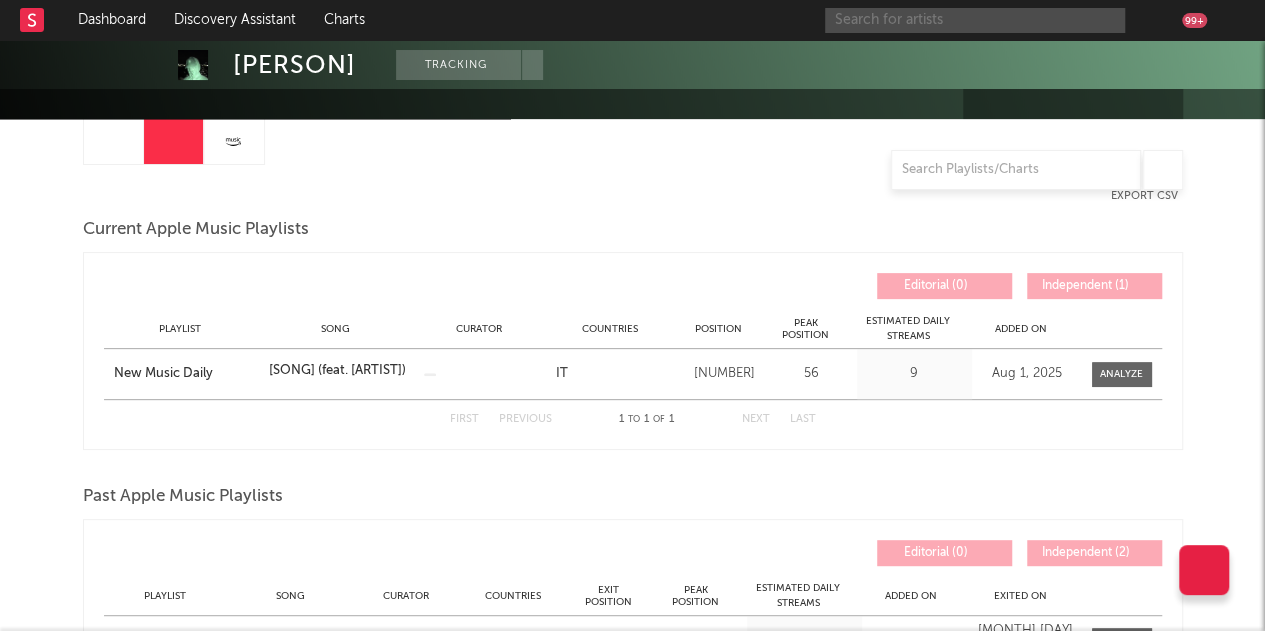 click at bounding box center (975, 20) 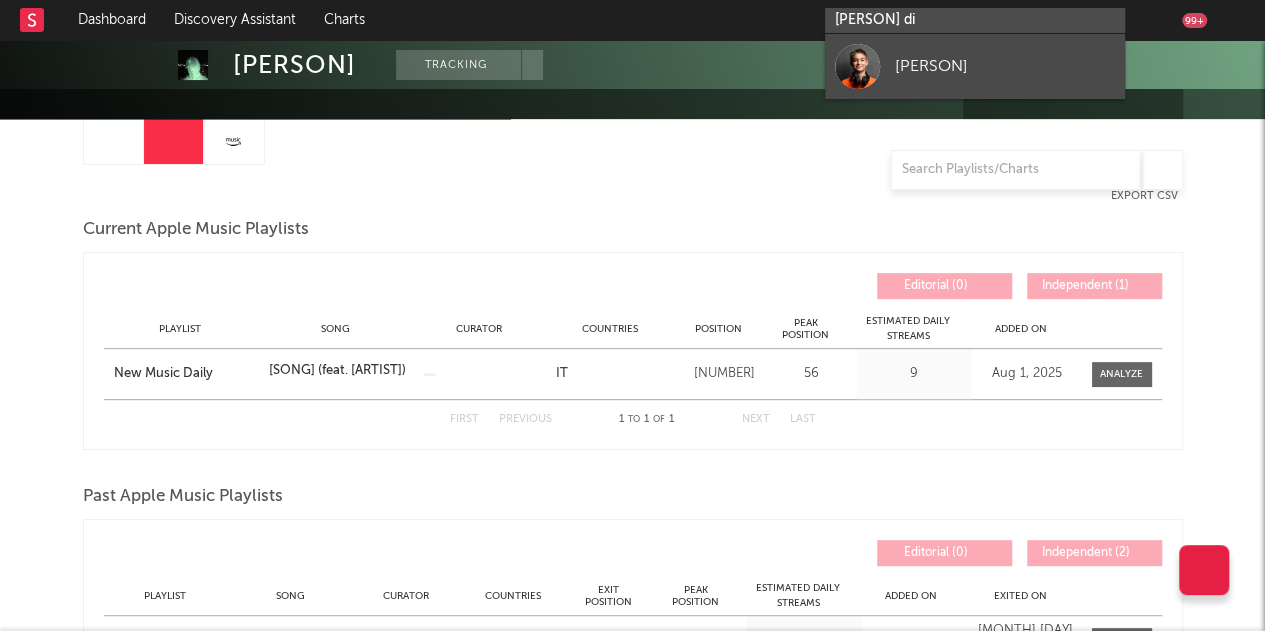 type on "[PERSON] di" 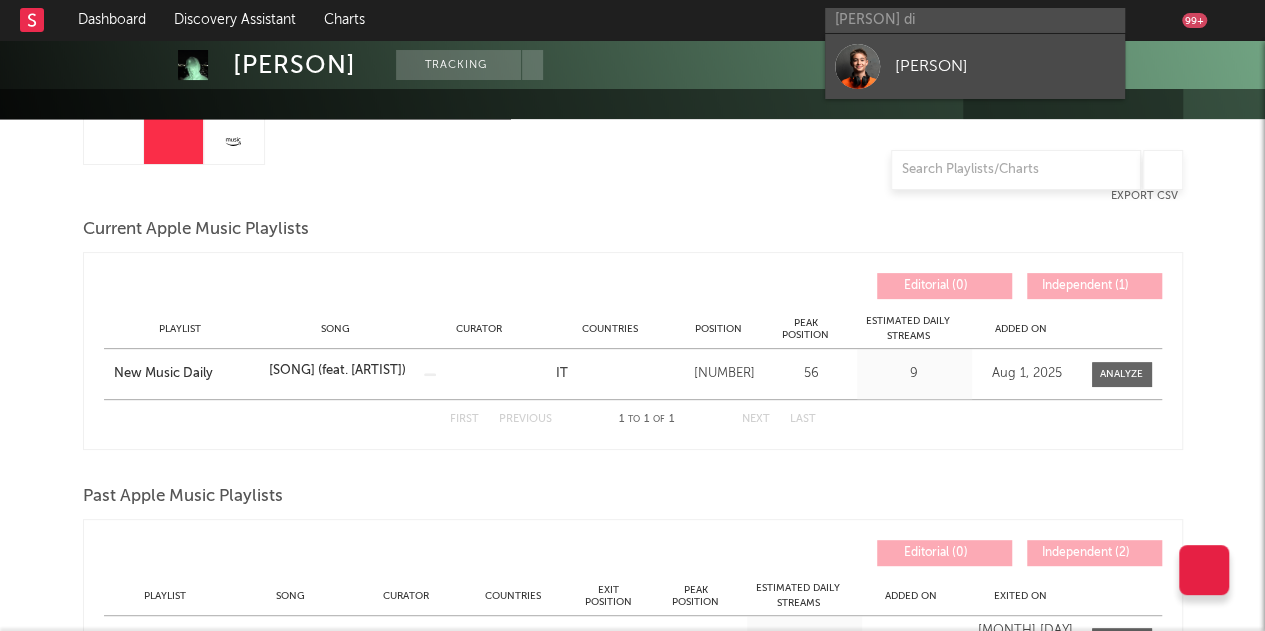click on "[PERSON]" at bounding box center [1005, 66] 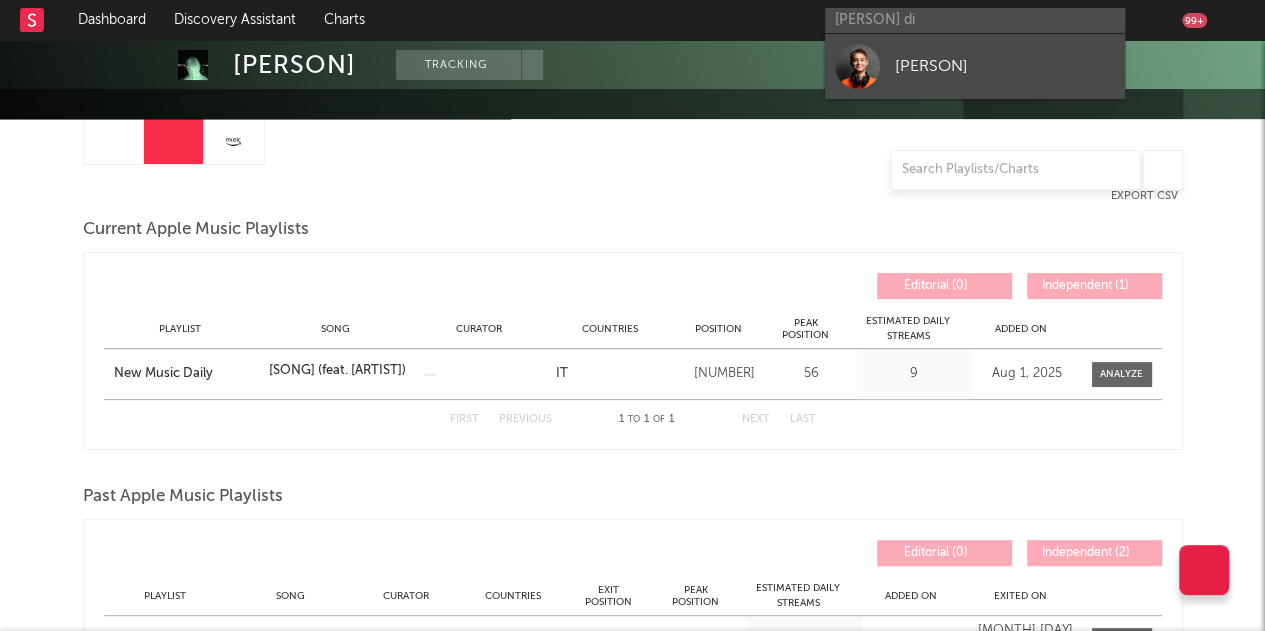 type 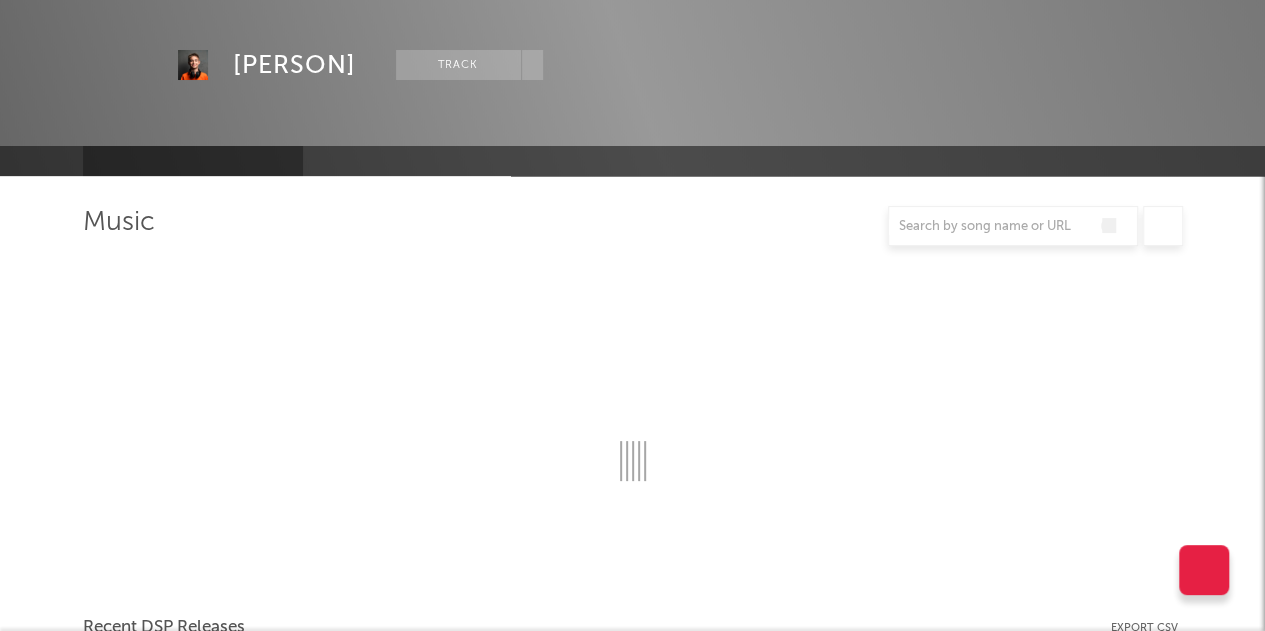scroll, scrollTop: 206, scrollLeft: 0, axis: vertical 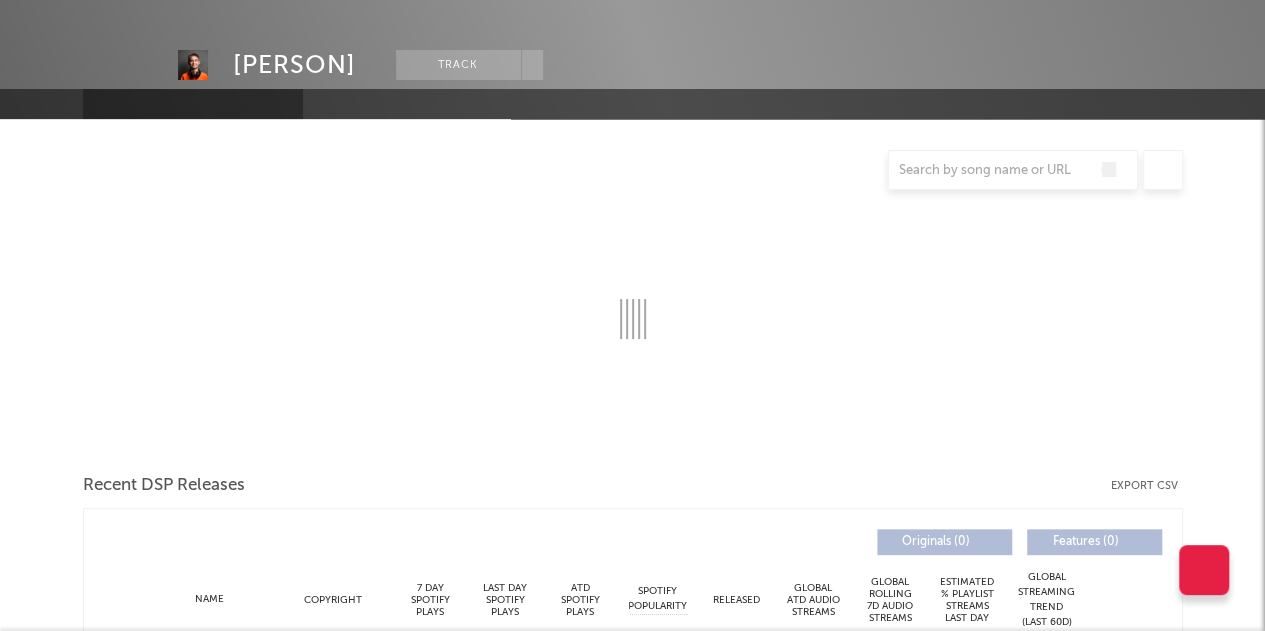 select on "1w" 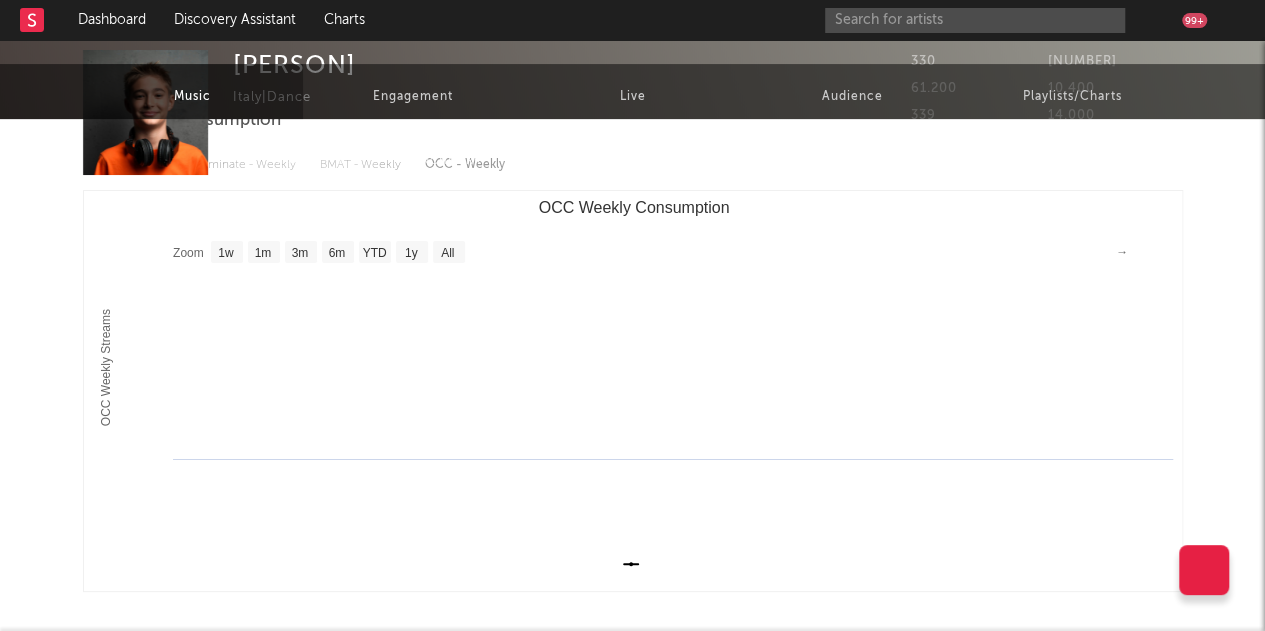 scroll, scrollTop: 0, scrollLeft: 0, axis: both 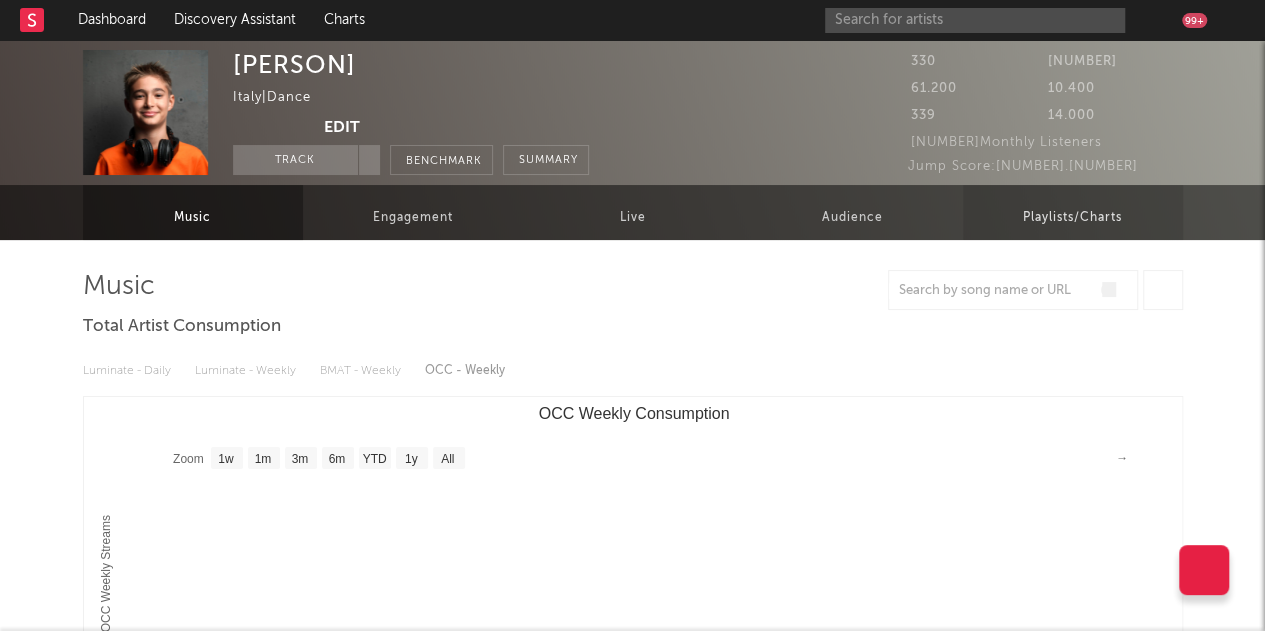 click on "Playlists/Charts" at bounding box center [1072, 218] 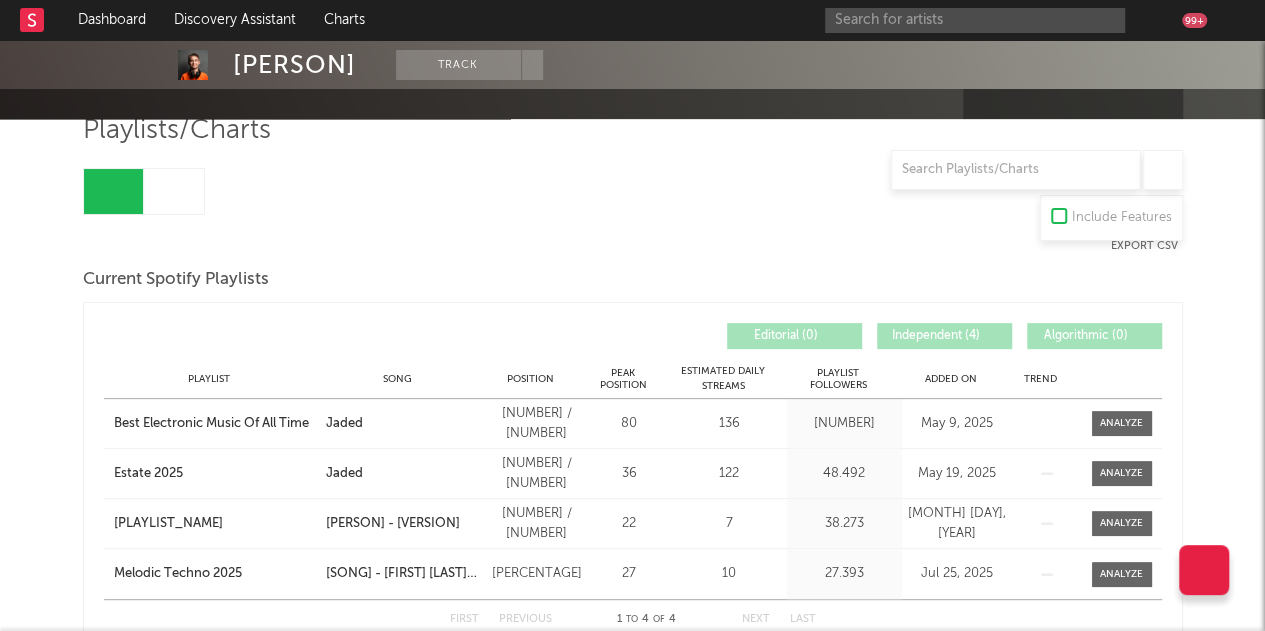 scroll, scrollTop: 184, scrollLeft: 0, axis: vertical 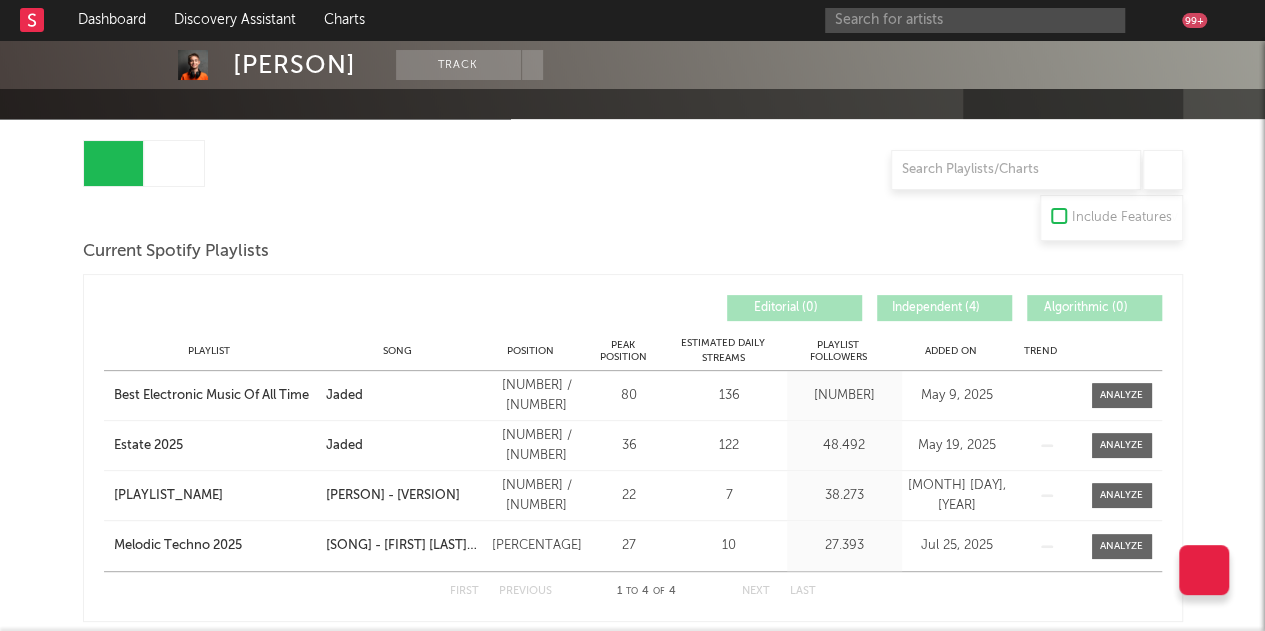 click on "Added On" at bounding box center (951, 351) 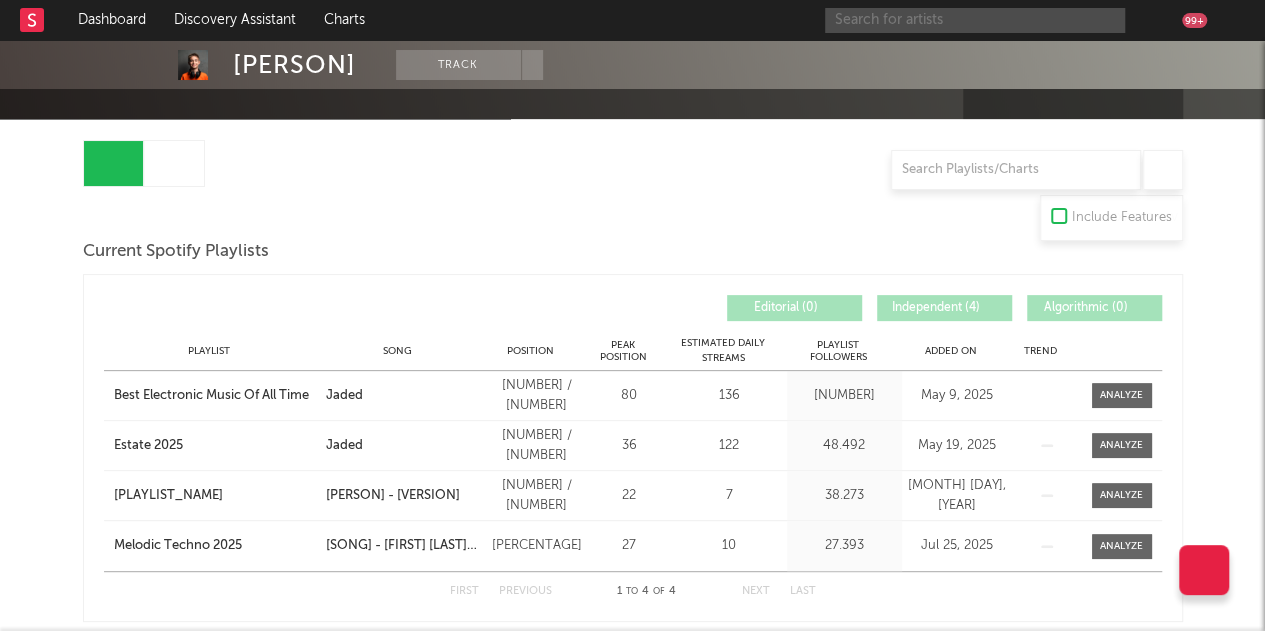 click at bounding box center (975, 20) 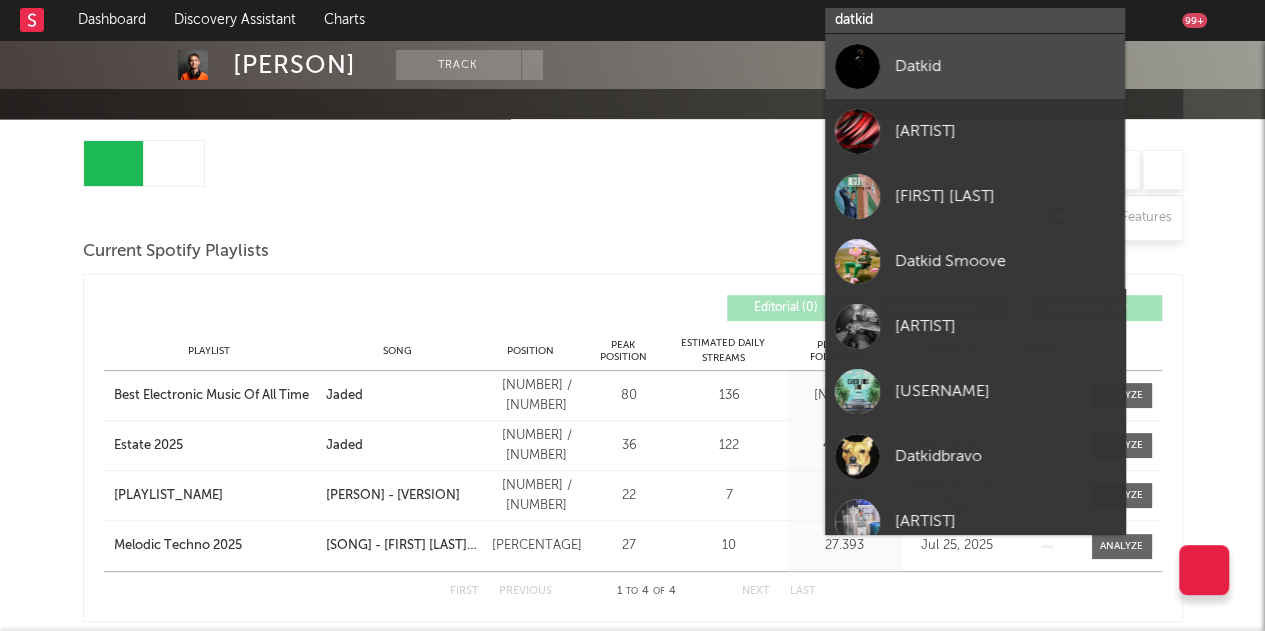 type on "datkid" 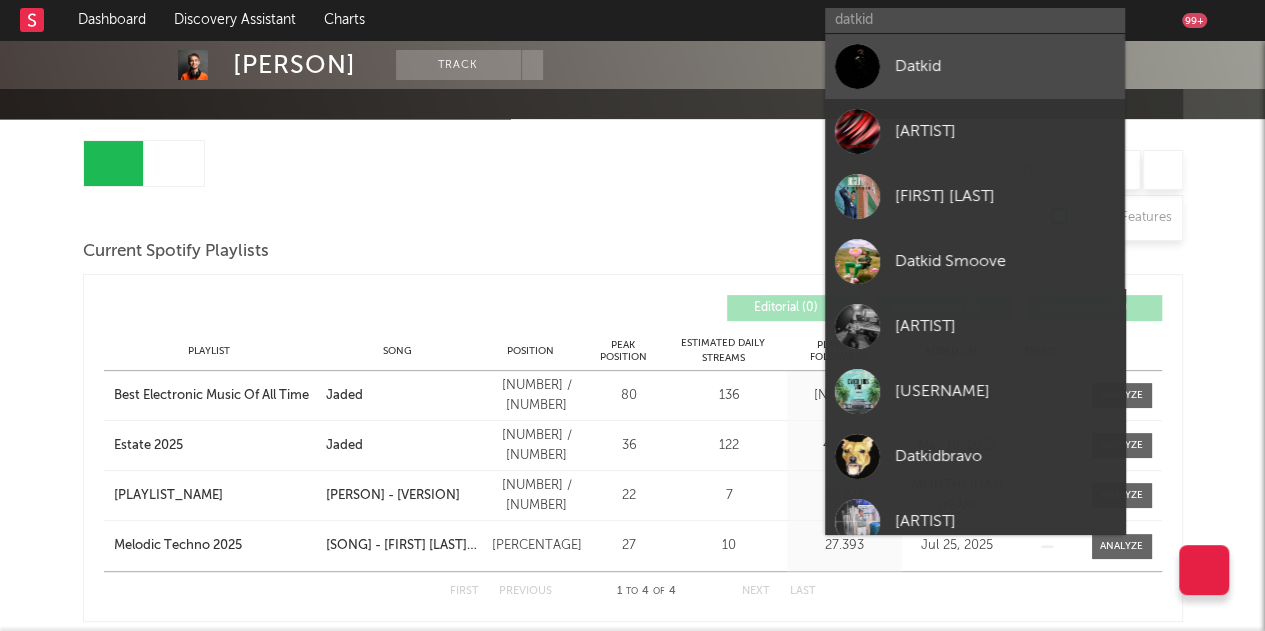 click on "Datkid" at bounding box center [1005, 66] 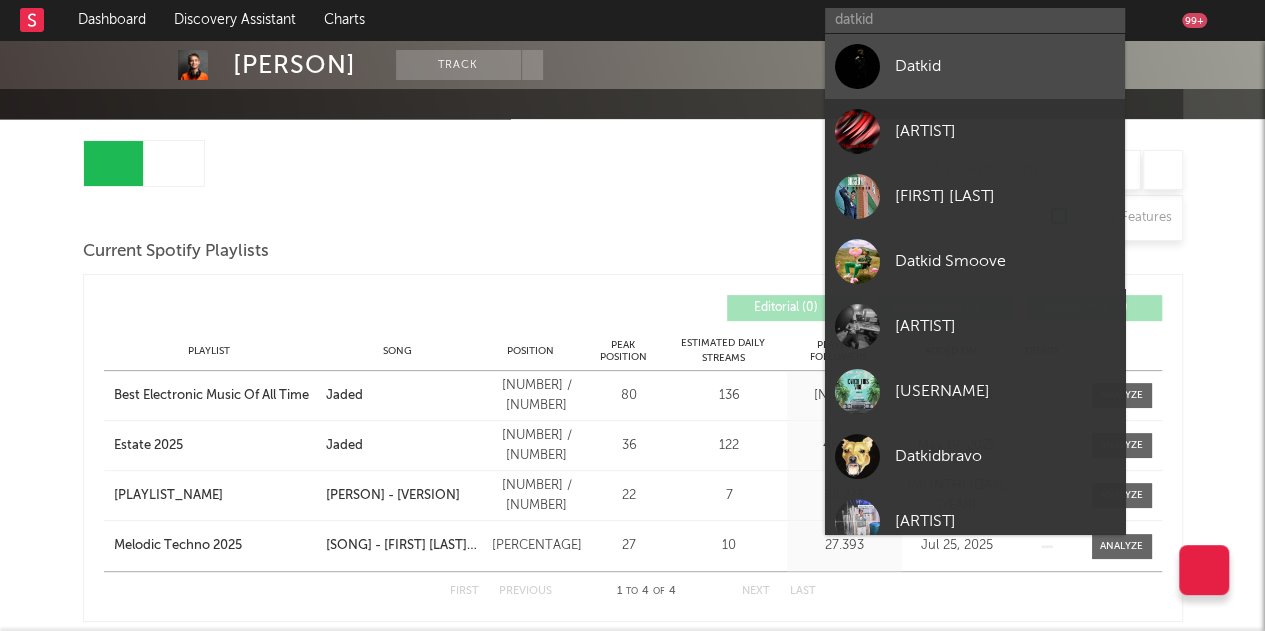 type 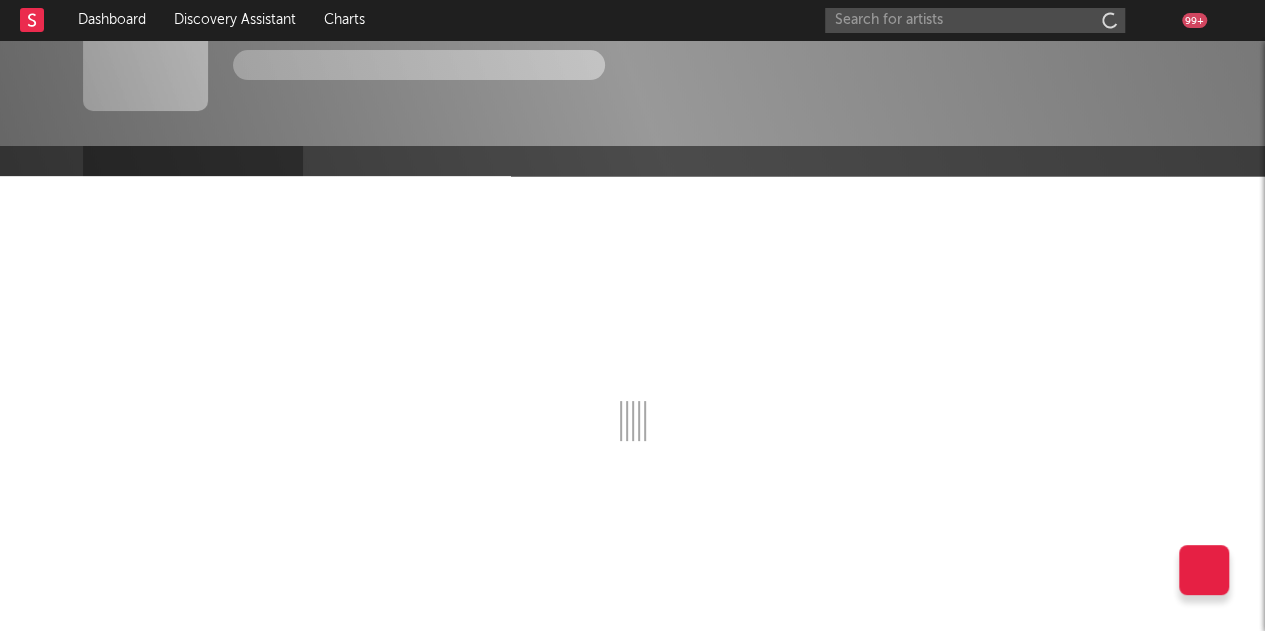 scroll, scrollTop: 64, scrollLeft: 0, axis: vertical 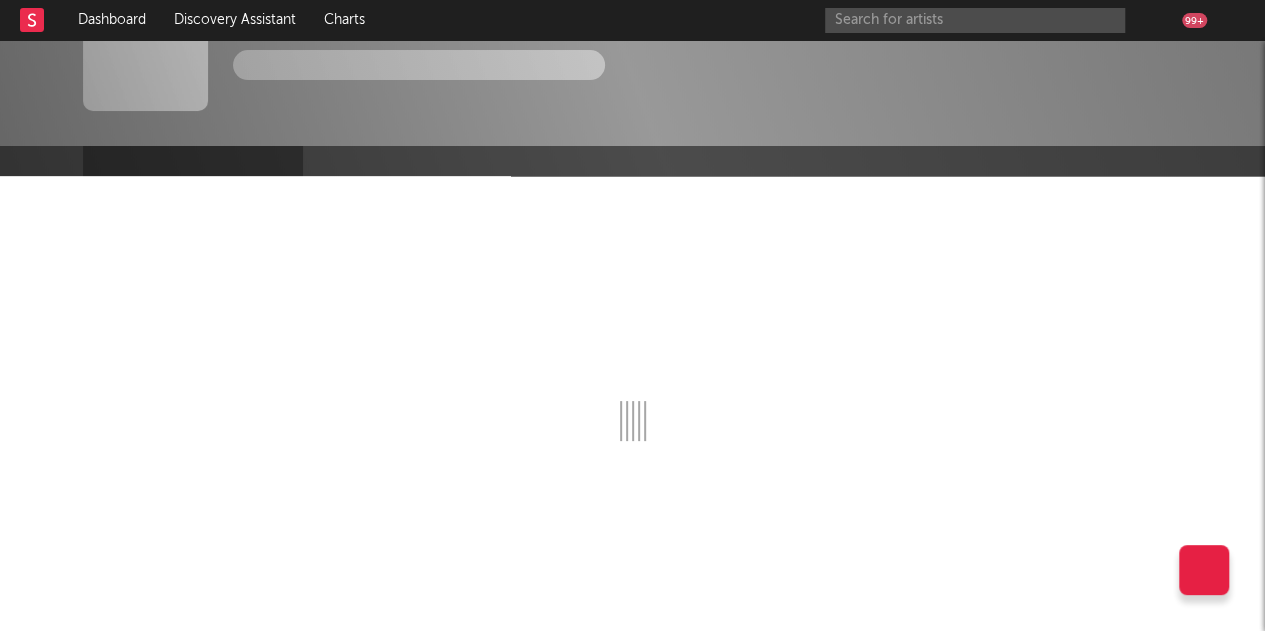 select on "6m" 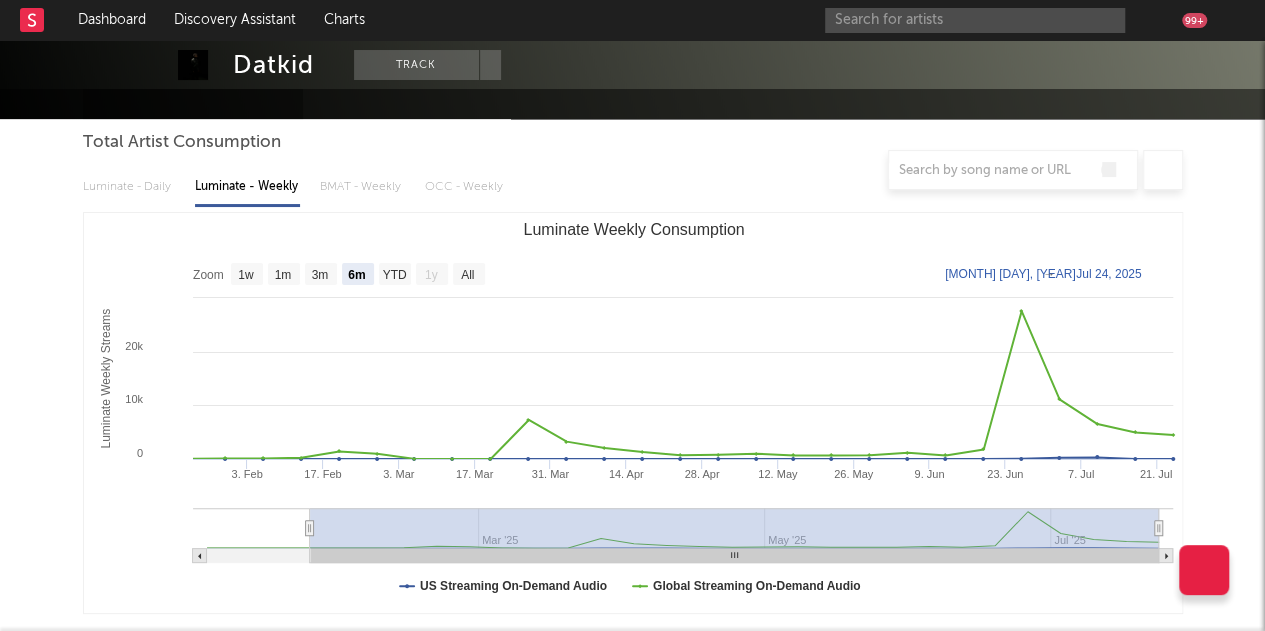 scroll, scrollTop: 0, scrollLeft: 0, axis: both 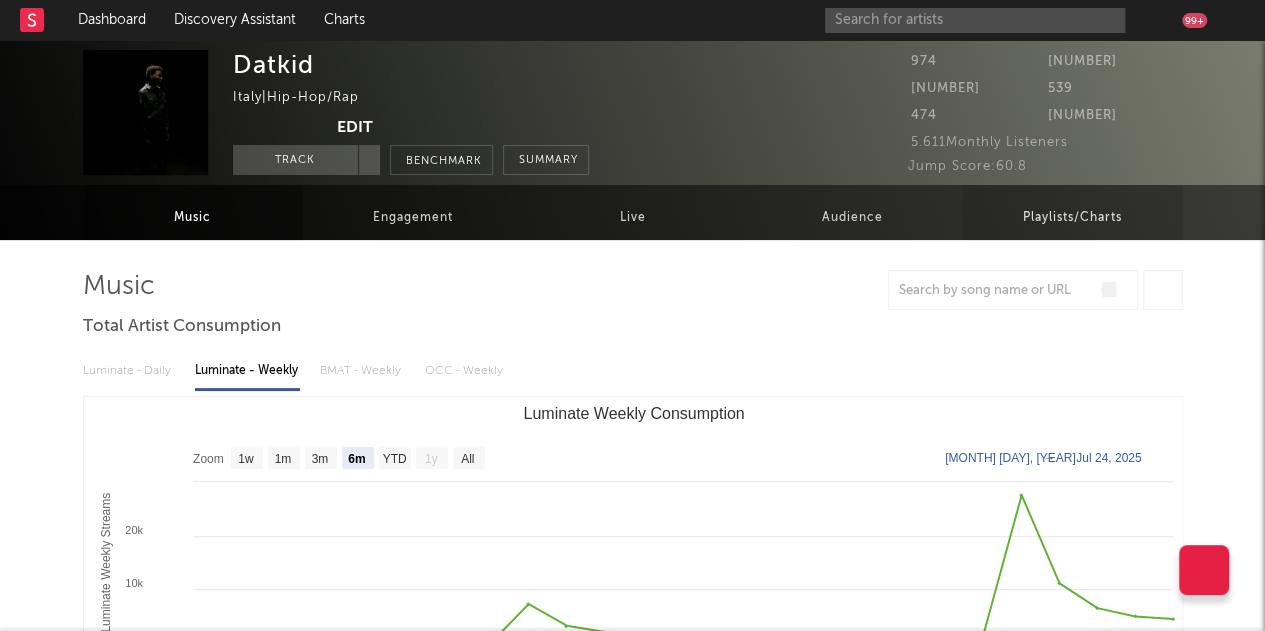 click on "Playlists/Charts" at bounding box center [1072, 218] 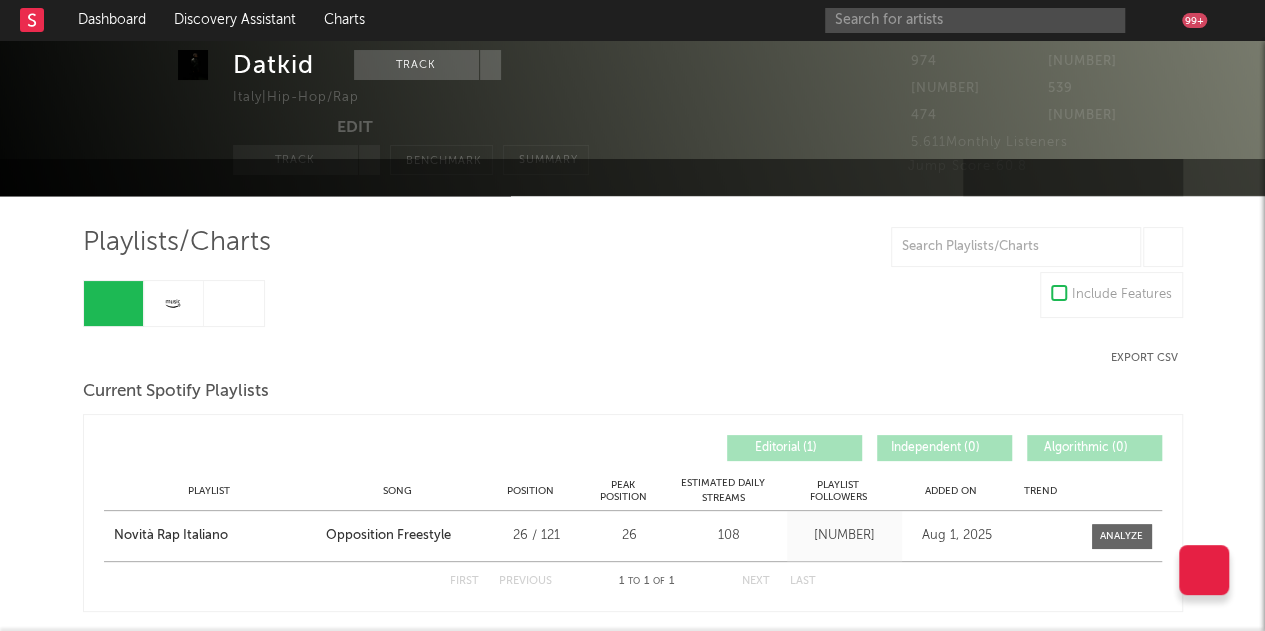 scroll, scrollTop: 45, scrollLeft: 0, axis: vertical 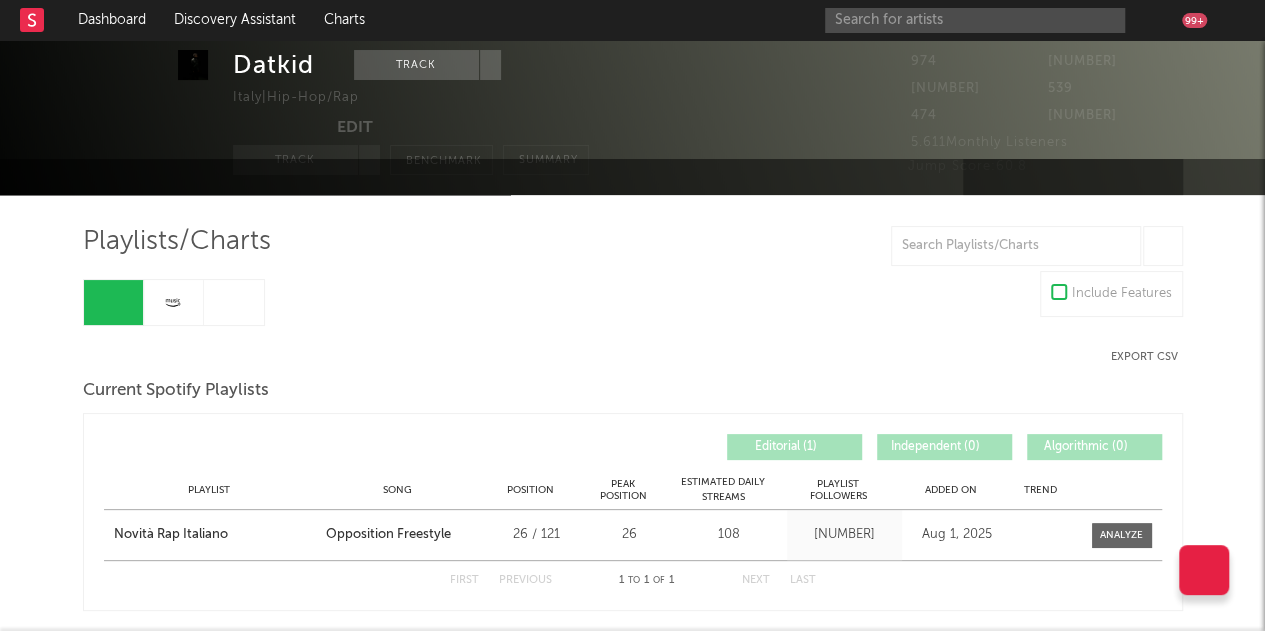 click at bounding box center [234, 302] 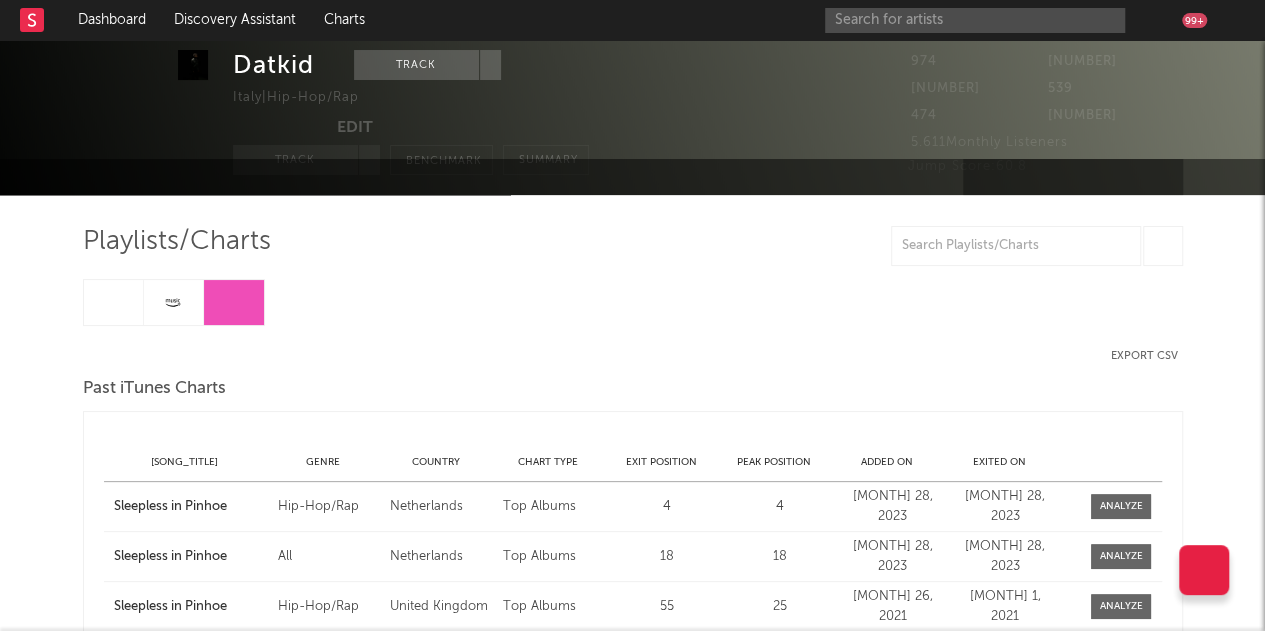 click at bounding box center (174, 302) 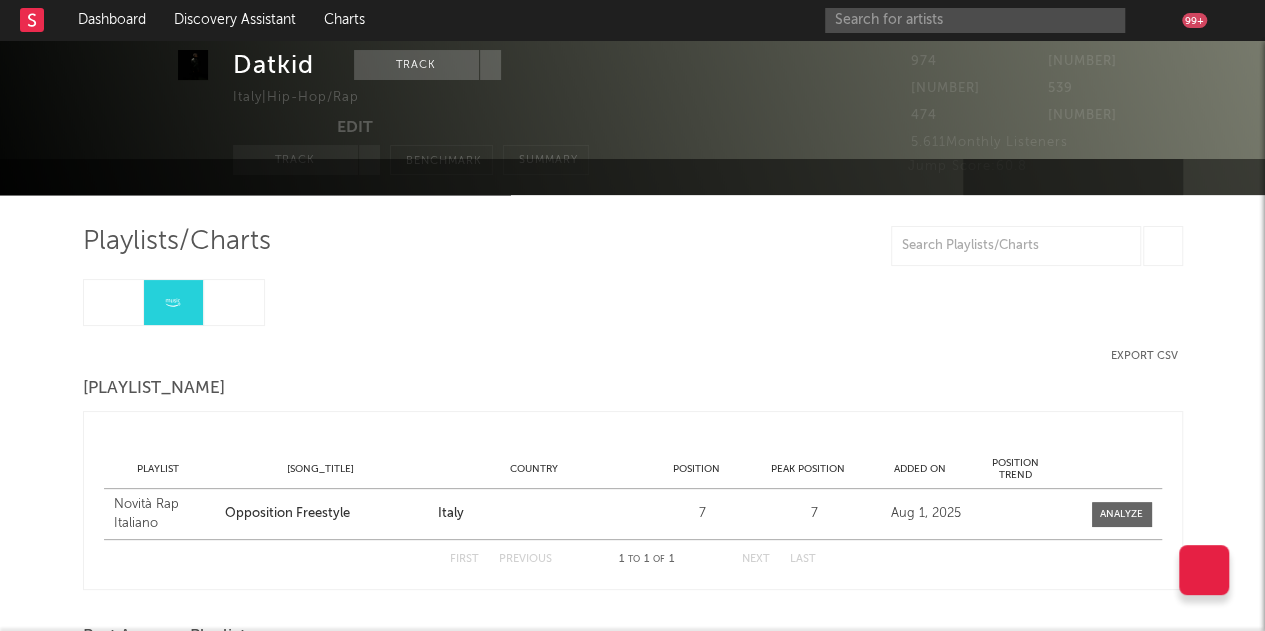 click at bounding box center [114, 302] 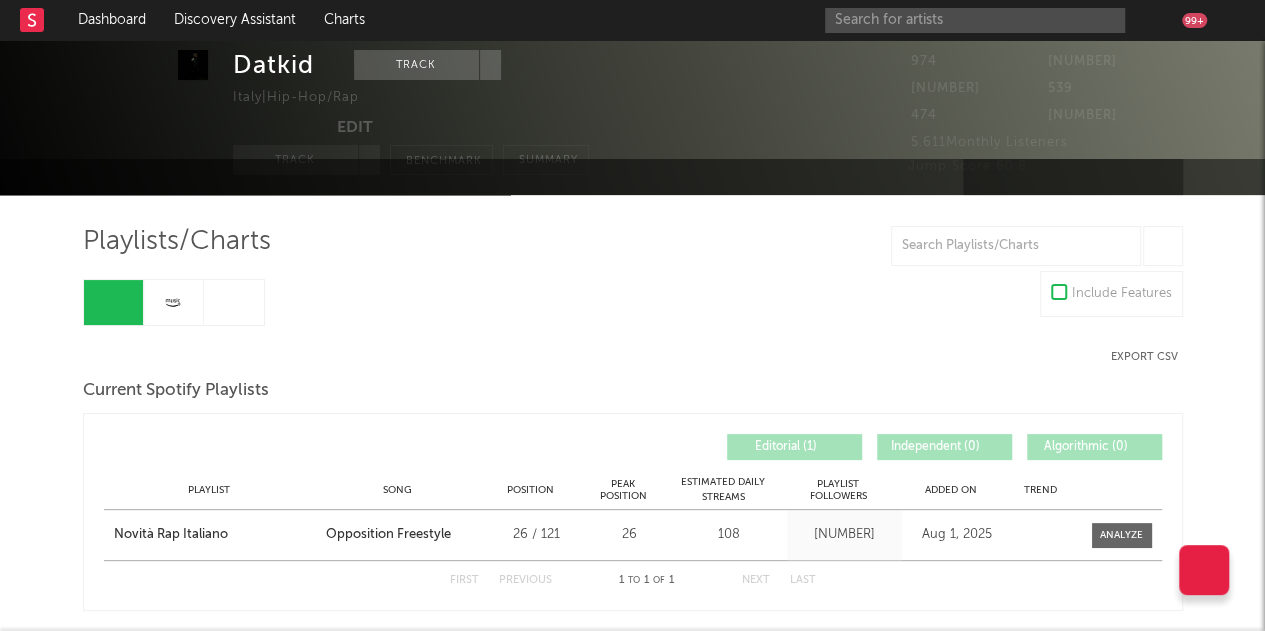 click at bounding box center (174, 302) 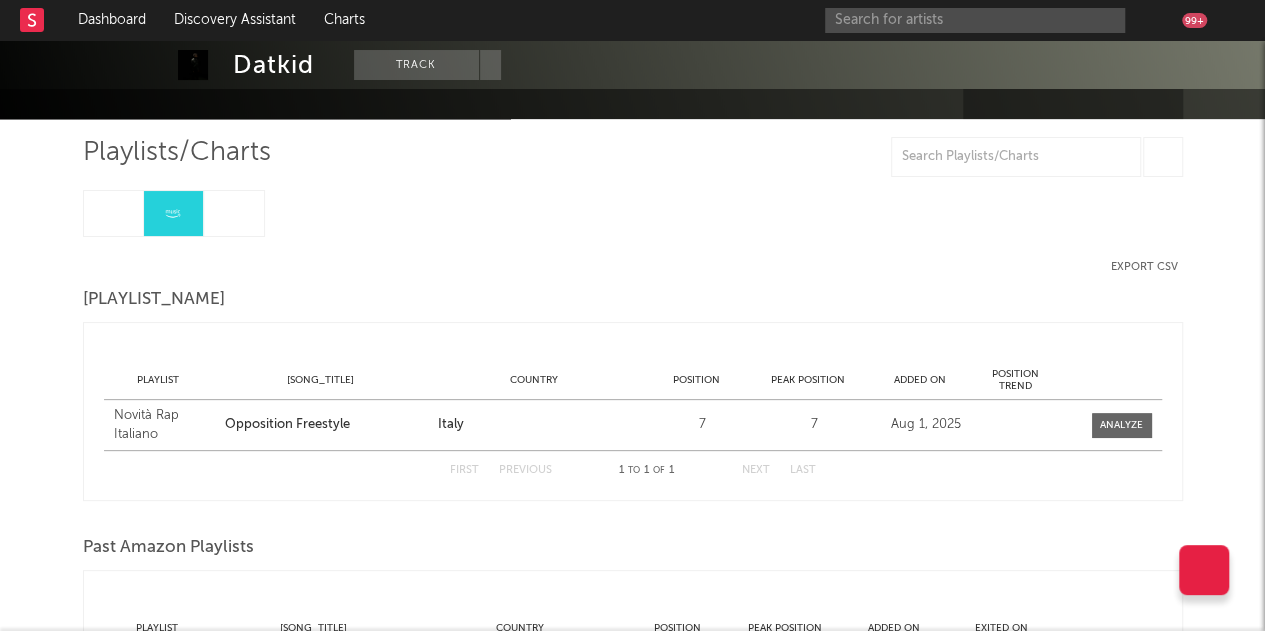 scroll, scrollTop: 118, scrollLeft: 0, axis: vertical 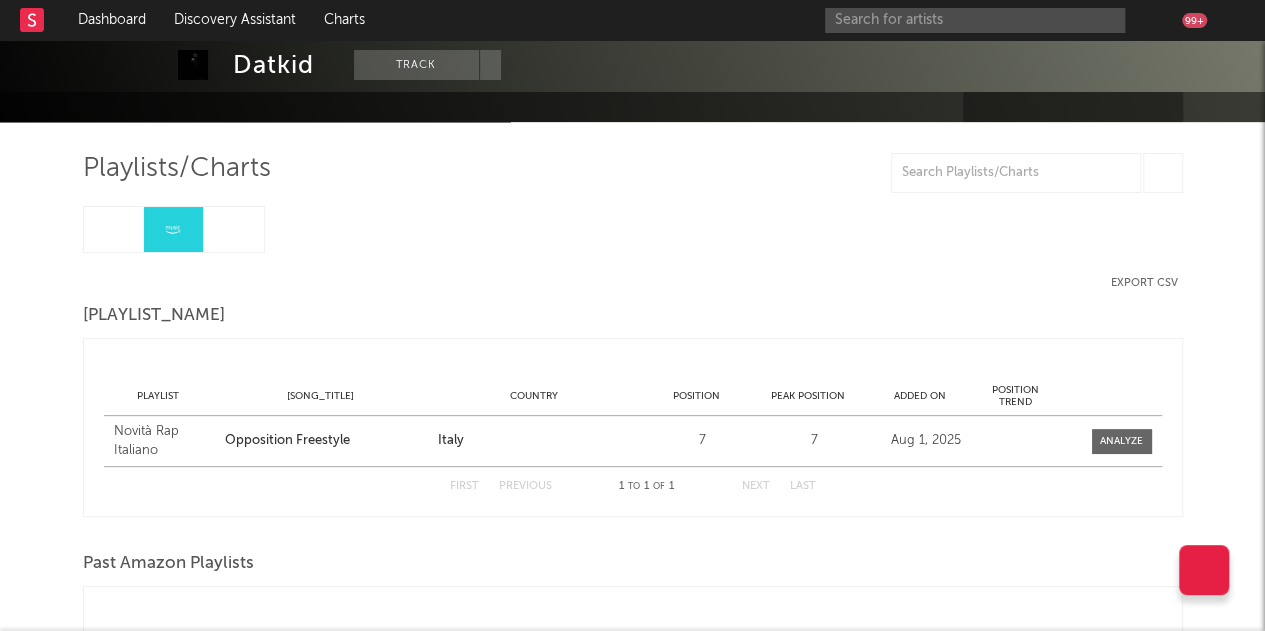 click on "Playlists/Charts Export CSV  Current Amazon Playlists Position Playlist Song Name Country Position Peak Position Added On Position Trend Position Playlist Song Name Country Position Peak Position Added On Exited On Position Trend Playlist Novità Rap Italiano Song Name Opposition Freestyle Country Italy Position 7 Peak Position 7 Added On [DATE] Exited On Position Trend Playlist Novità Rap Italiano Song Name Chi Vende La Dope Country Italy Position 31 Peak Position 8 Added On [DATE] Exited On [DATE] Position Trend Playlist Novità del momento Song Name Snowbunny (feat. [ARTIST]) Country Italy Position 38 Peak Position 37 Added On [DATE] Exited On [DATE] Position Trend Playlist Novità del momento Song Name Chi Vende La Dope Country Italy 57 57" at bounding box center [633, 508] 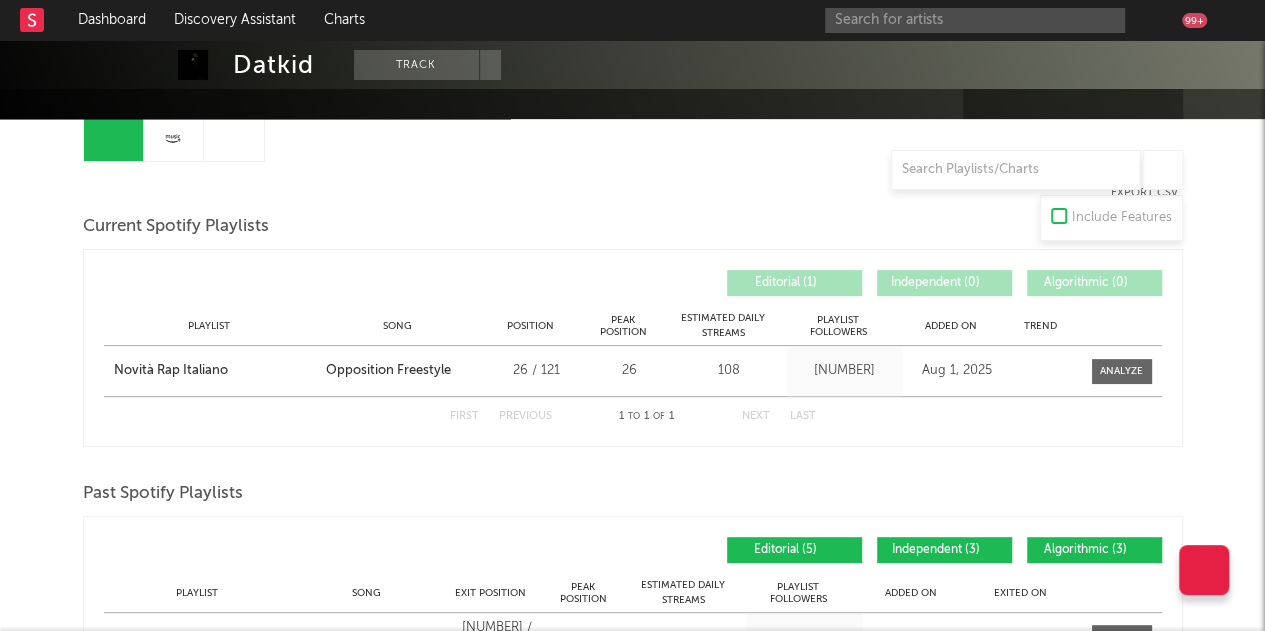 scroll, scrollTop: 210, scrollLeft: 0, axis: vertical 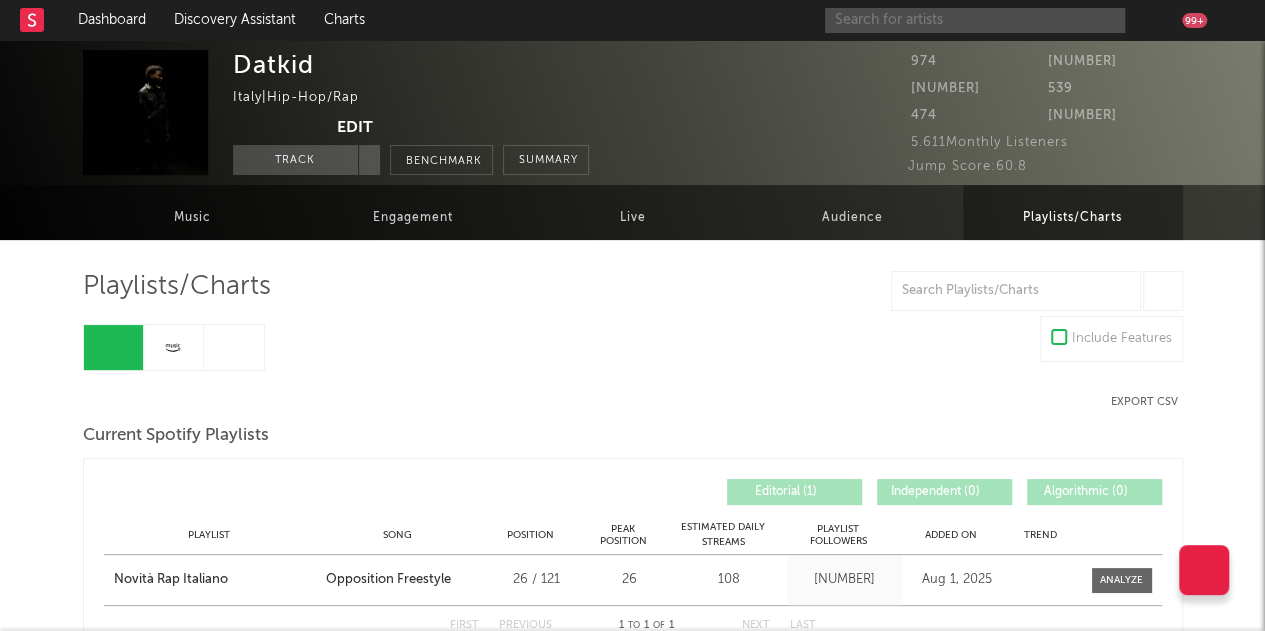 click at bounding box center [975, 20] 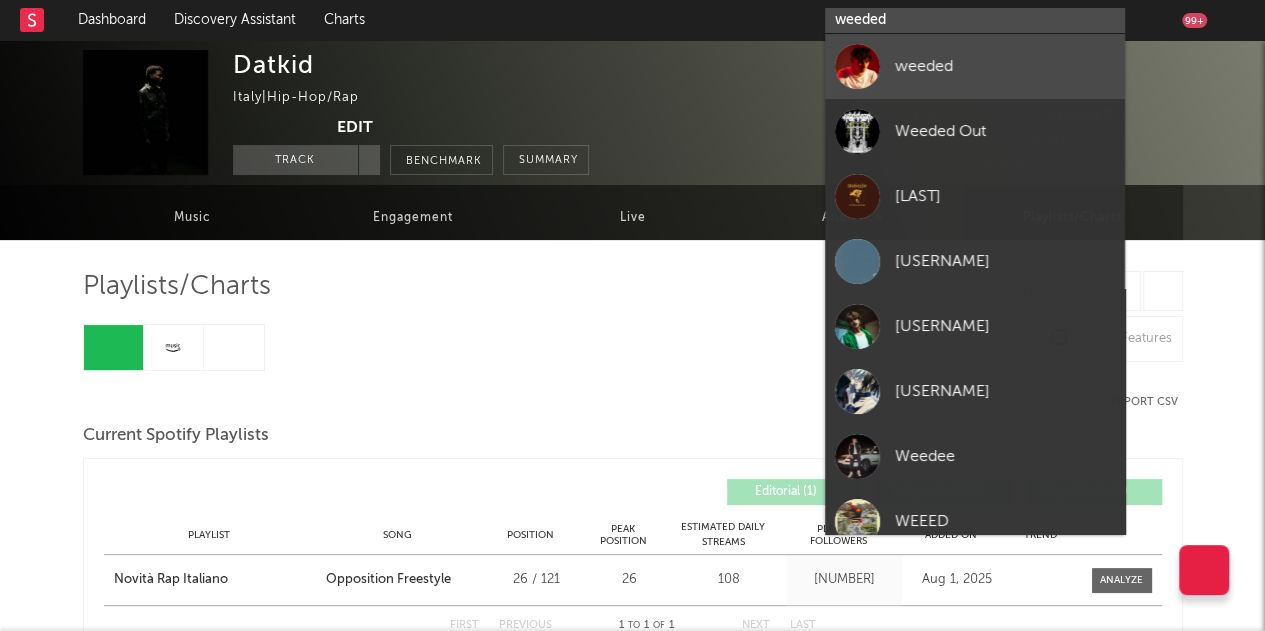 type on "weeded" 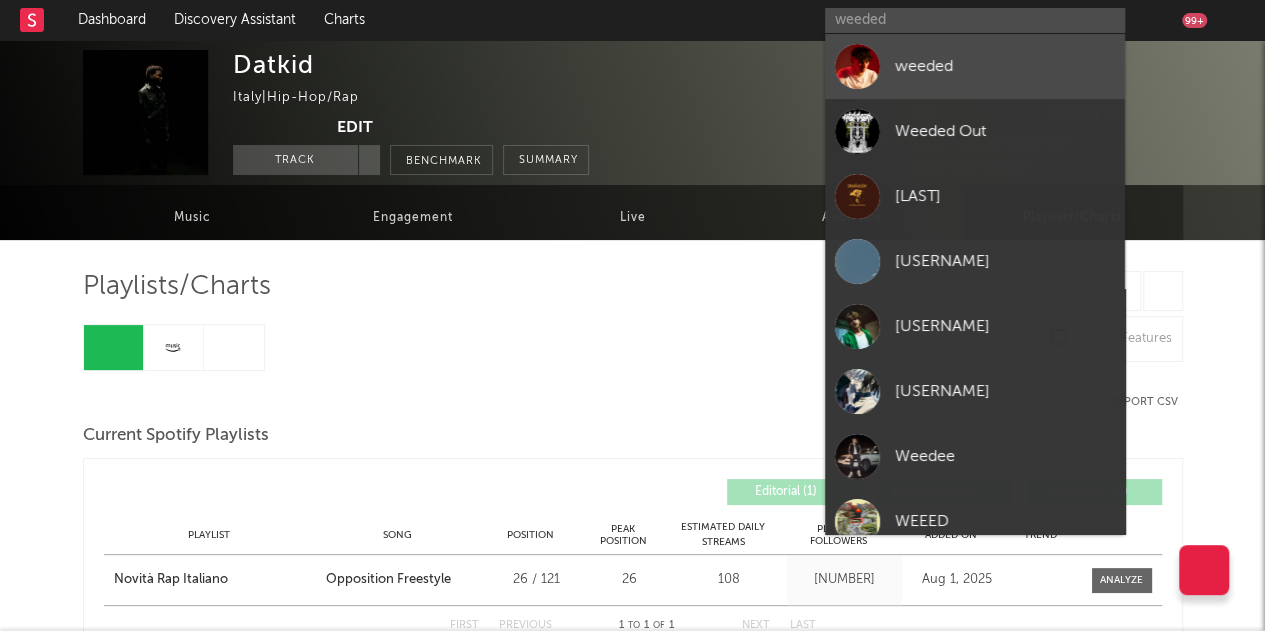 click on "weeded" at bounding box center (975, 66) 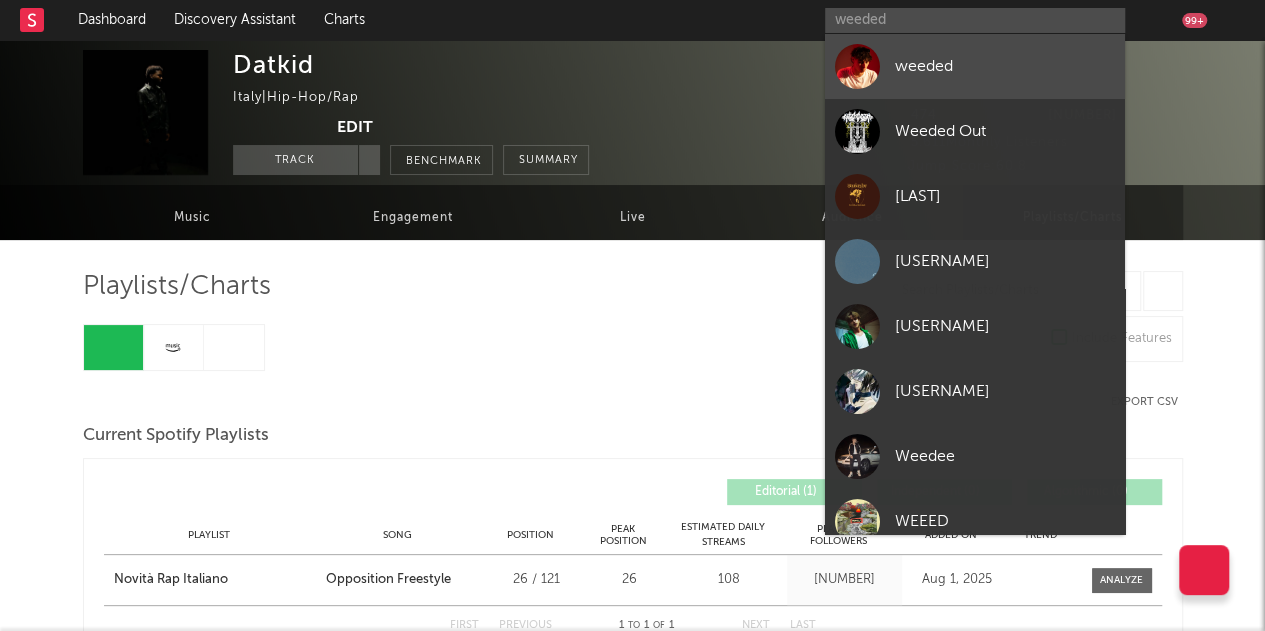 type 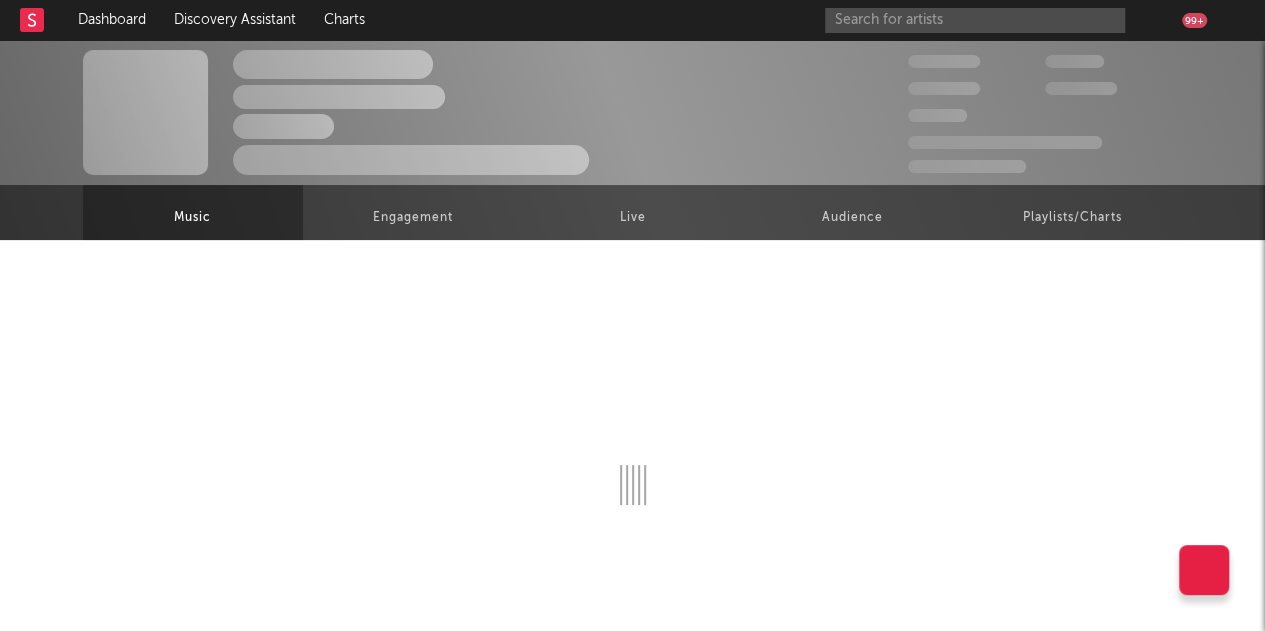 select on "6m" 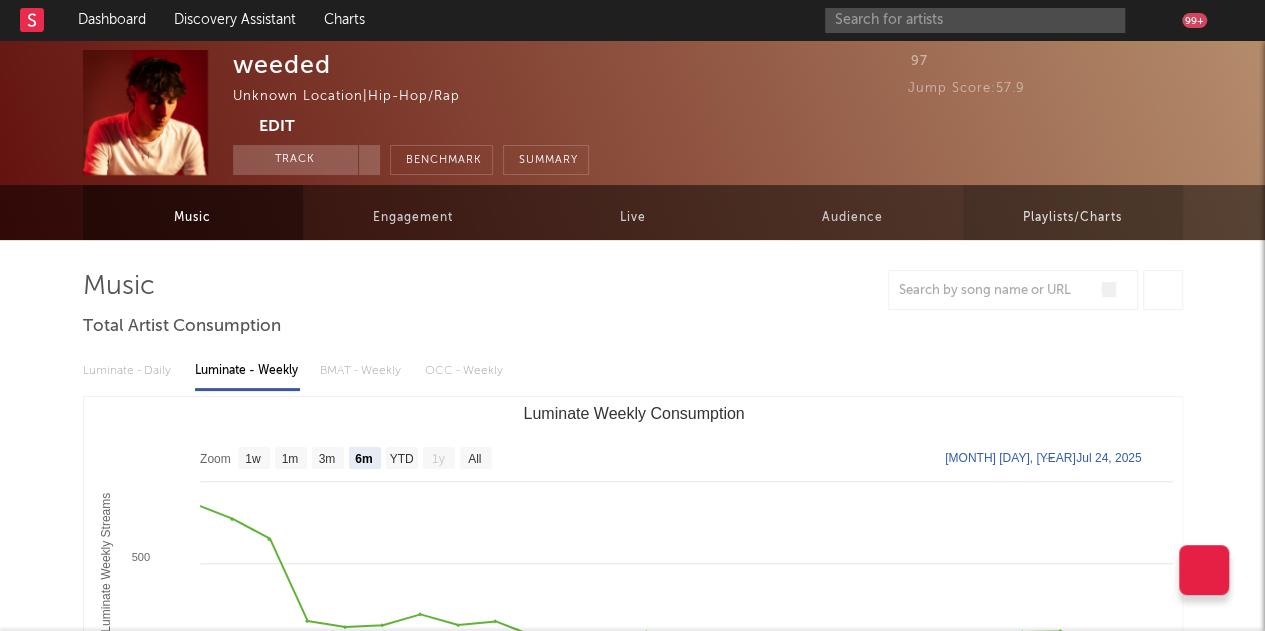click on "Playlists/Charts" at bounding box center [1073, 212] 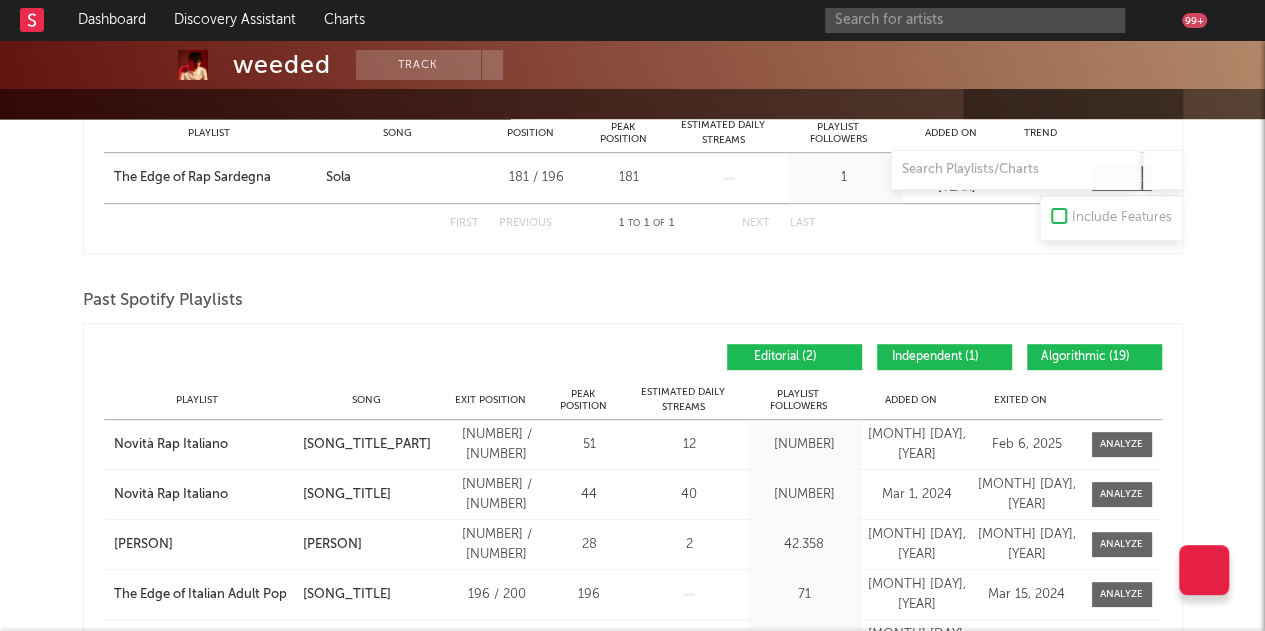 scroll, scrollTop: 441, scrollLeft: 0, axis: vertical 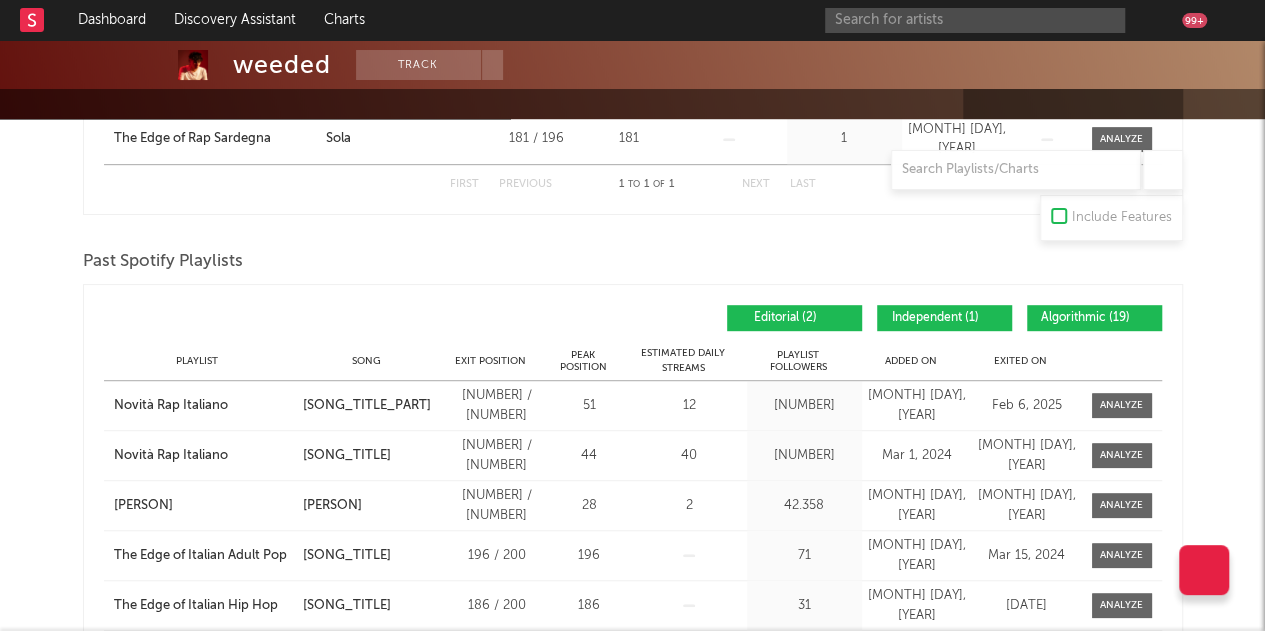 click on "Added On" at bounding box center [911, 361] 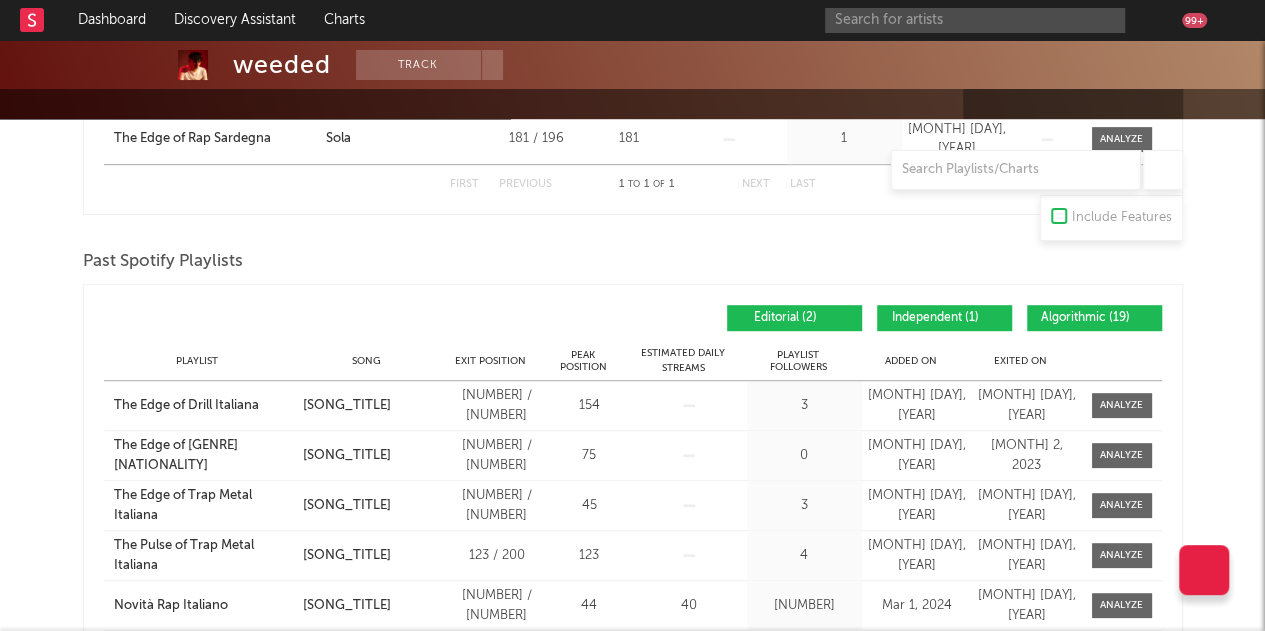 click on "Added On" at bounding box center [911, 361] 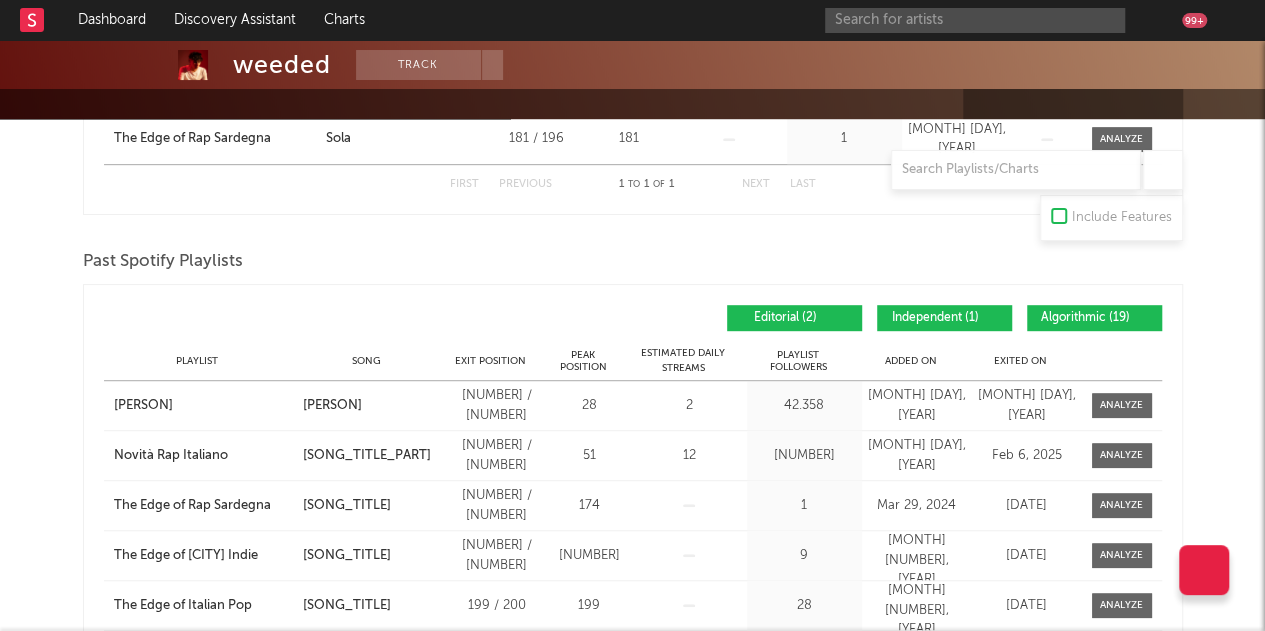 click on "Independent   ( 1 )" at bounding box center [936, 318] 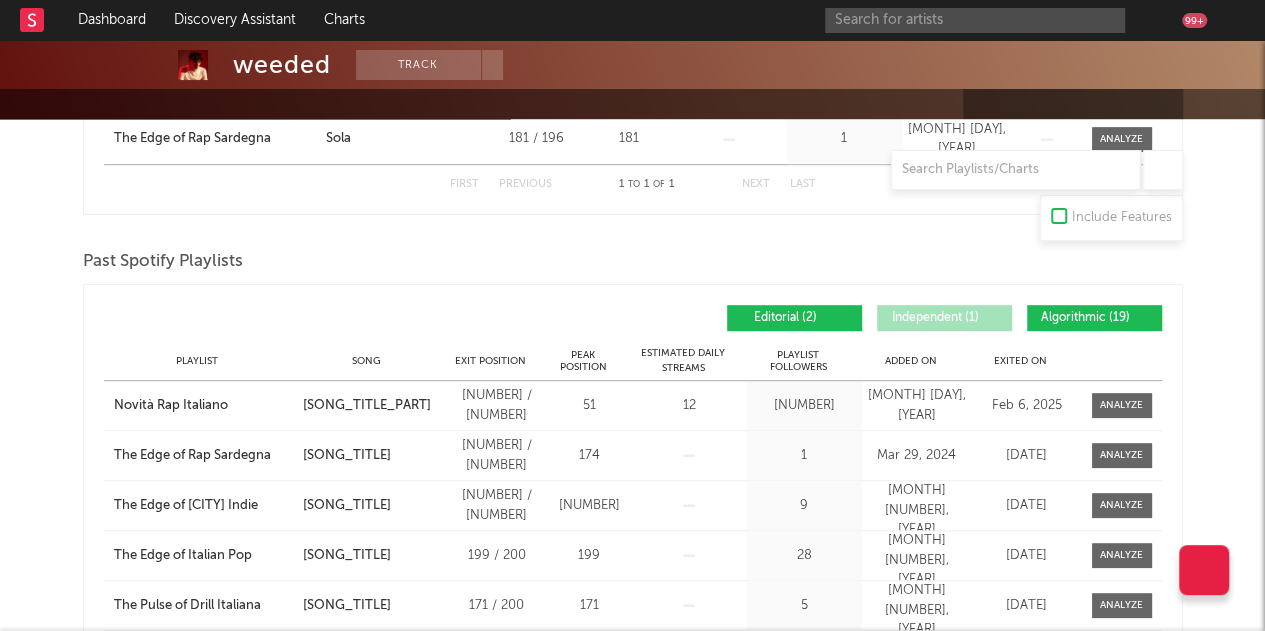 click on "Algorithmic   ( 19 )" at bounding box center [1086, 318] 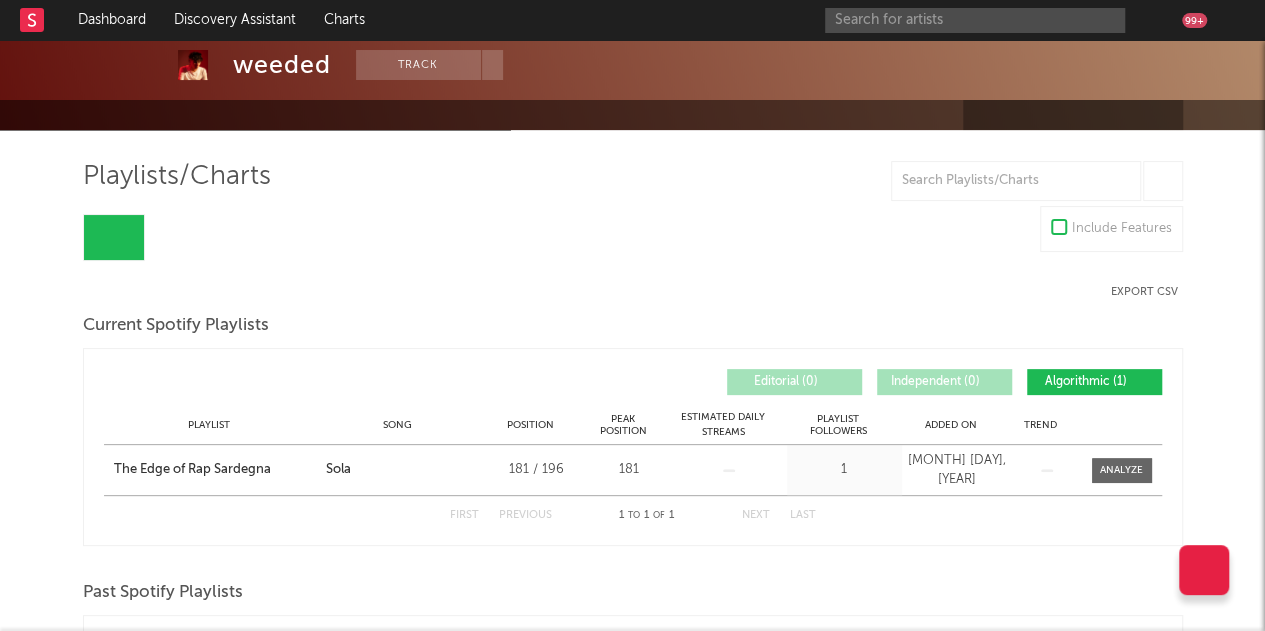 scroll, scrollTop: 109, scrollLeft: 0, axis: vertical 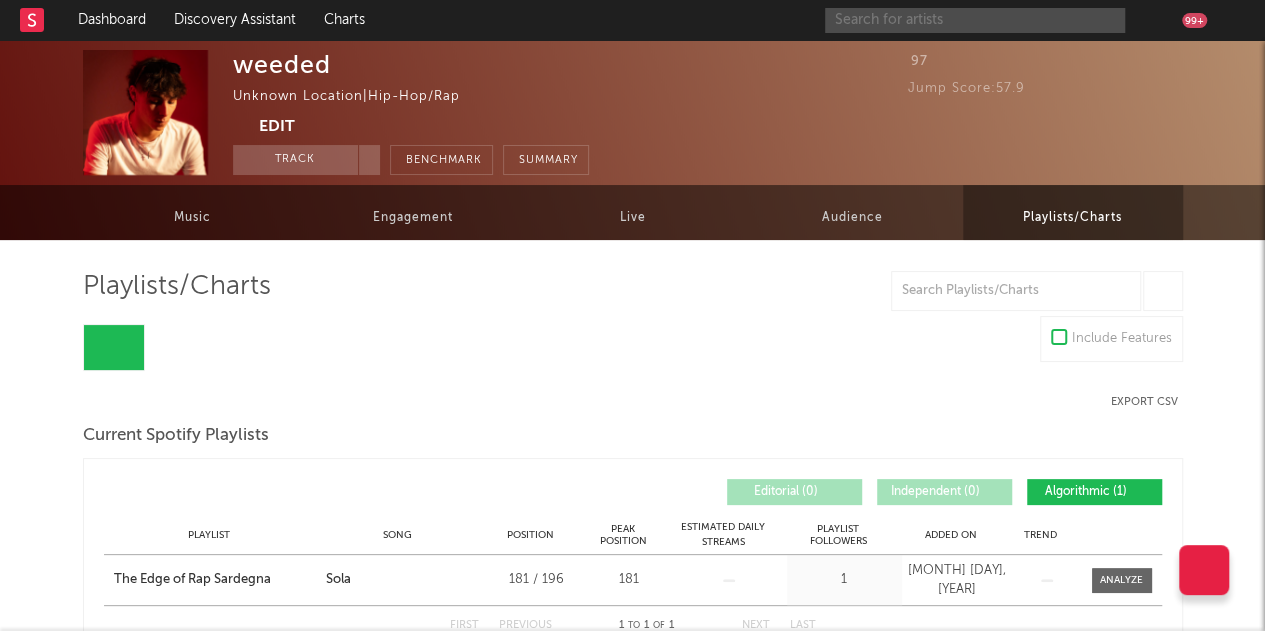 click at bounding box center [975, 20] 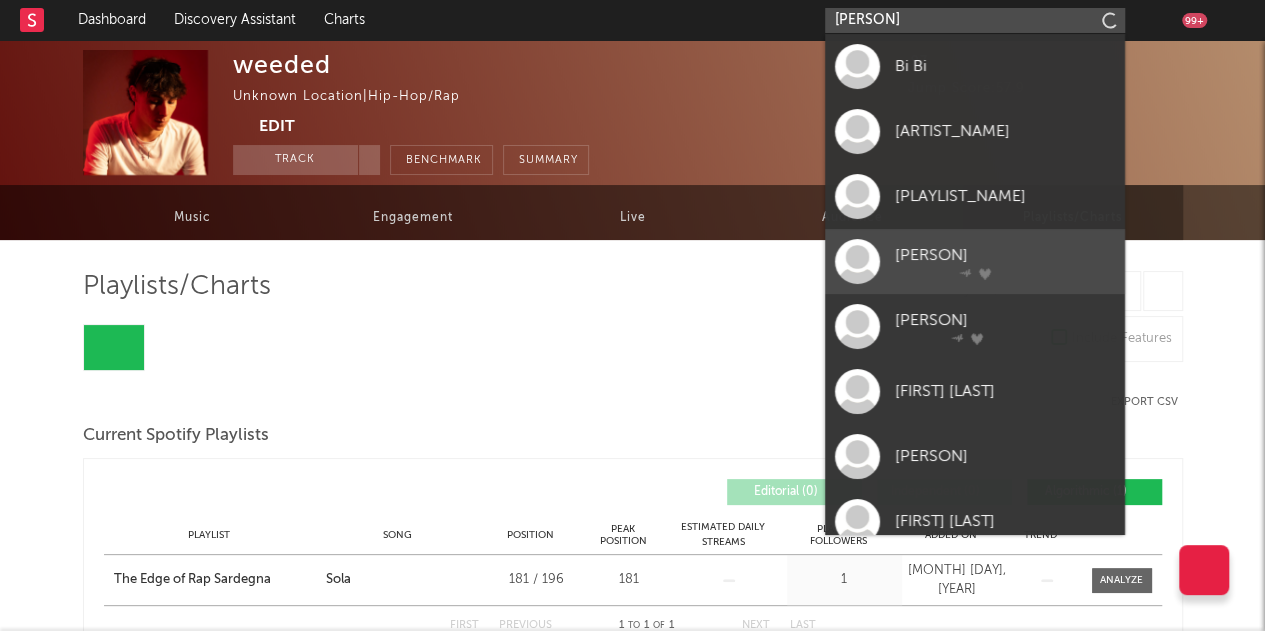 scroll, scrollTop: 150, scrollLeft: 0, axis: vertical 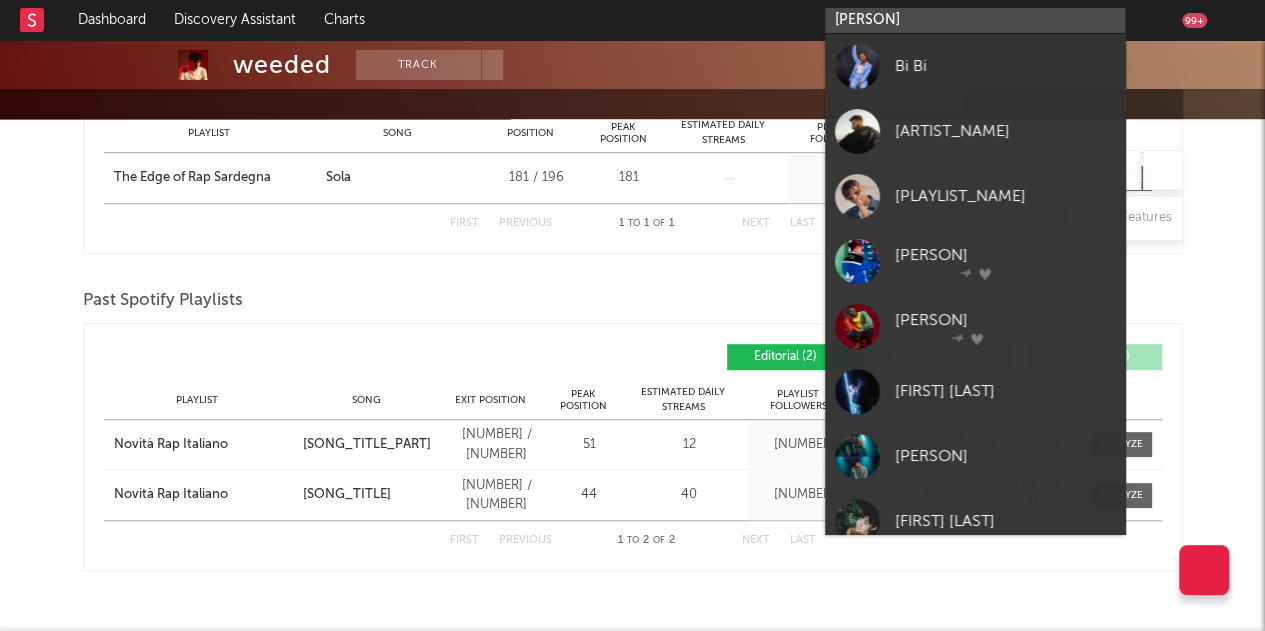 click on "[PERSON]" at bounding box center [975, 20] 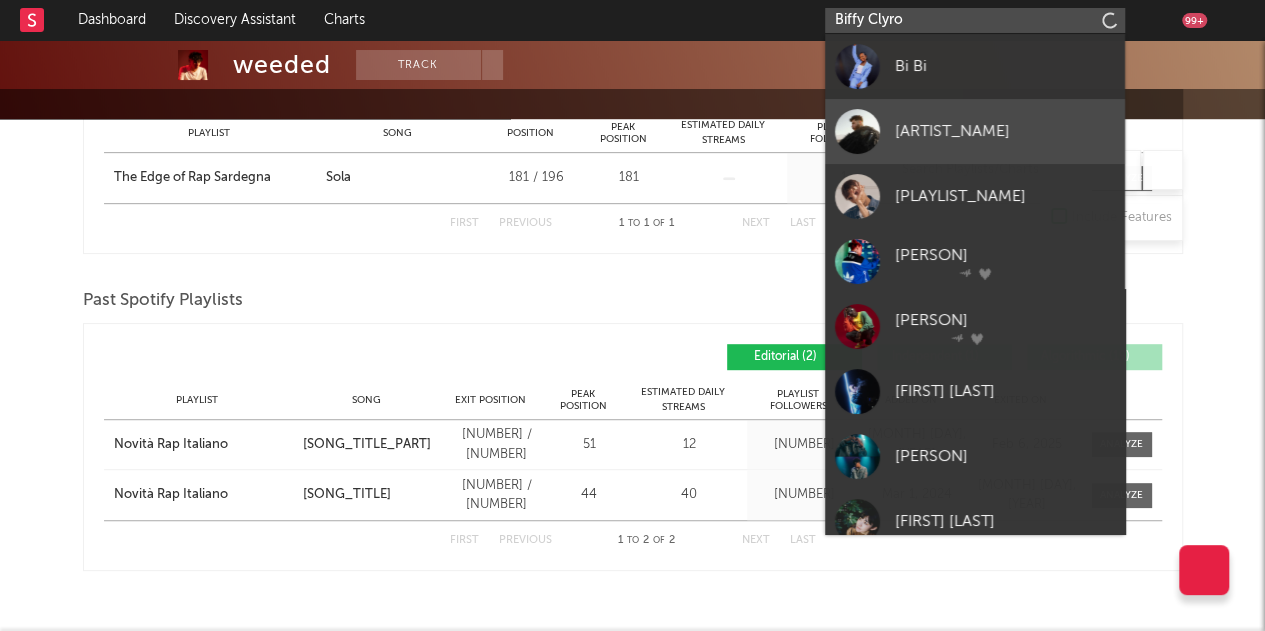 scroll, scrollTop: 342, scrollLeft: 0, axis: vertical 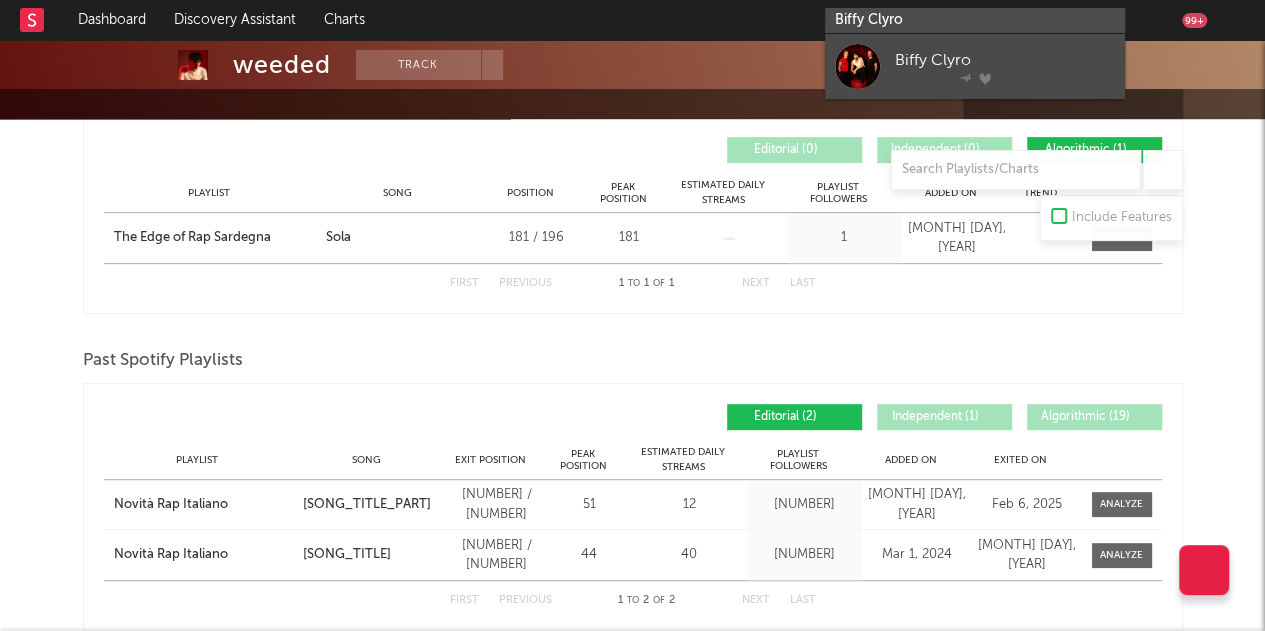 type on "Biffy Clyro" 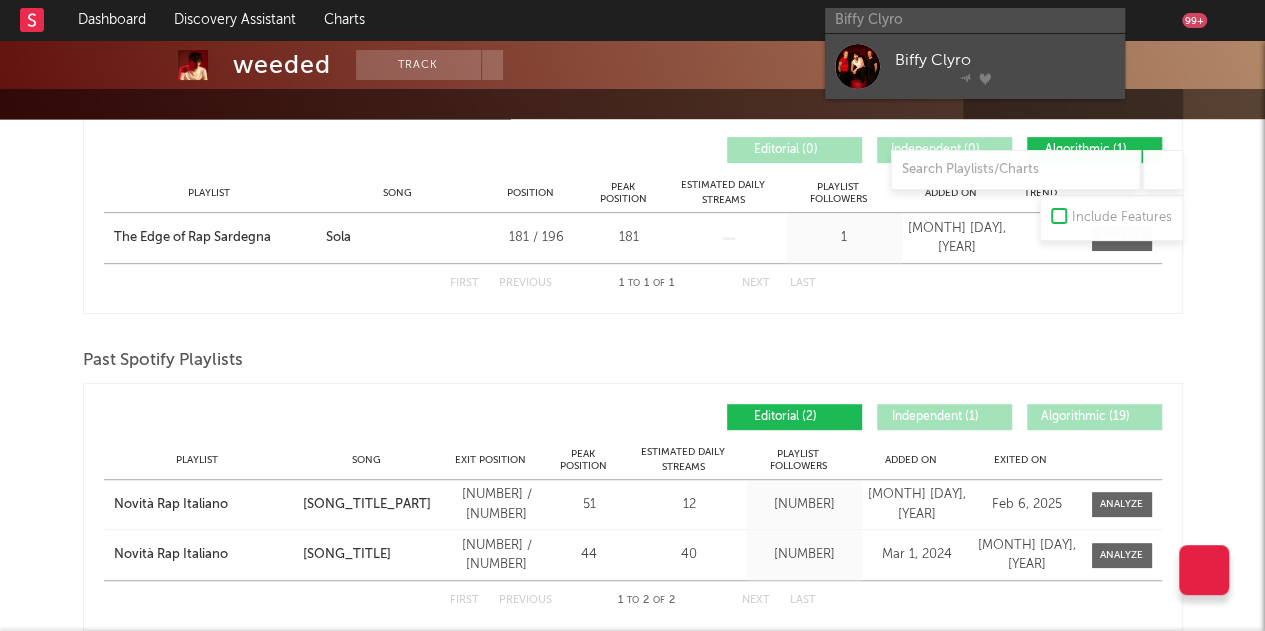 click at bounding box center [1005, 78] 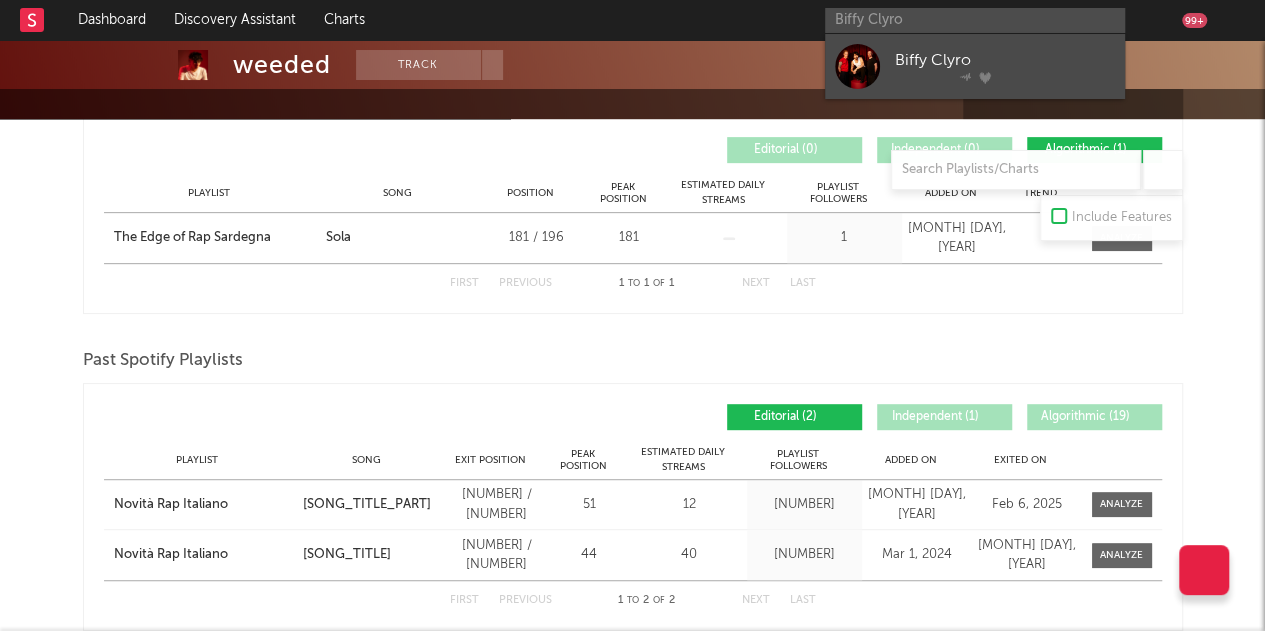 type 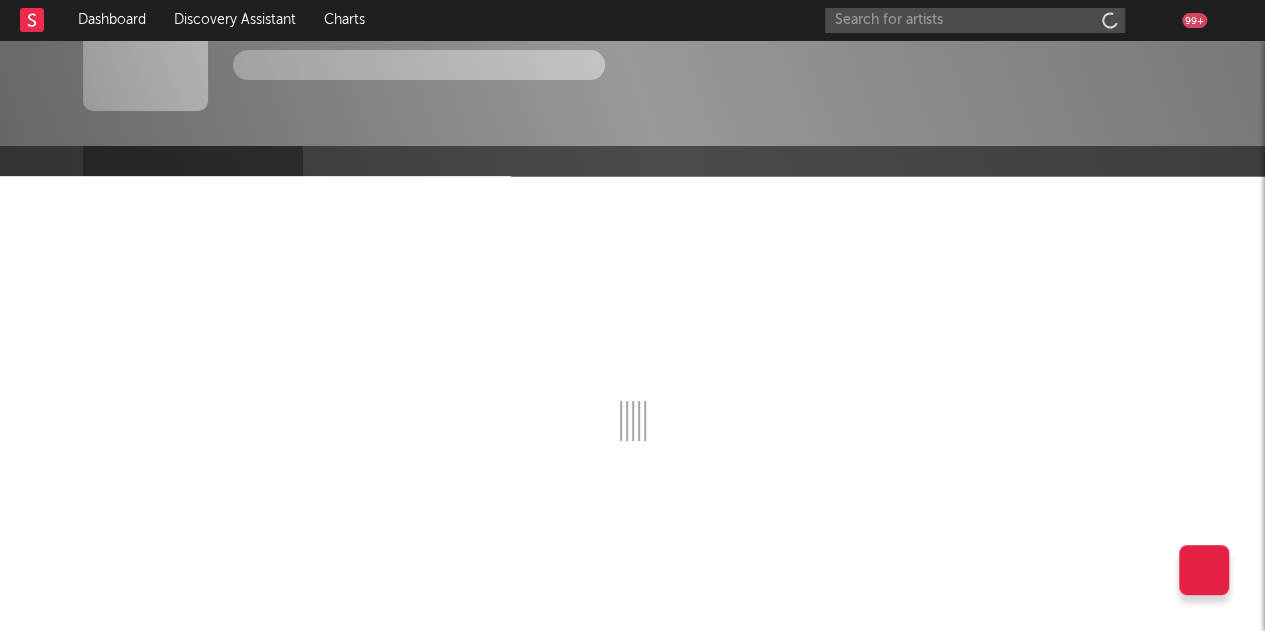 scroll, scrollTop: 64, scrollLeft: 0, axis: vertical 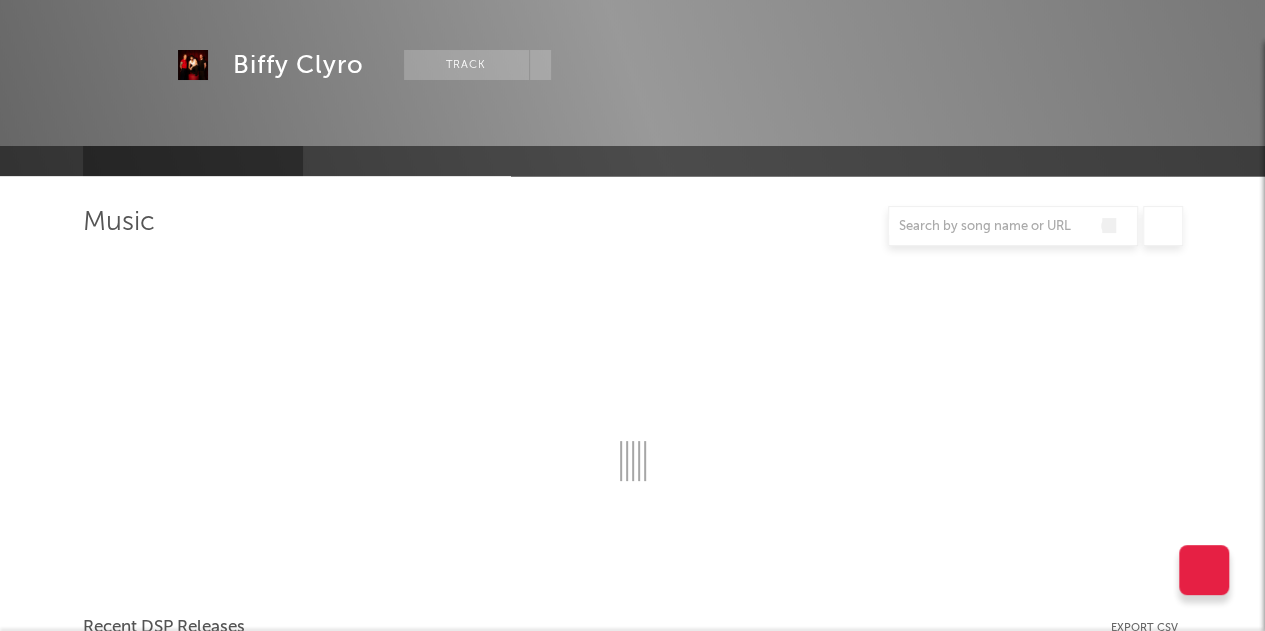 select on "6m" 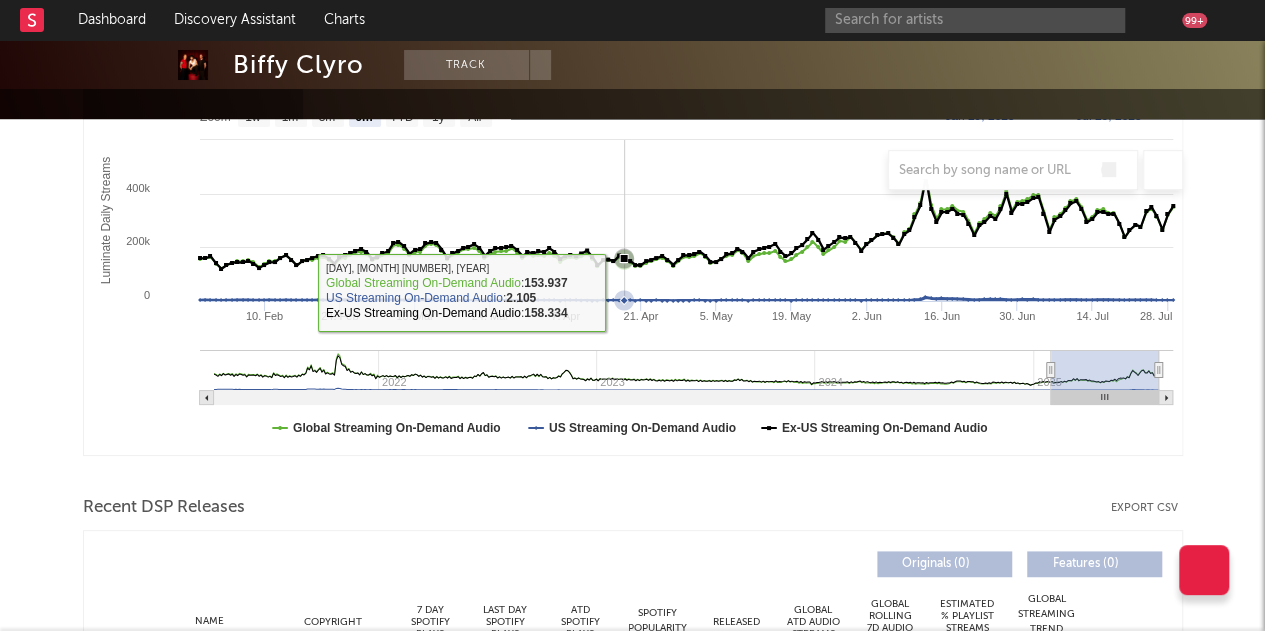 scroll, scrollTop: 0, scrollLeft: 0, axis: both 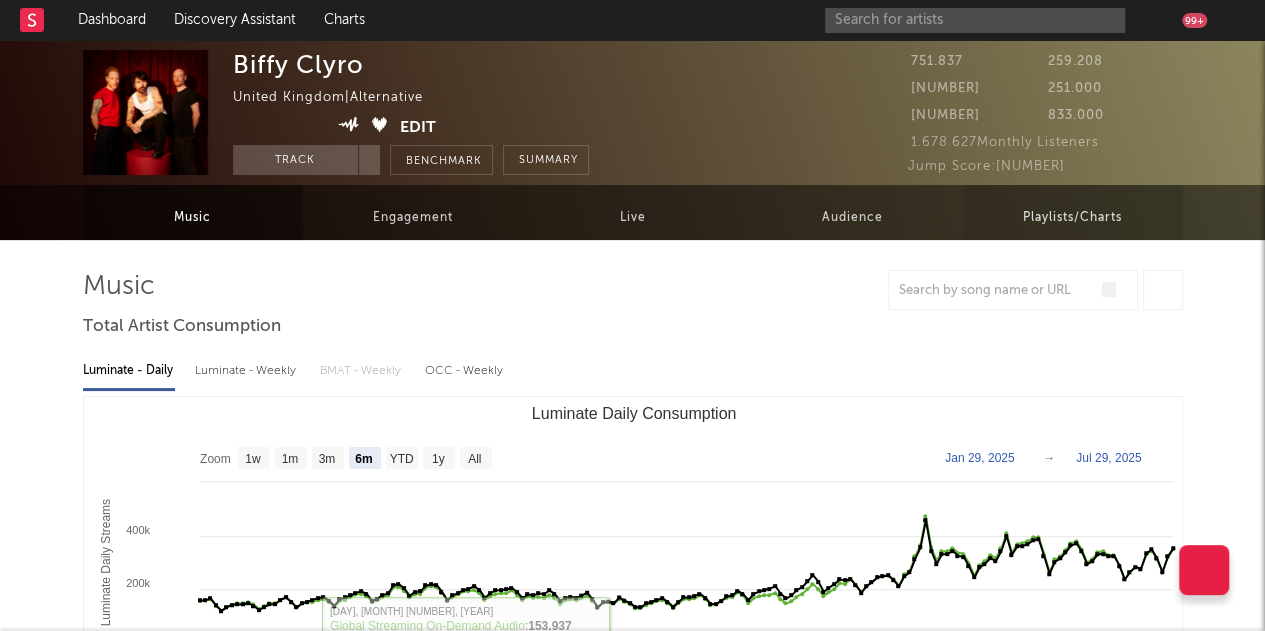 click on "Playlists/Charts" at bounding box center (1072, 218) 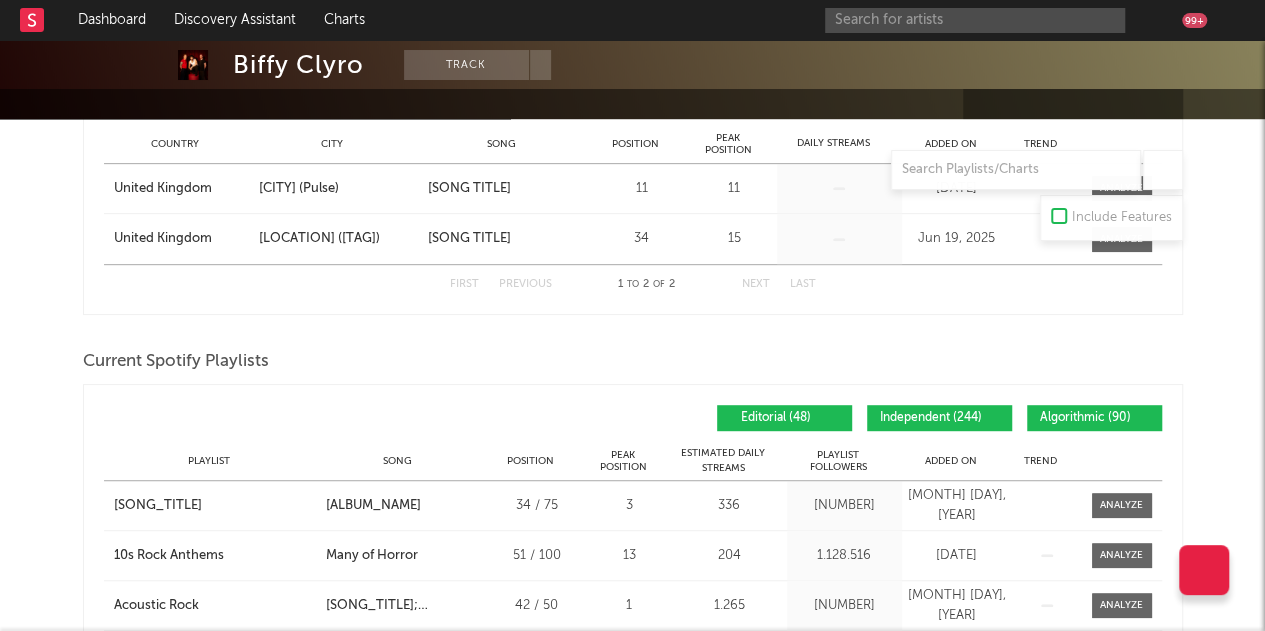 scroll, scrollTop: 429, scrollLeft: 0, axis: vertical 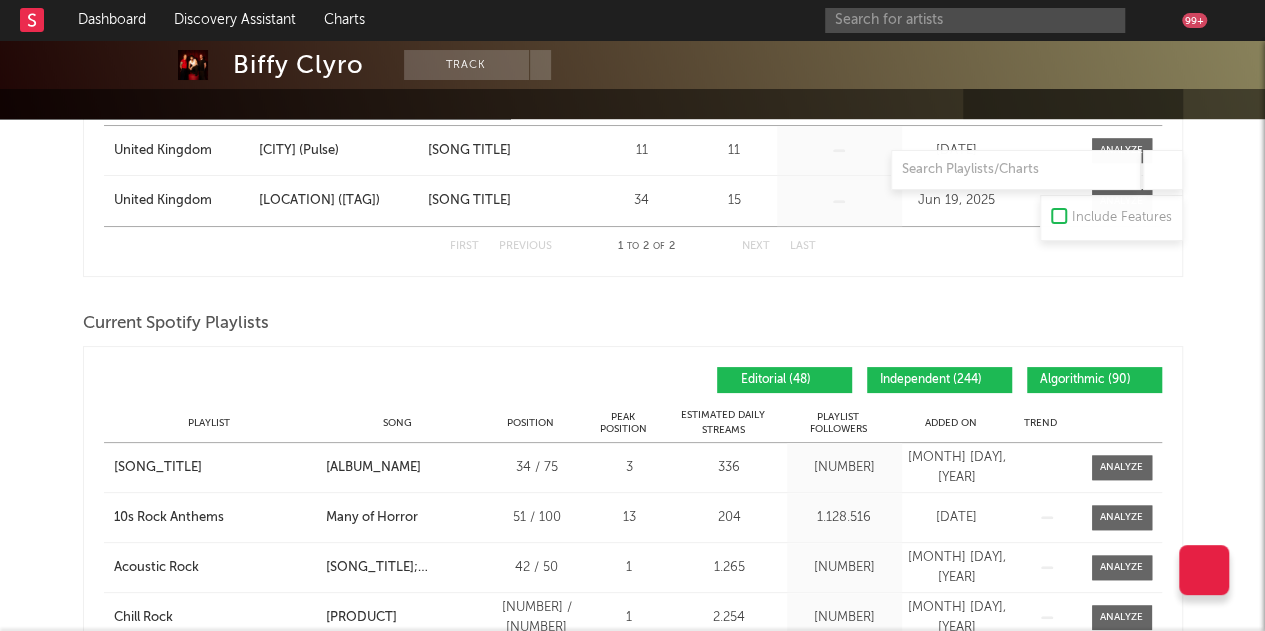 click on "Independent   ( [NUMBER] )" at bounding box center [931, 380] 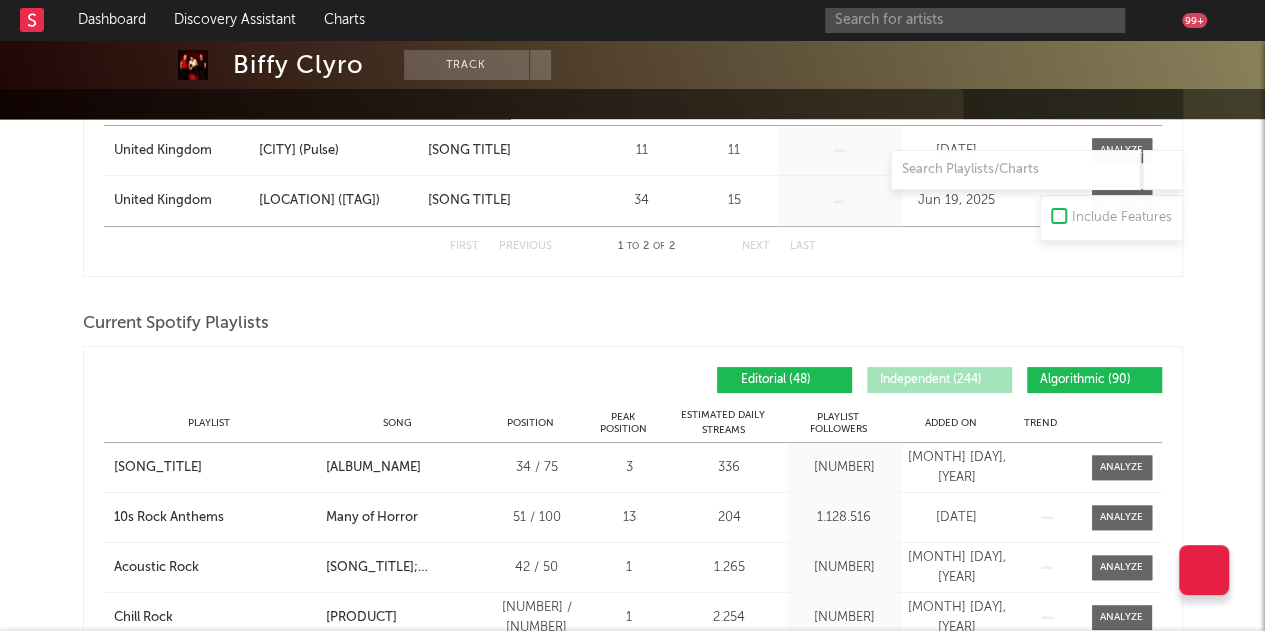 click on "[CHART_METRIC]" at bounding box center [633, 380] 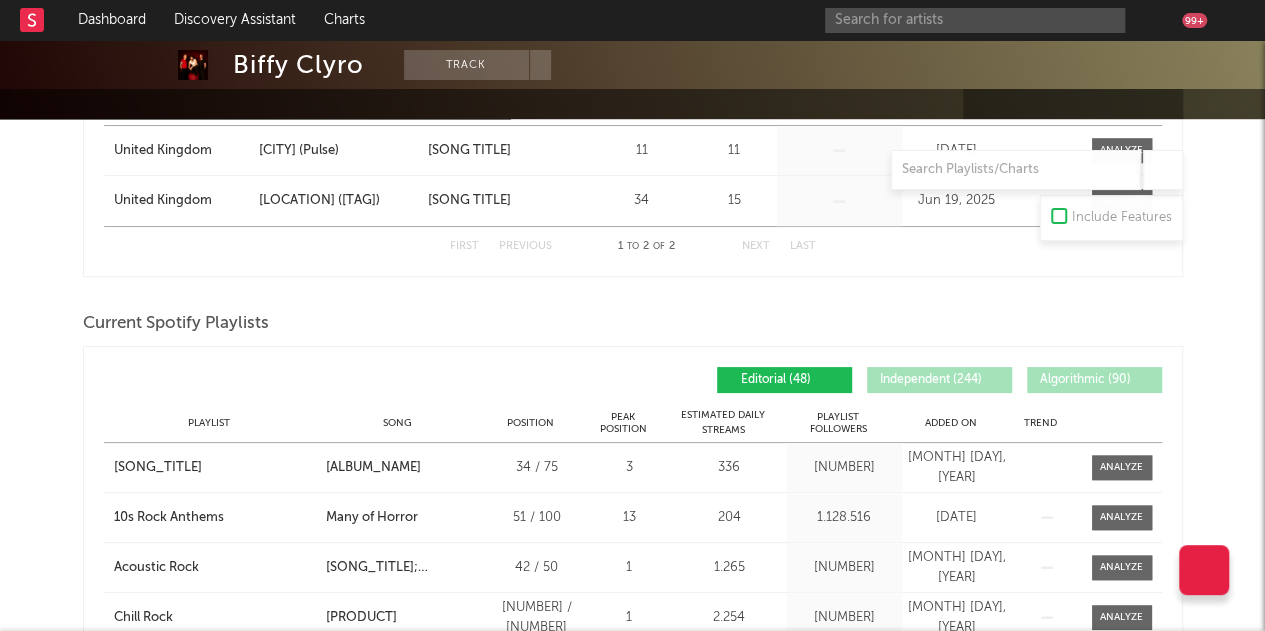 click on "Playlist City Song Position Peak Position Estimated Daily Streams Playlist Followers Daily Streams Added On Exited On Trend" at bounding box center (633, 423) 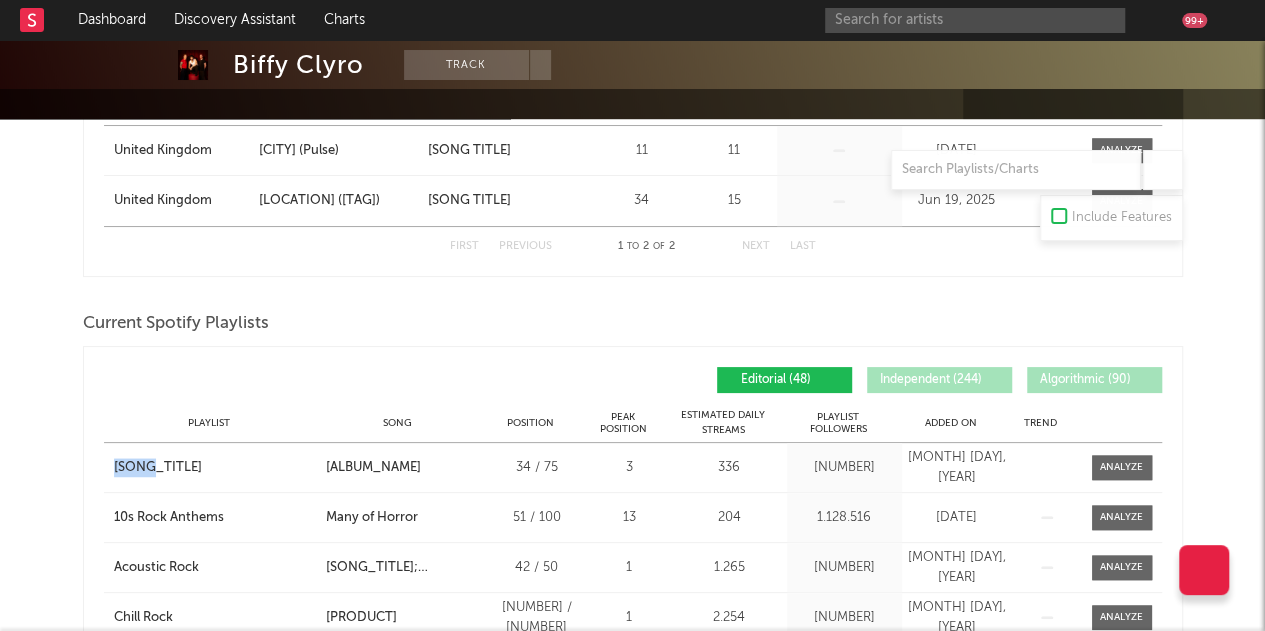 click on "Playlist City Song Position Peak Position Estimated Daily Streams Playlist Followers Daily Streams Added On Exited On Trend" at bounding box center (633, 423) 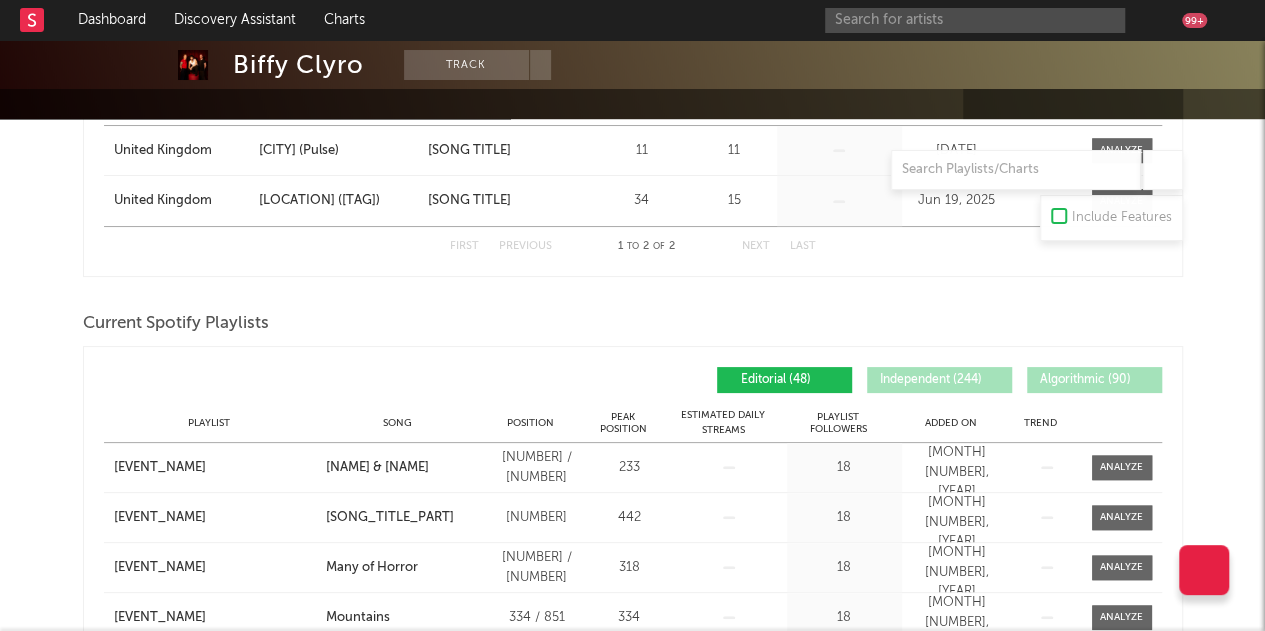 click on "Added On" at bounding box center [951, 423] 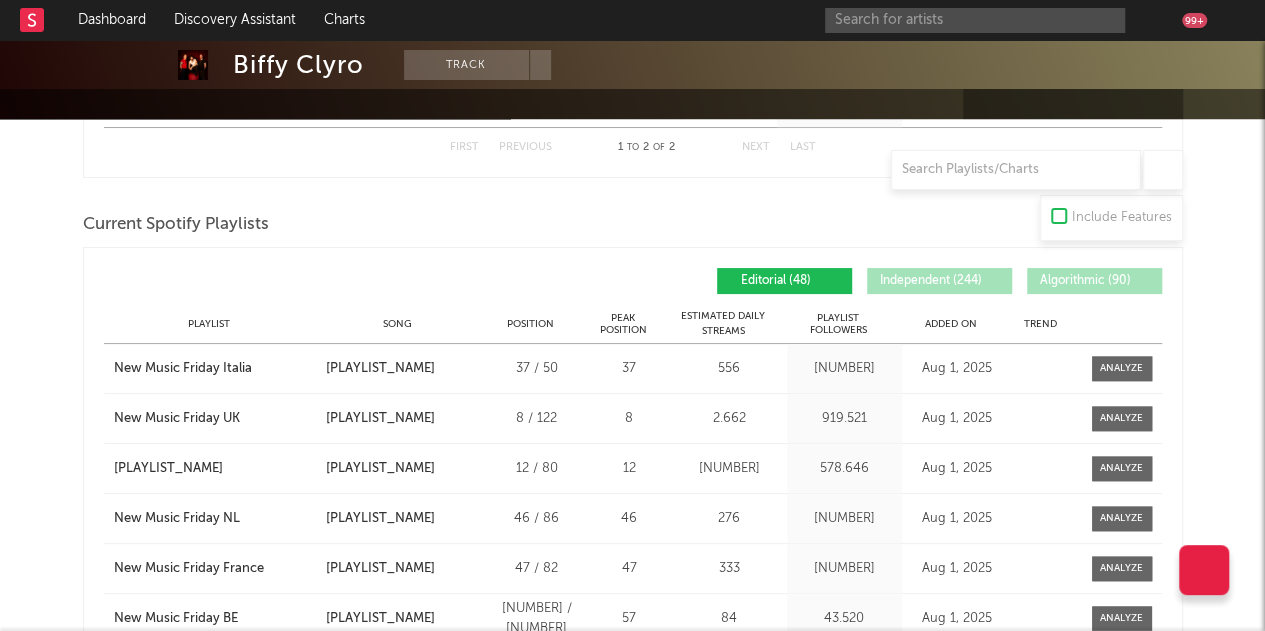 scroll, scrollTop: 529, scrollLeft: 0, axis: vertical 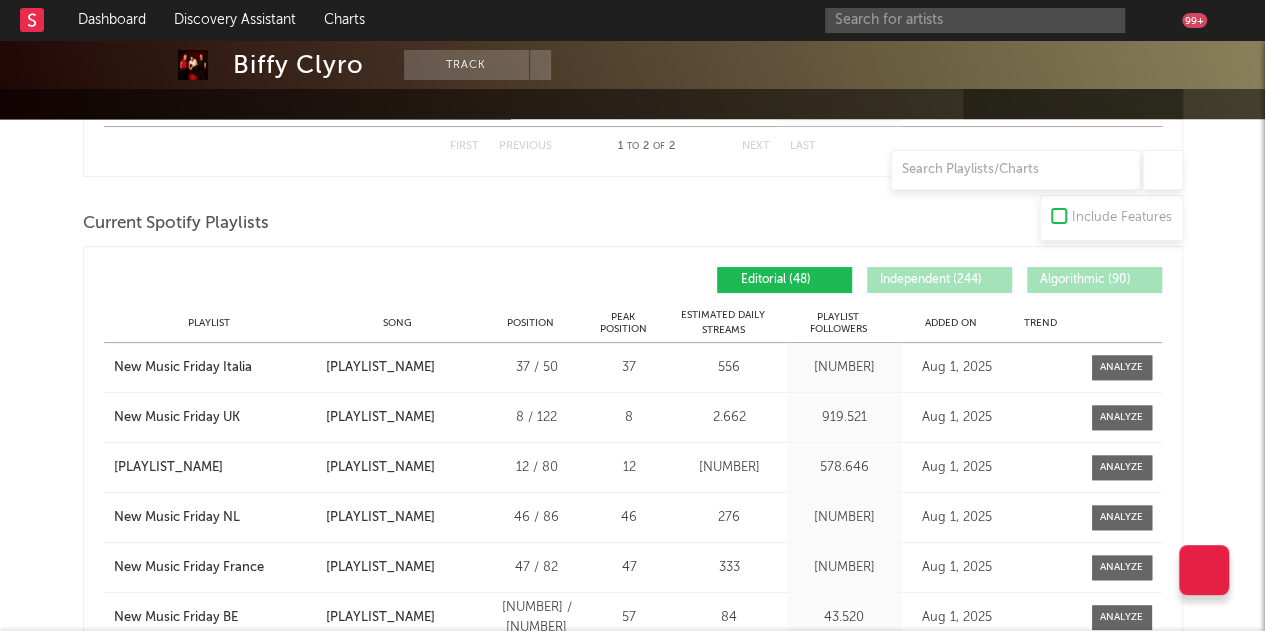 click on "Added On" at bounding box center (951, 323) 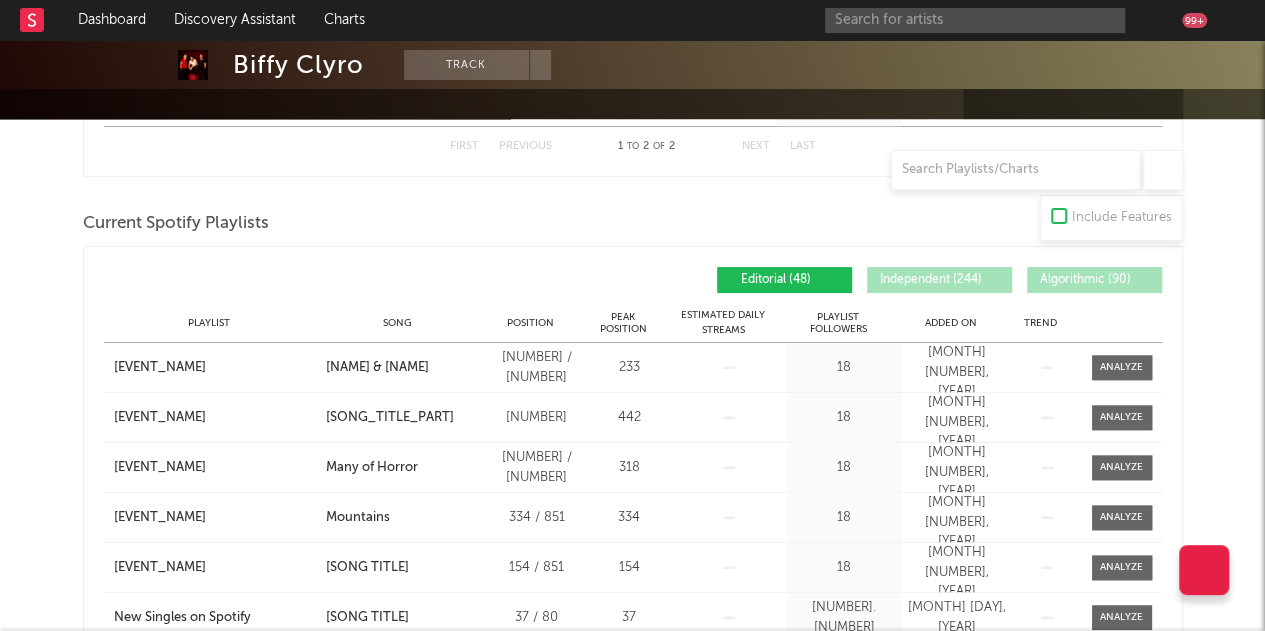 click on "Added On" at bounding box center [951, 323] 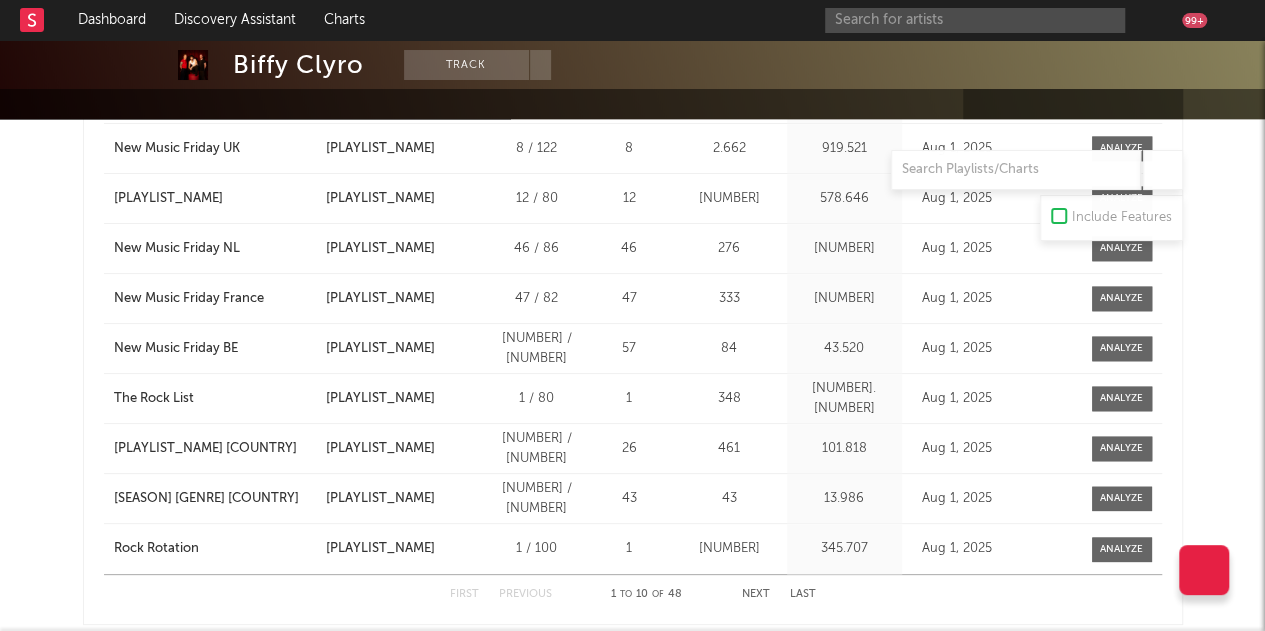 scroll, scrollTop: 829, scrollLeft: 0, axis: vertical 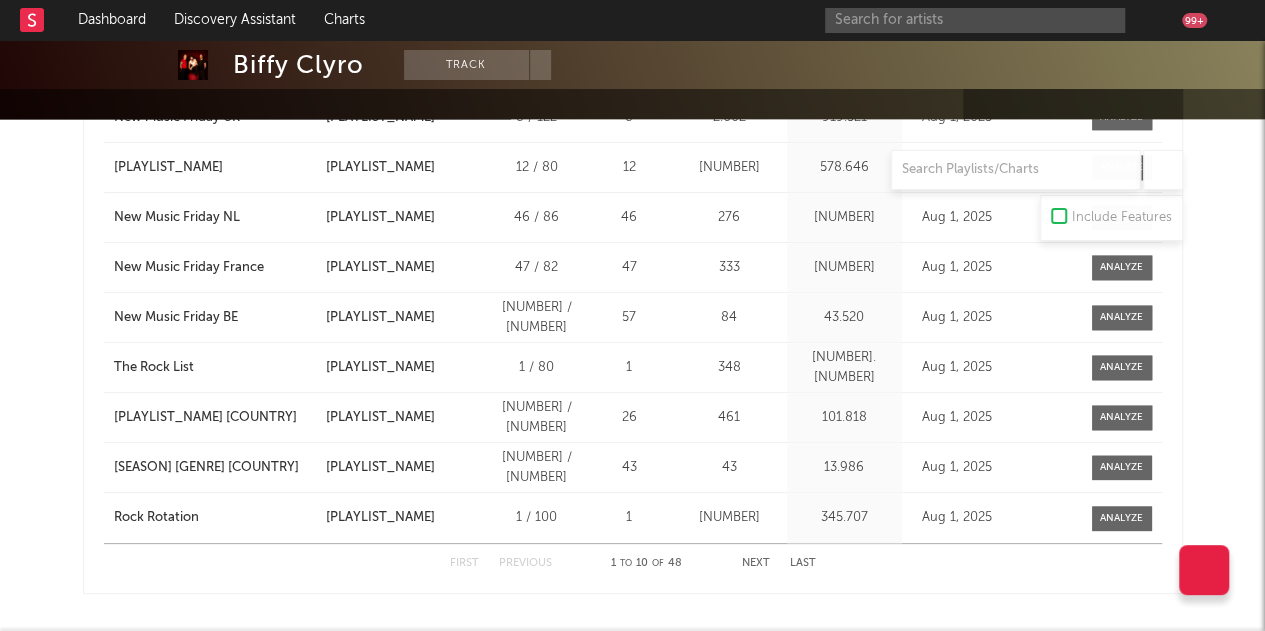 click on "Next" at bounding box center [756, 563] 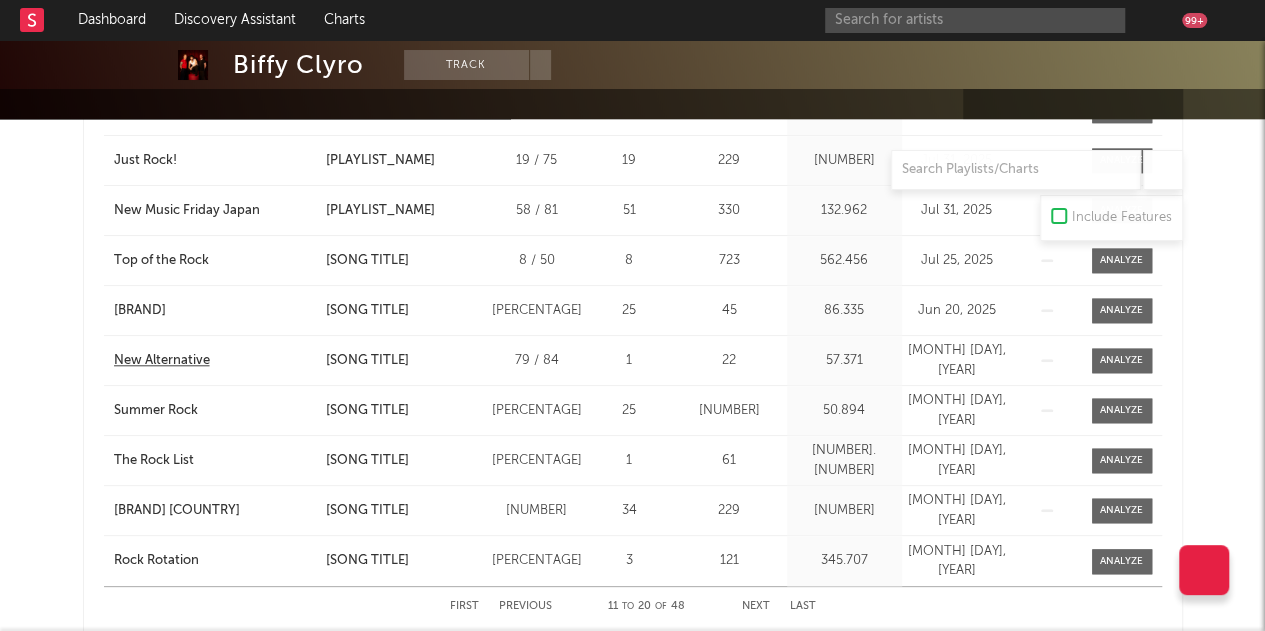 scroll, scrollTop: 829, scrollLeft: 0, axis: vertical 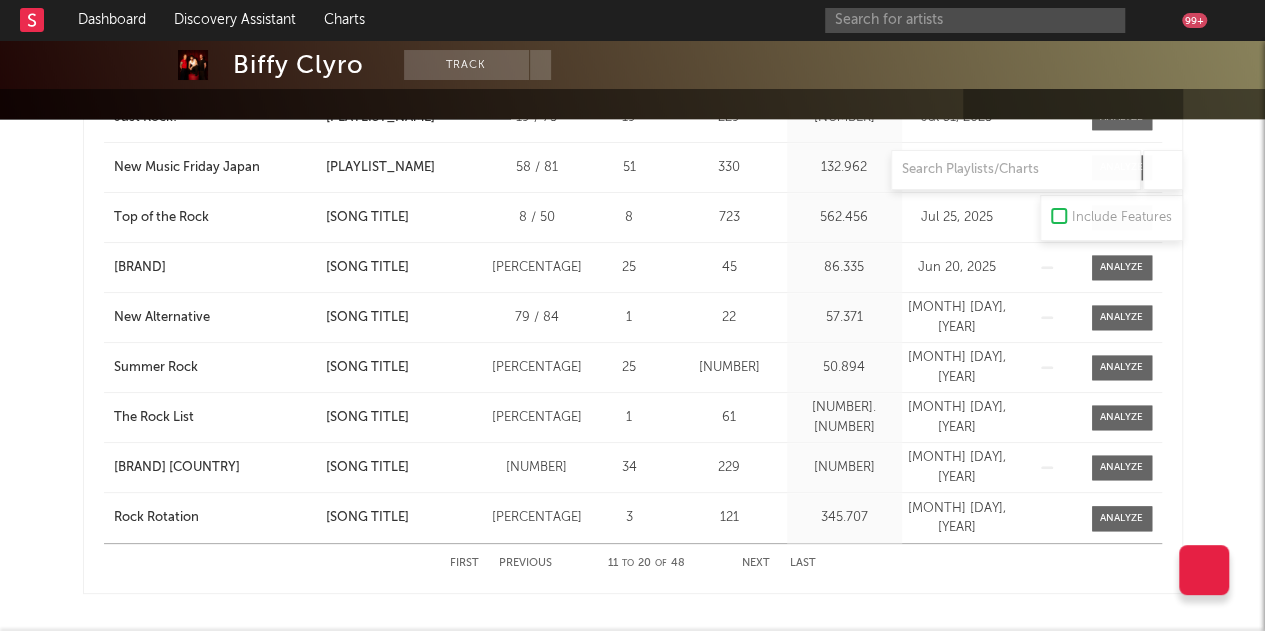 click on "Next" at bounding box center [756, 563] 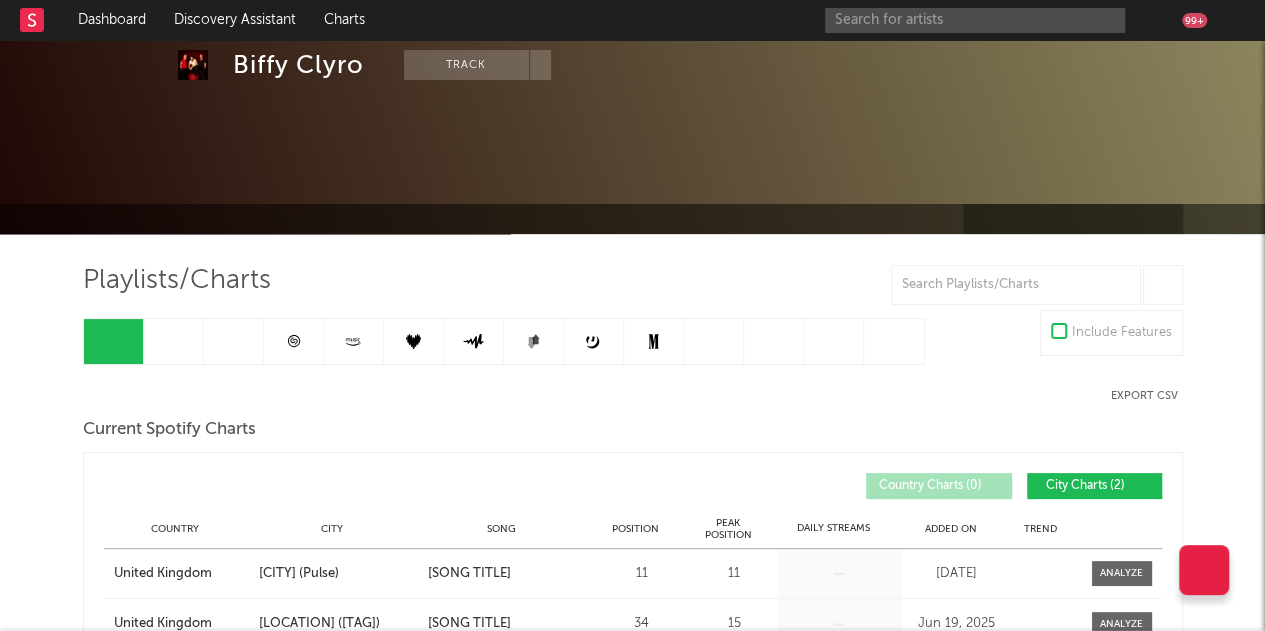 scroll, scrollTop: 0, scrollLeft: 0, axis: both 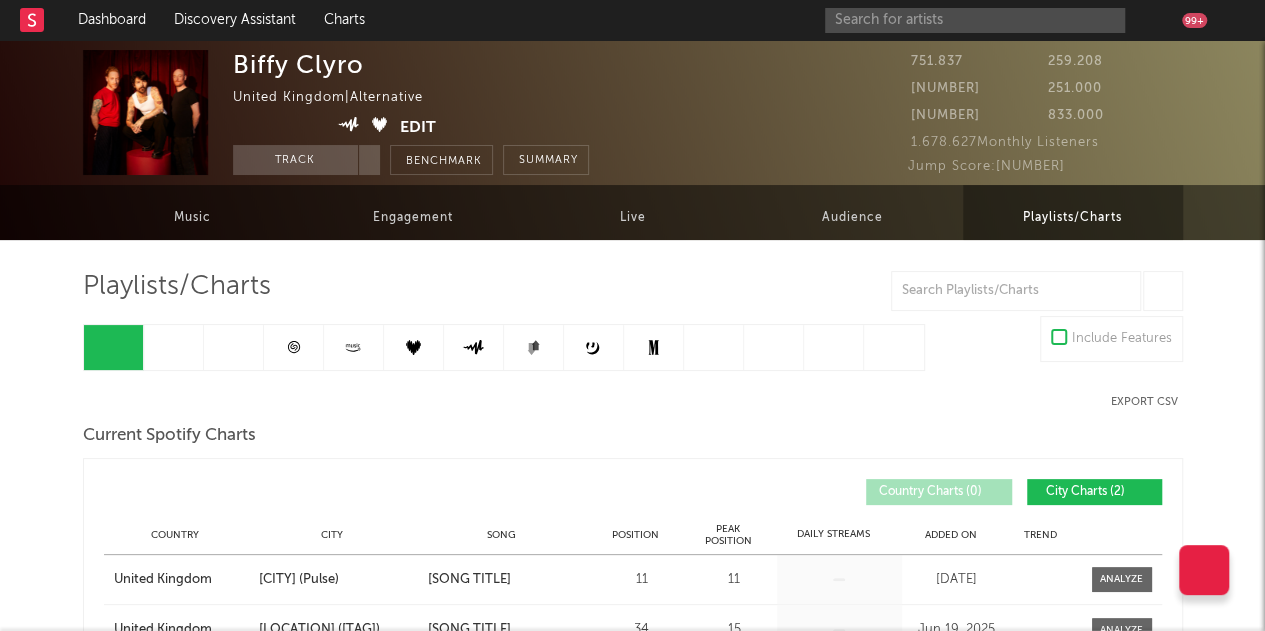 click at bounding box center (174, 347) 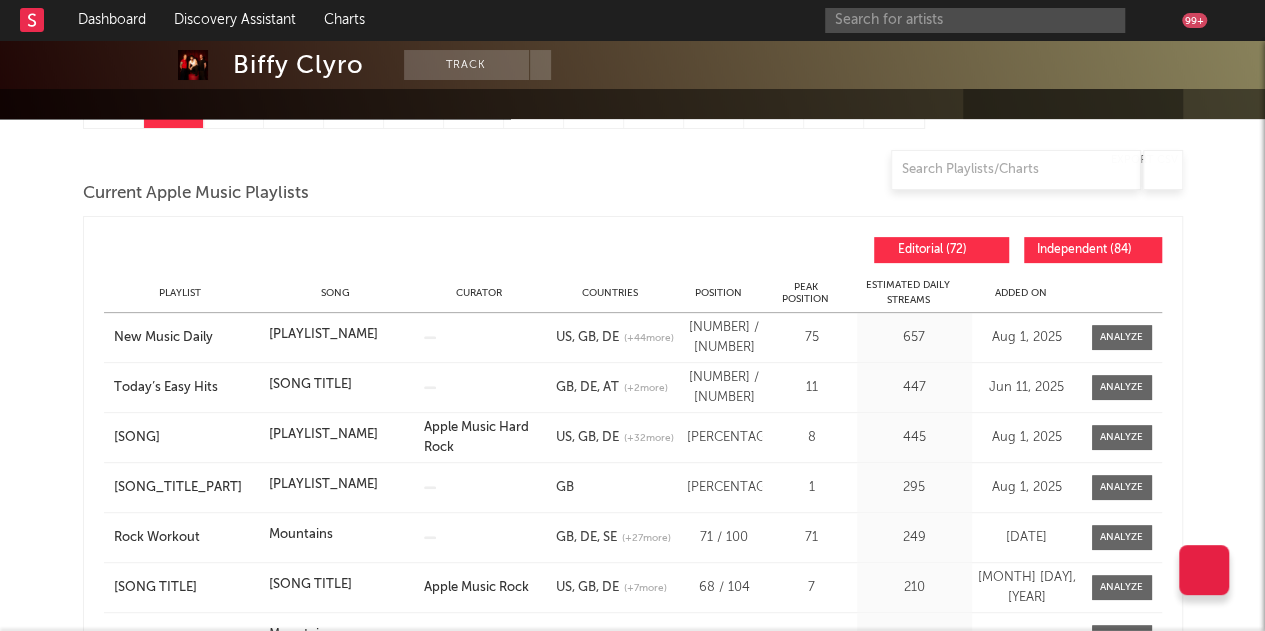 scroll, scrollTop: 200, scrollLeft: 0, axis: vertical 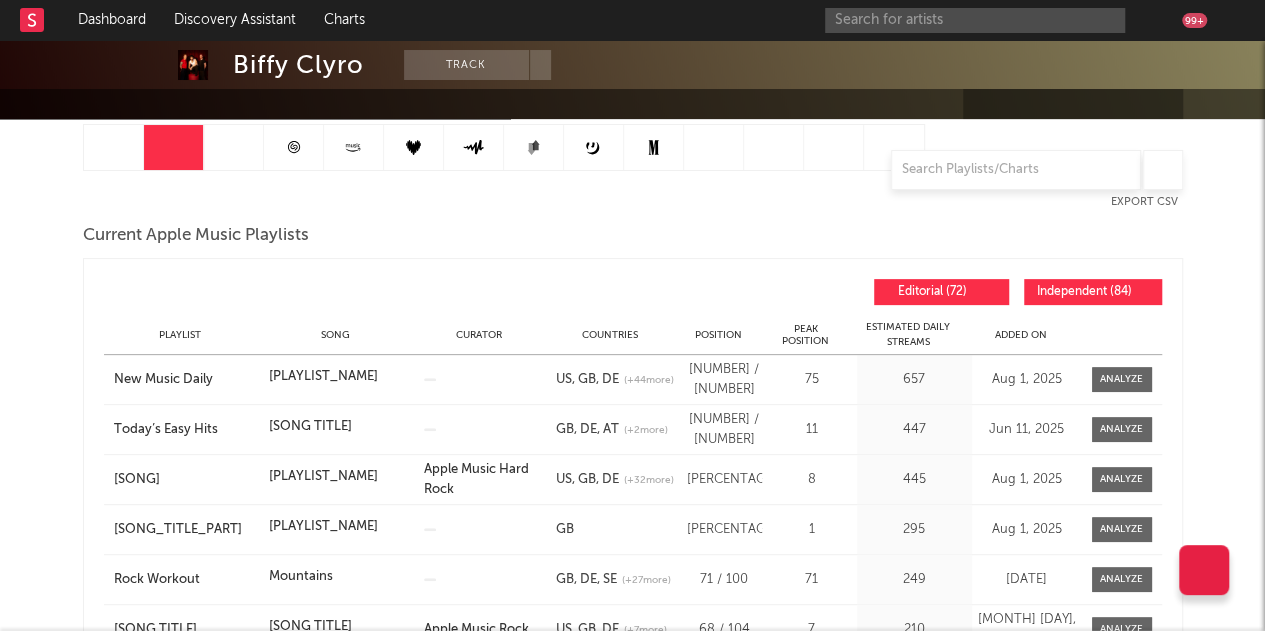 click on "Independent   ( [NUMBER] )" at bounding box center [1084, 292] 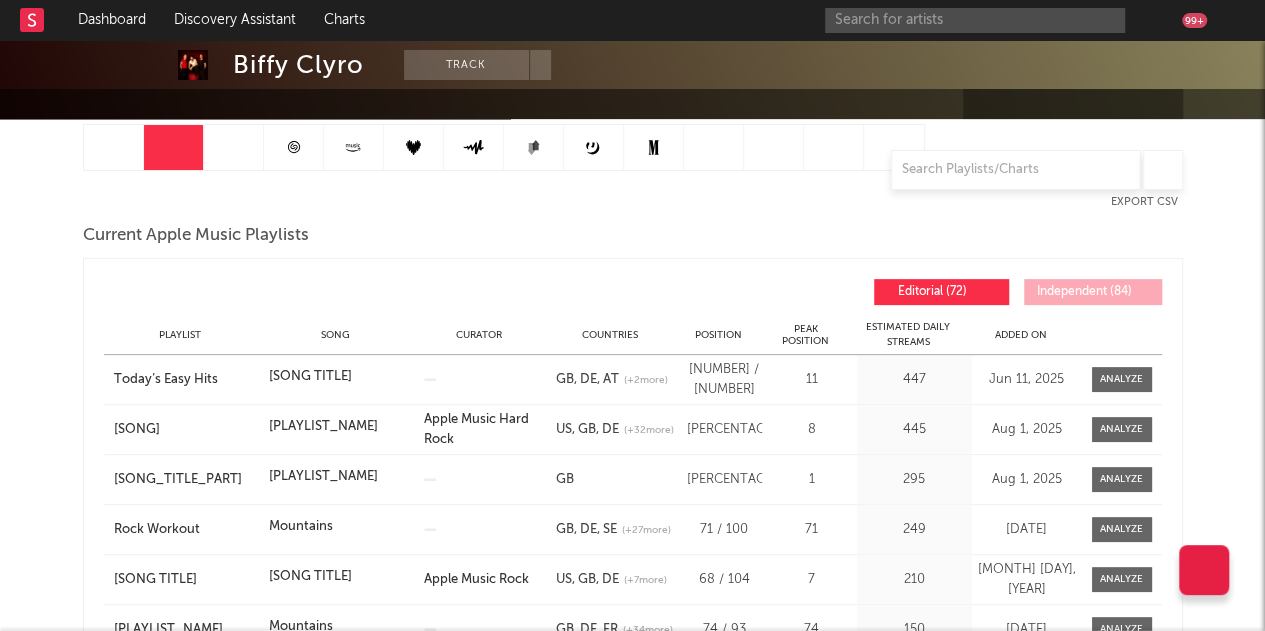 click on "Added On" at bounding box center [1021, 335] 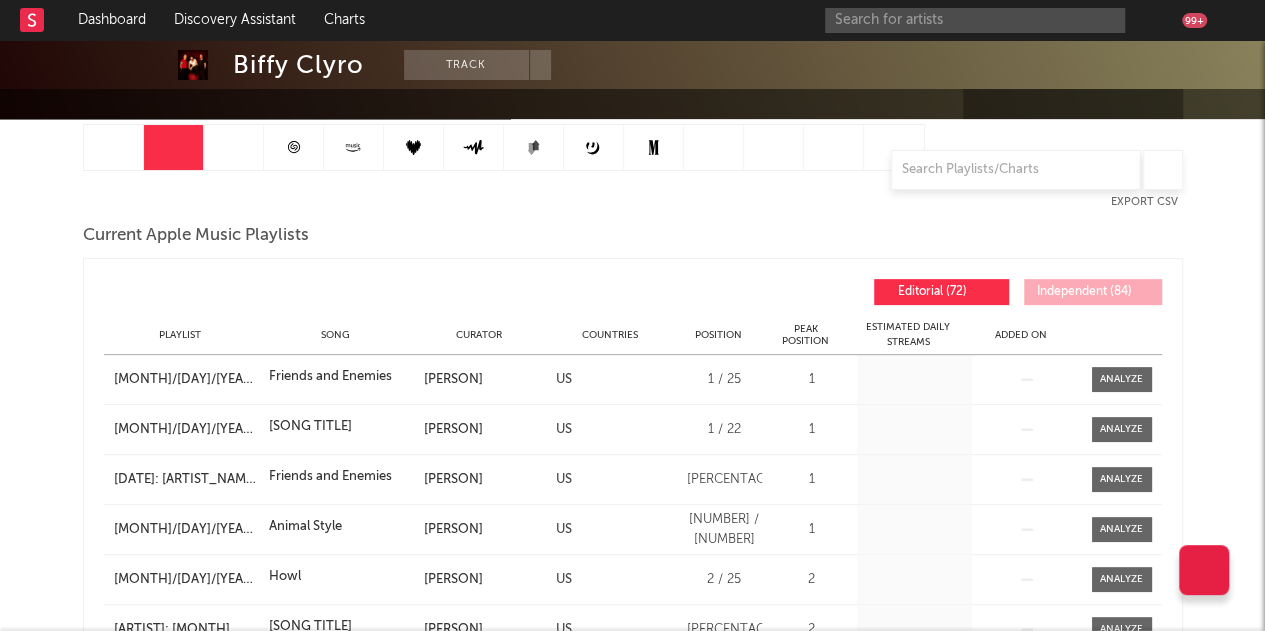 click on "Added On" at bounding box center [1021, 335] 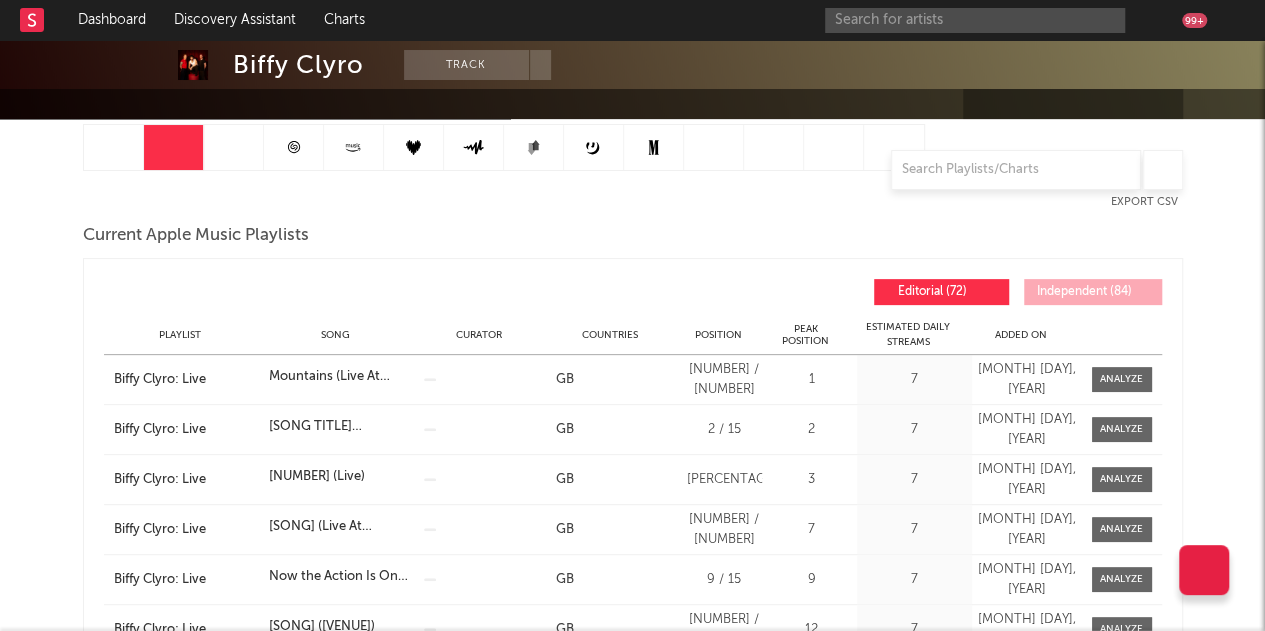click on "Added On" at bounding box center [1021, 335] 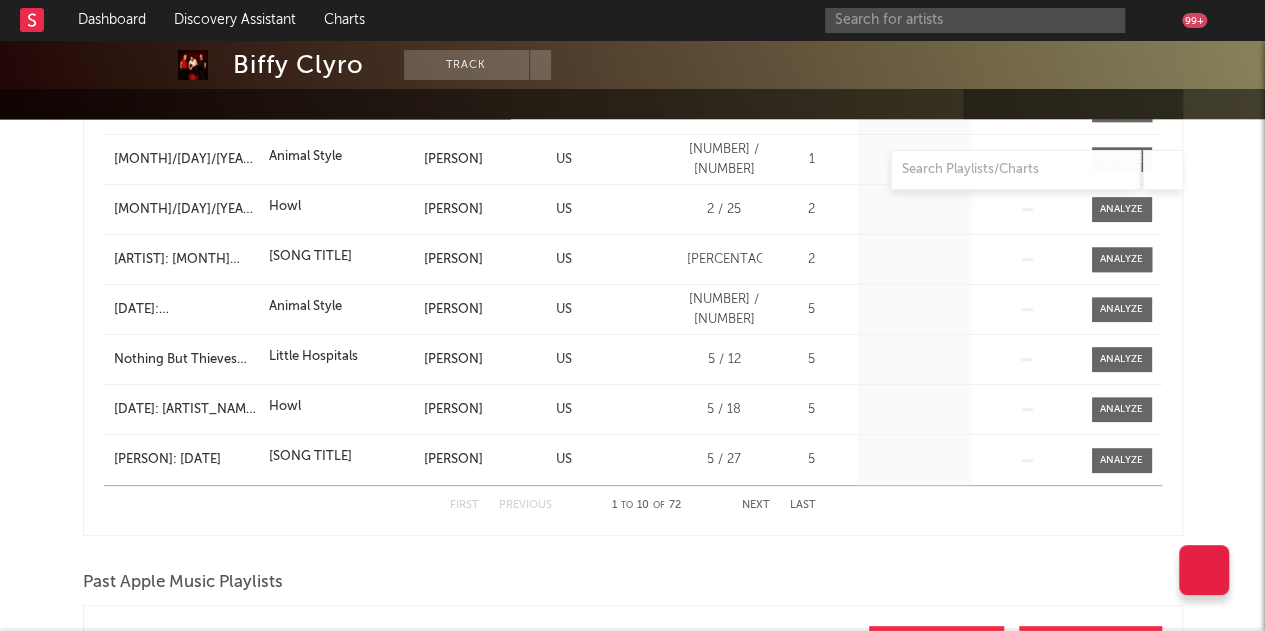 scroll, scrollTop: 600, scrollLeft: 0, axis: vertical 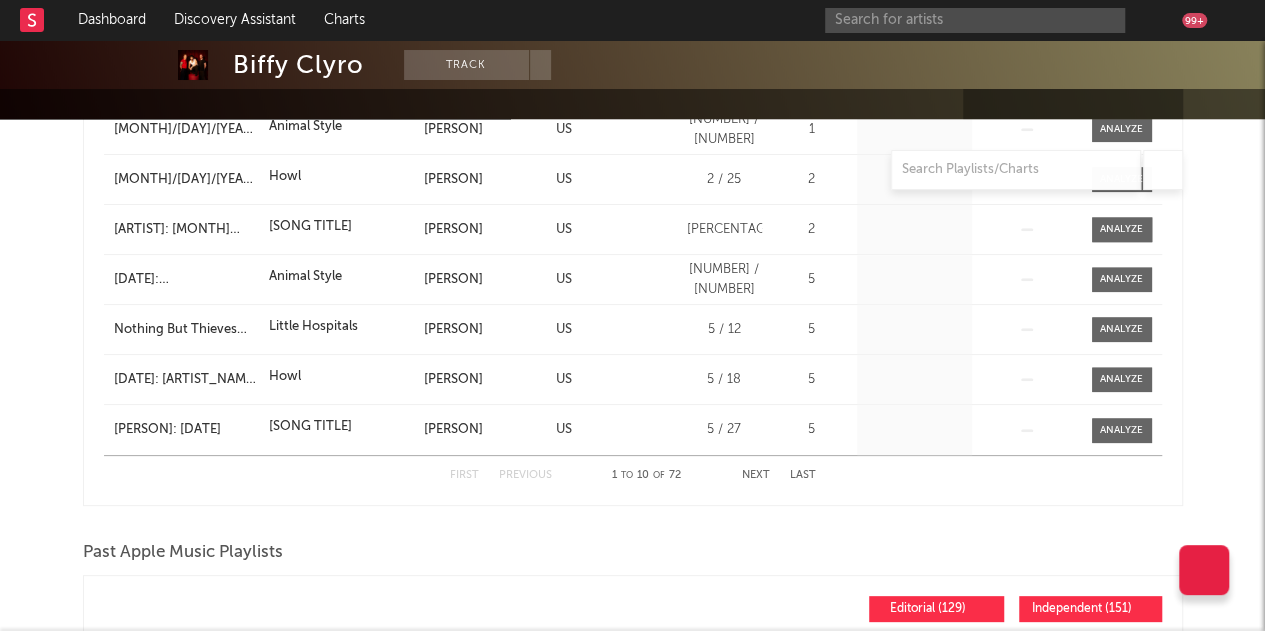click on "First Previous 1   to   10   of   72 Next Last" at bounding box center [633, 475] 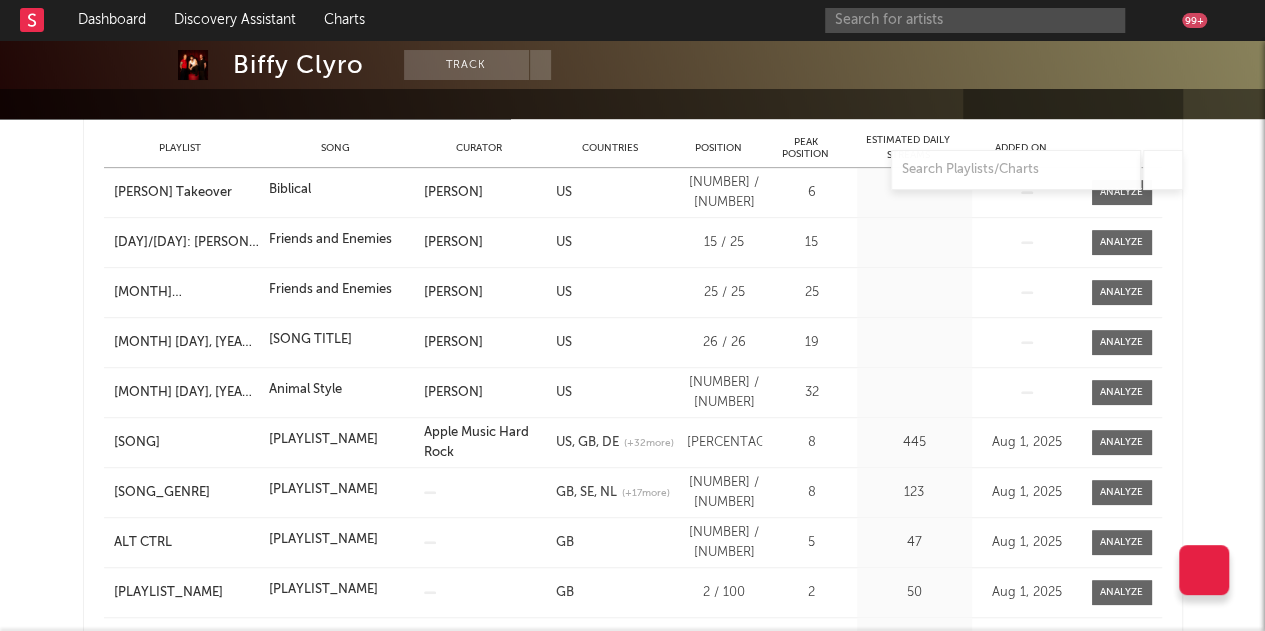 scroll, scrollTop: 500, scrollLeft: 0, axis: vertical 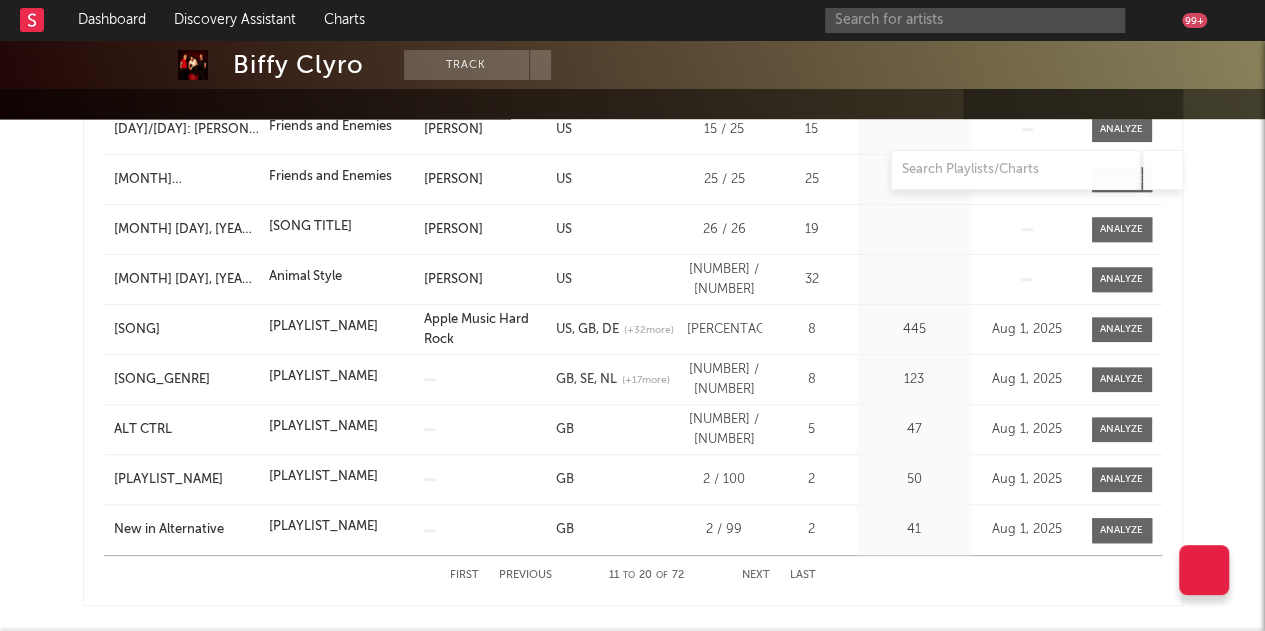 click on "Next" at bounding box center (756, 575) 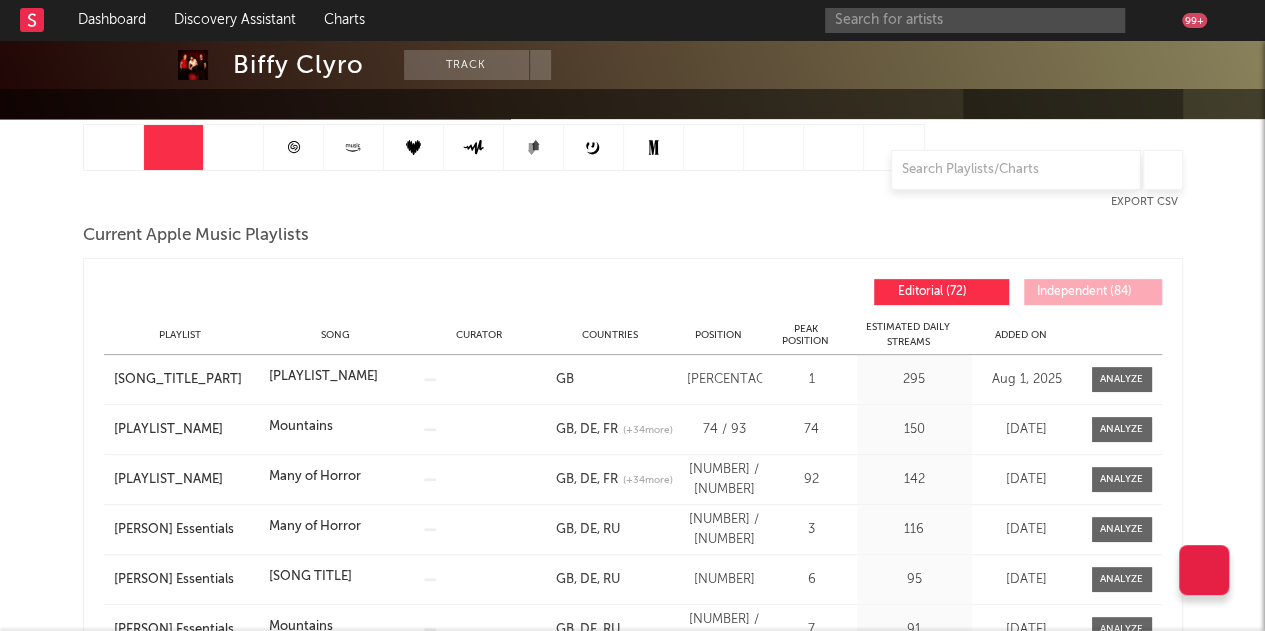 scroll, scrollTop: 300, scrollLeft: 0, axis: vertical 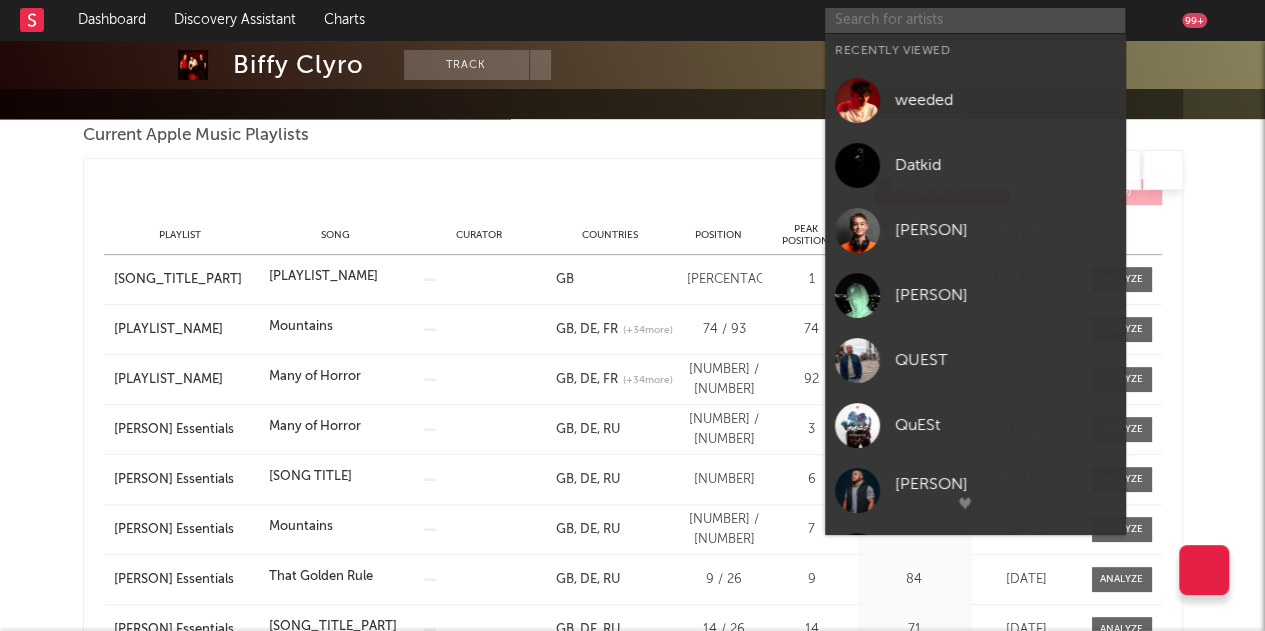click at bounding box center [975, 20] 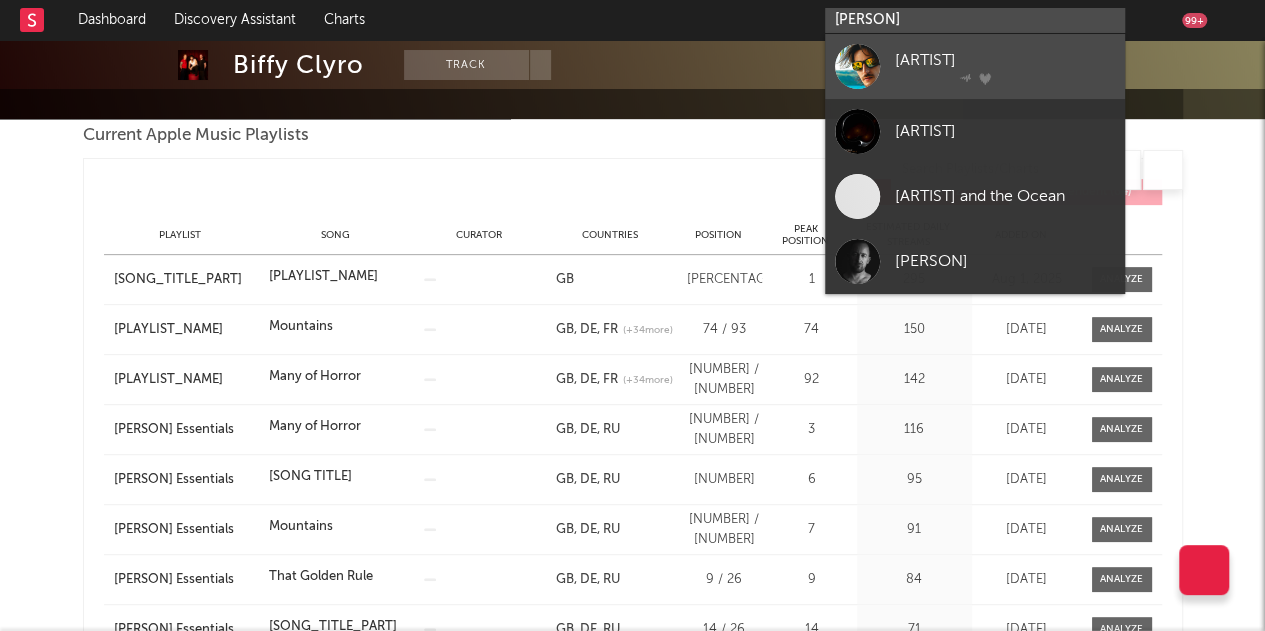 type on "[PERSON]" 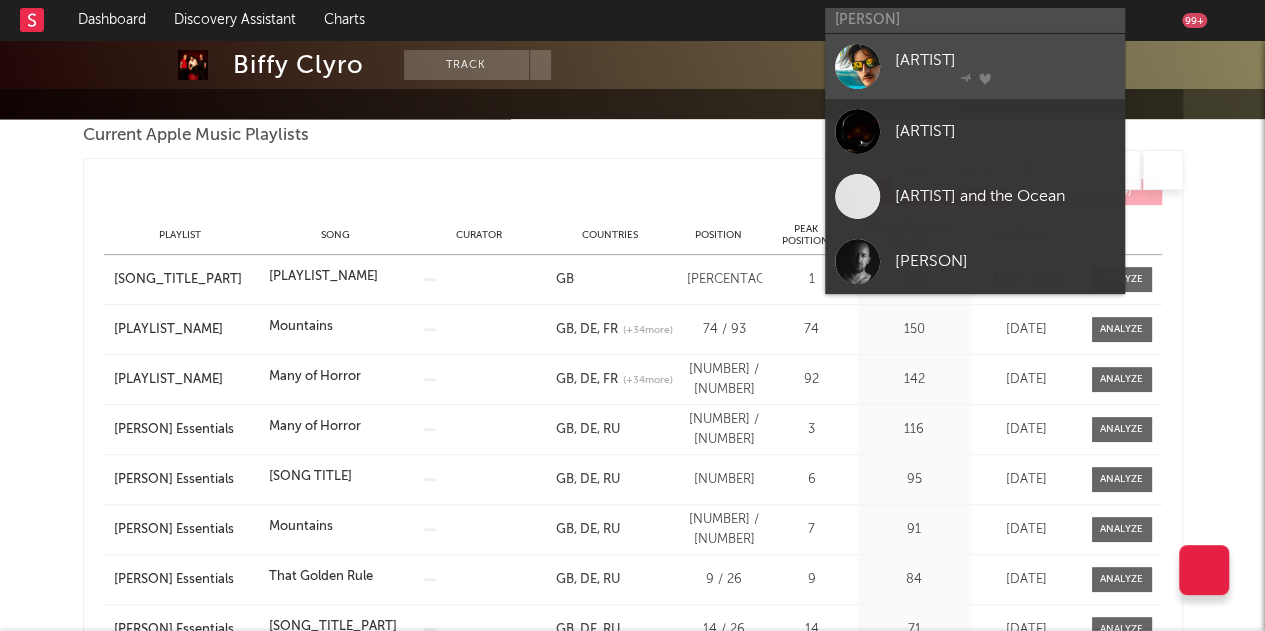 click on "[ARTIST]" at bounding box center [1005, 60] 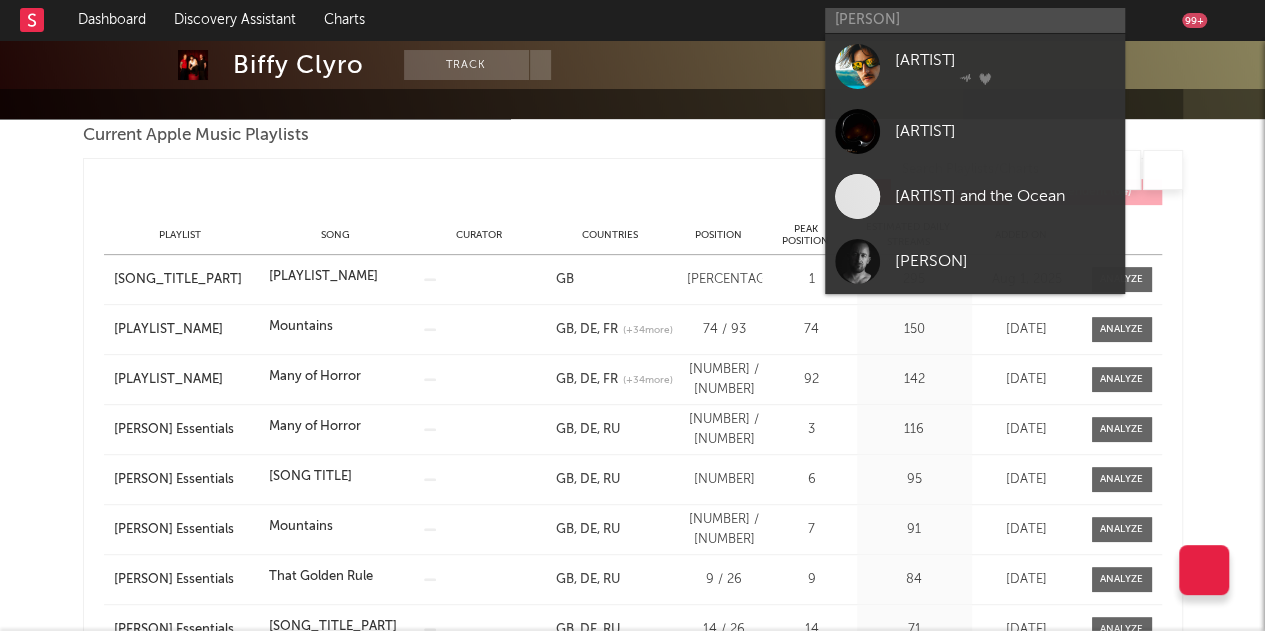 type 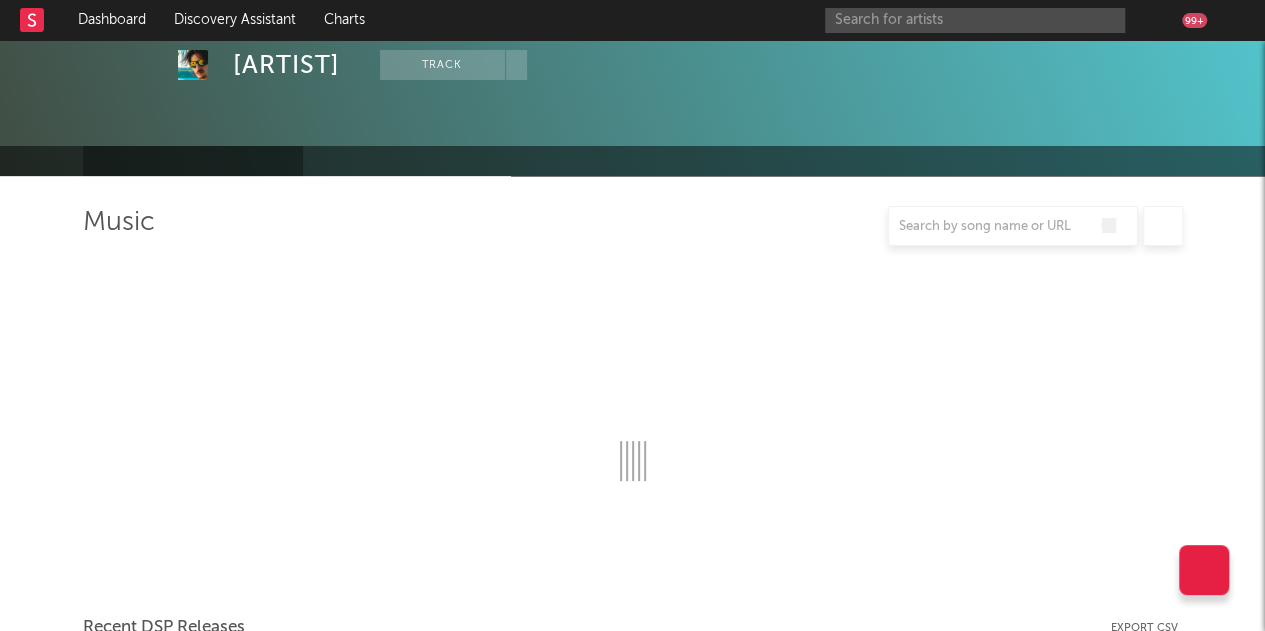 scroll, scrollTop: 300, scrollLeft: 0, axis: vertical 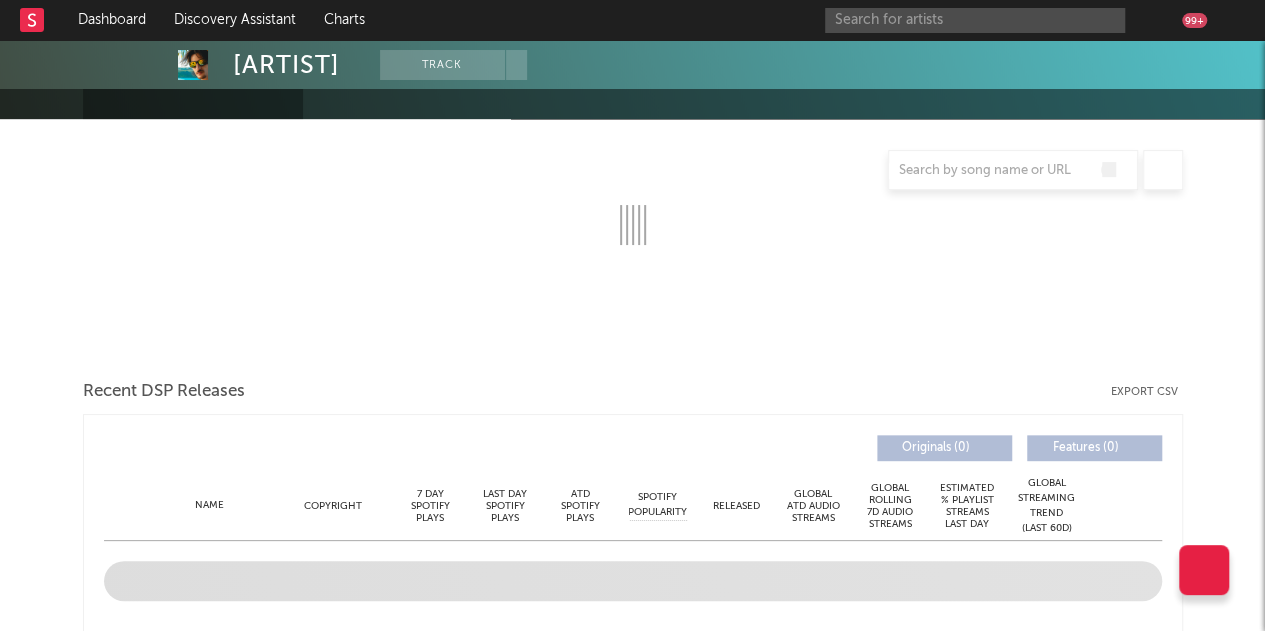 select on "6m" 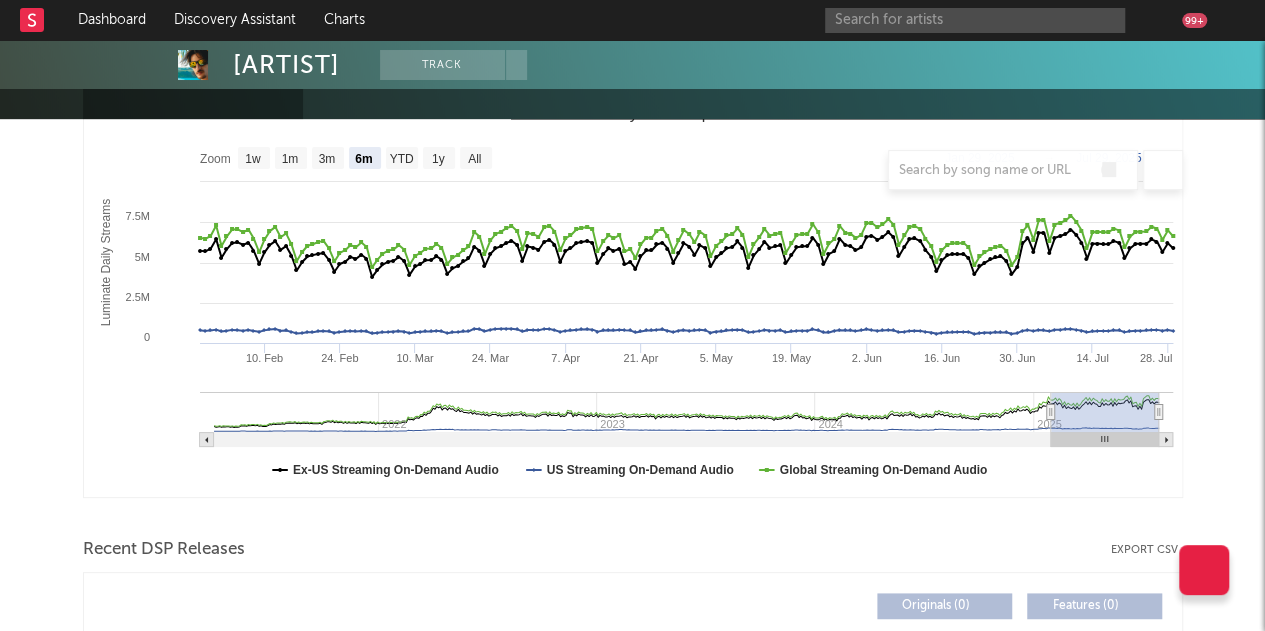 select on "6m" 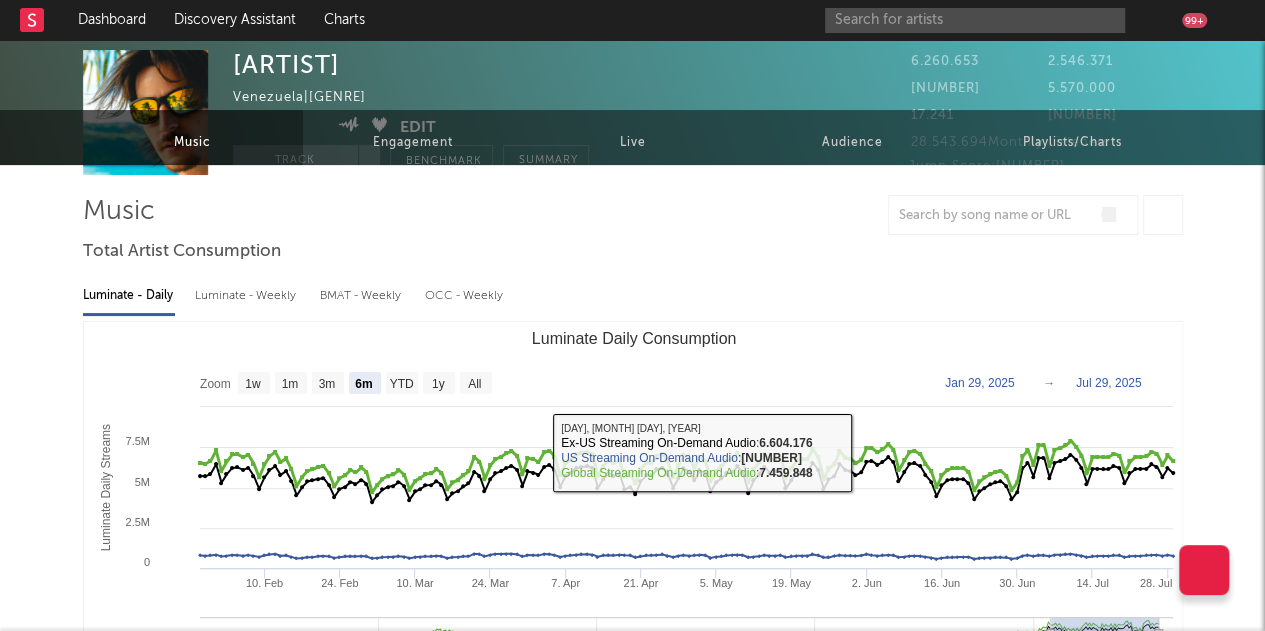 scroll, scrollTop: 0, scrollLeft: 0, axis: both 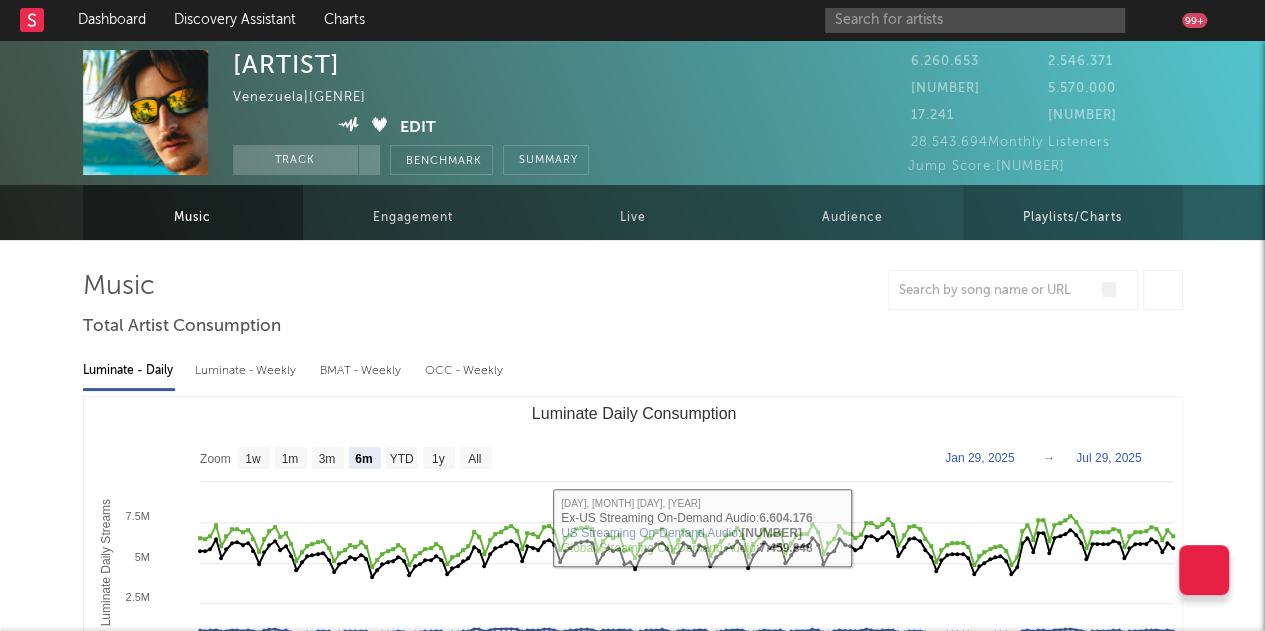 click on "Playlists/Charts" at bounding box center [1073, 212] 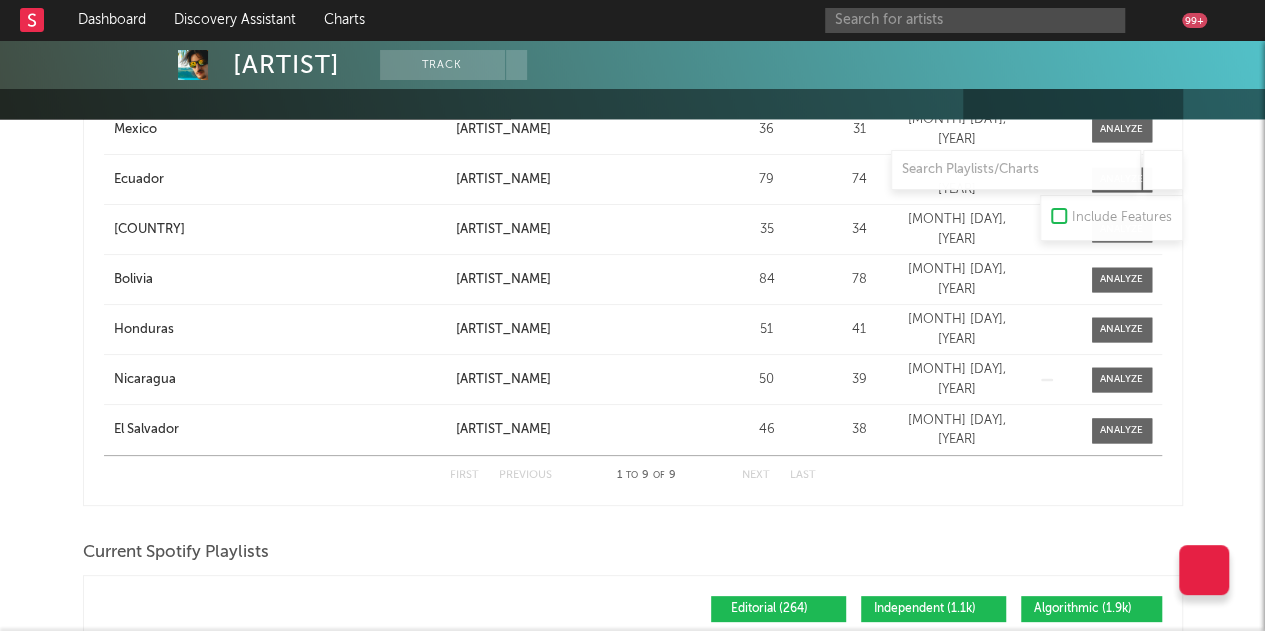 scroll, scrollTop: 1369, scrollLeft: 0, axis: vertical 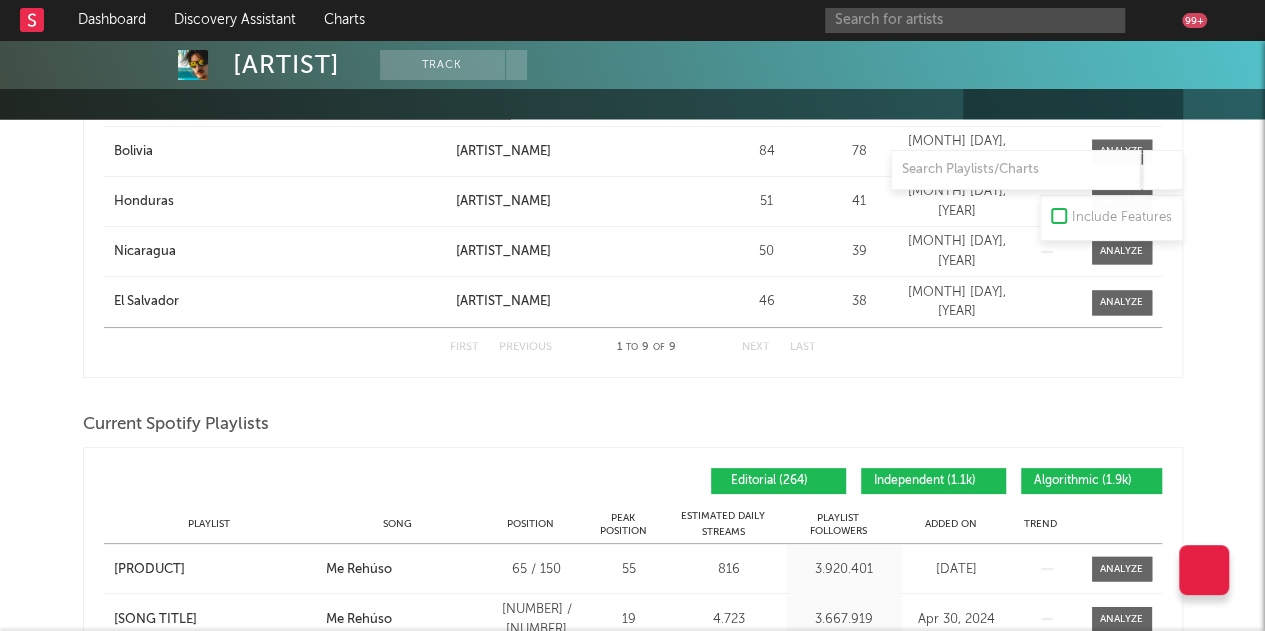 drag, startPoint x: 980, startPoint y: 474, endPoint x: 1023, endPoint y: 483, distance: 43.931767 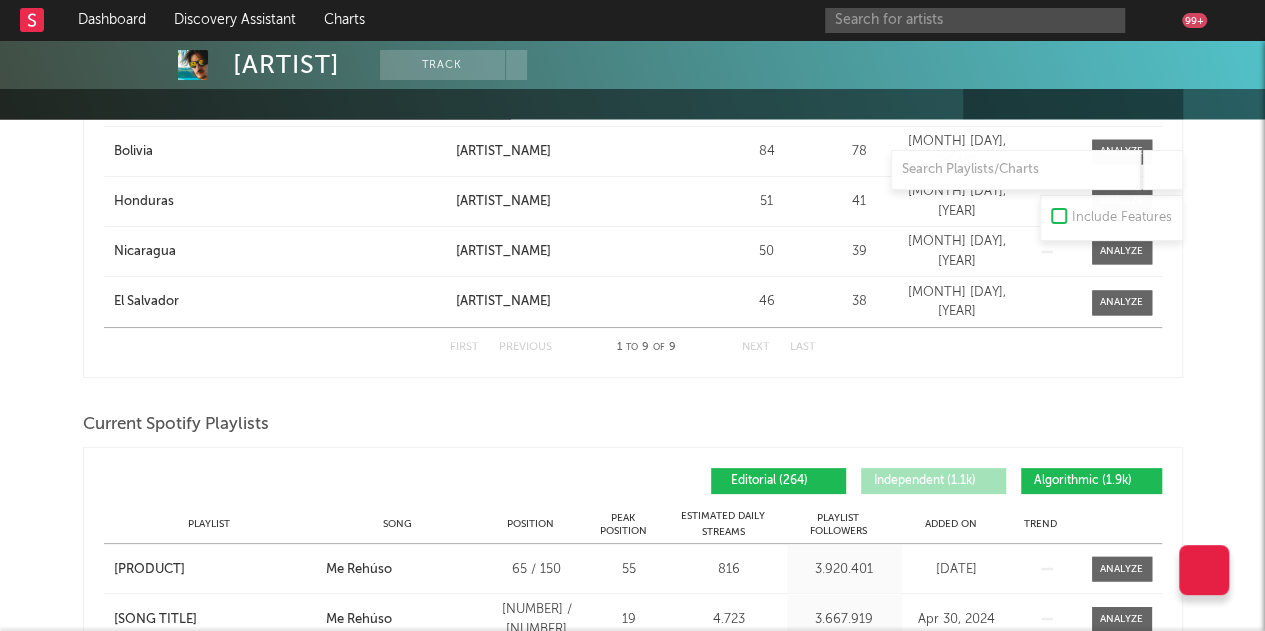 click on "Algorithmic (1.9k)" at bounding box center [1091, 481] 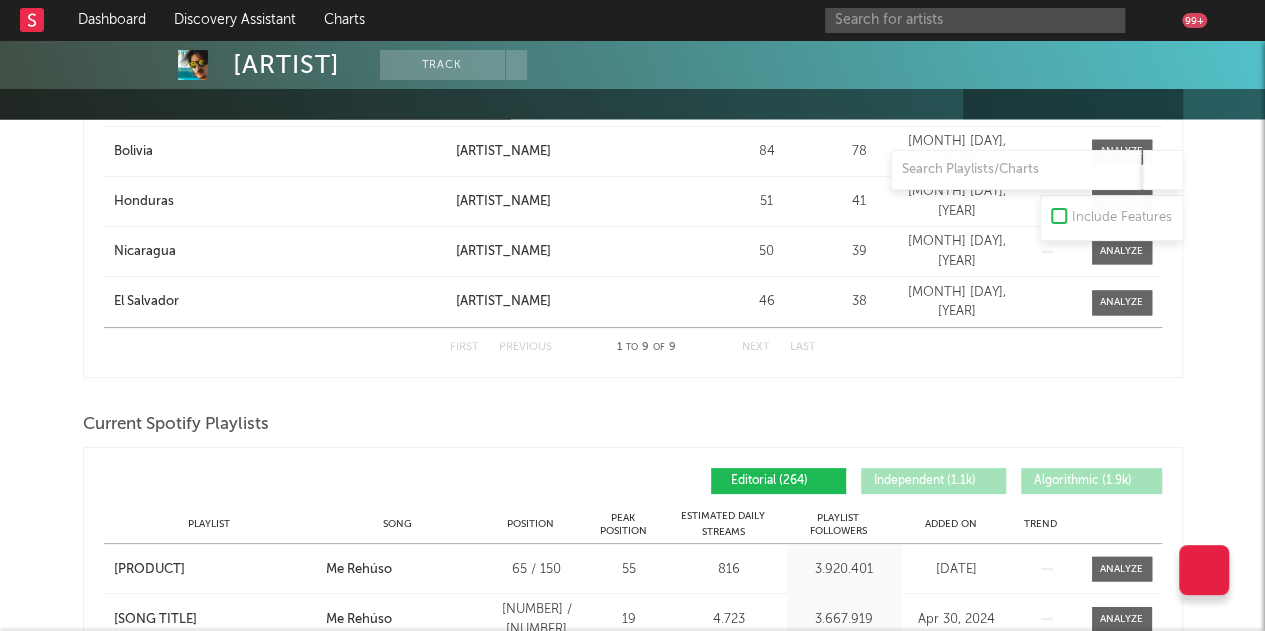 click on "Added On" at bounding box center [951, 524] 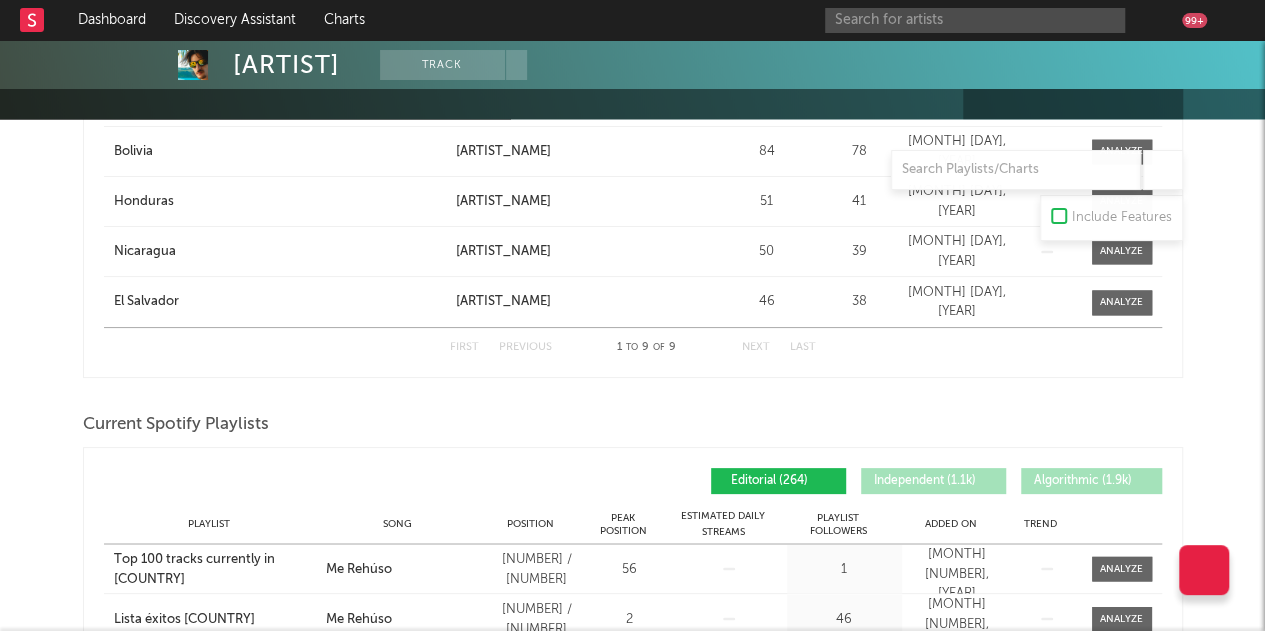 click on "Added On" at bounding box center [951, 524] 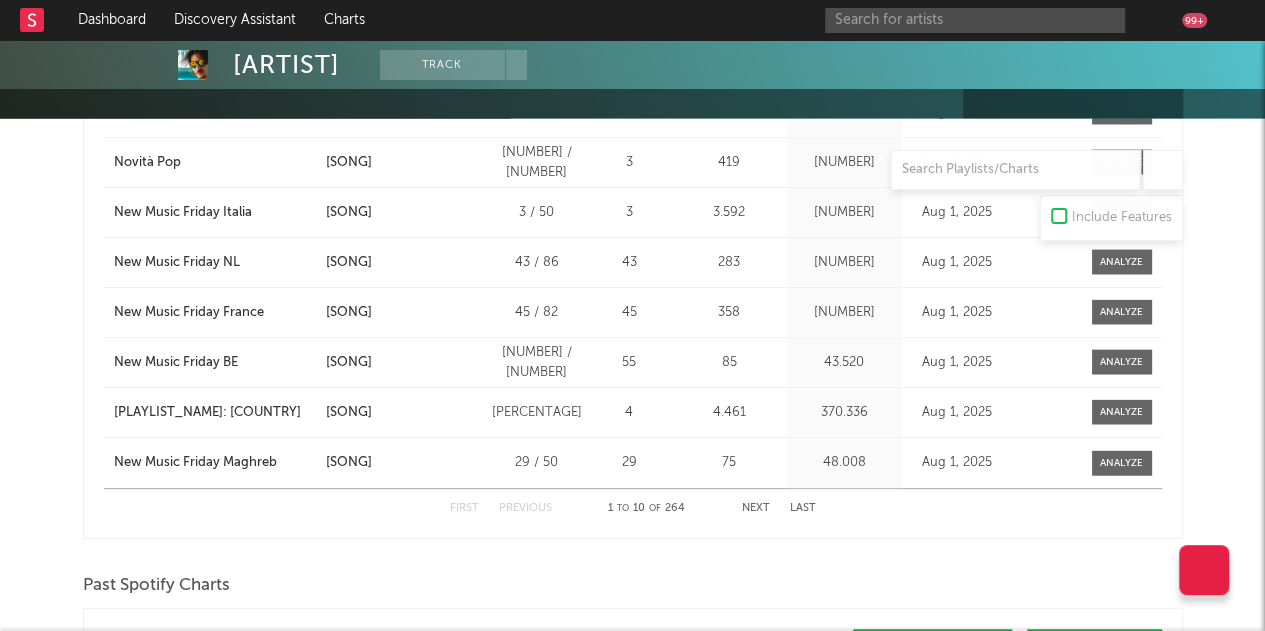 scroll, scrollTop: 1969, scrollLeft: 0, axis: vertical 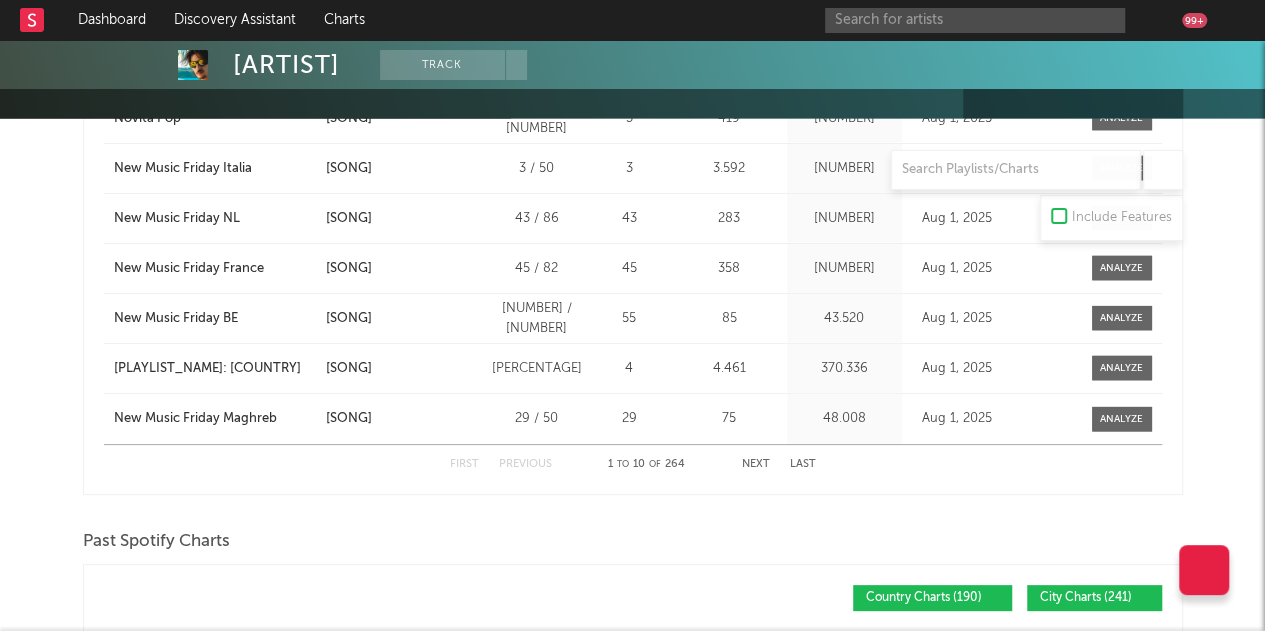 click on "Next" at bounding box center (756, 464) 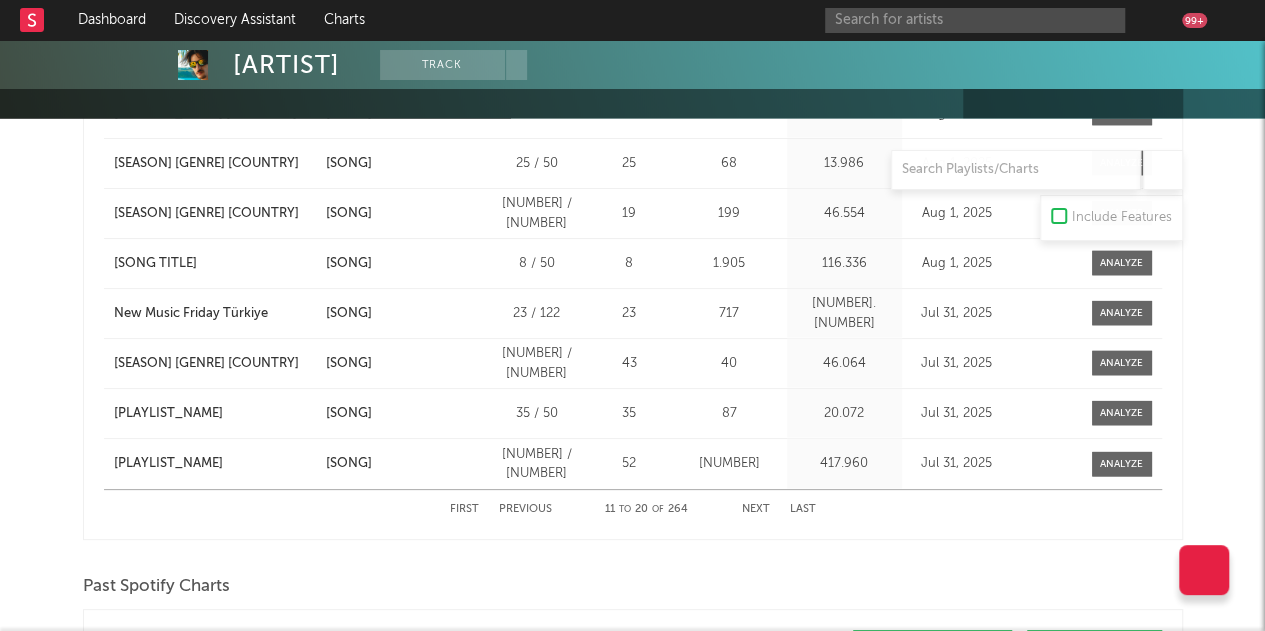scroll, scrollTop: 1969, scrollLeft: 0, axis: vertical 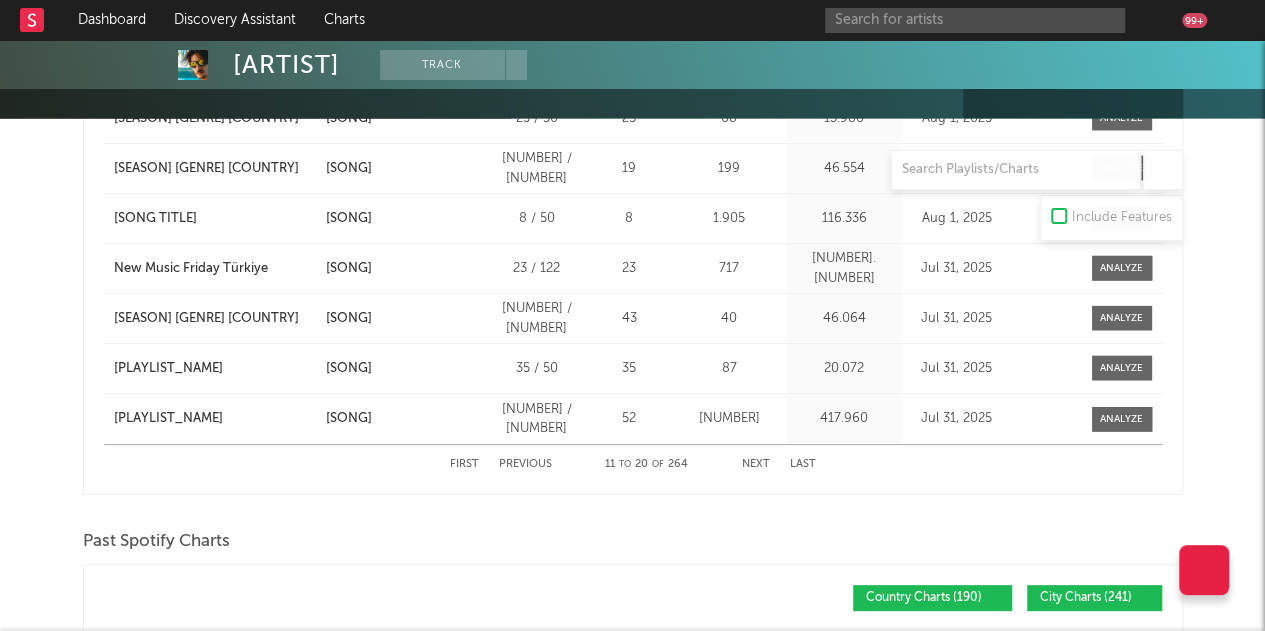 click on "Next" at bounding box center [756, 464] 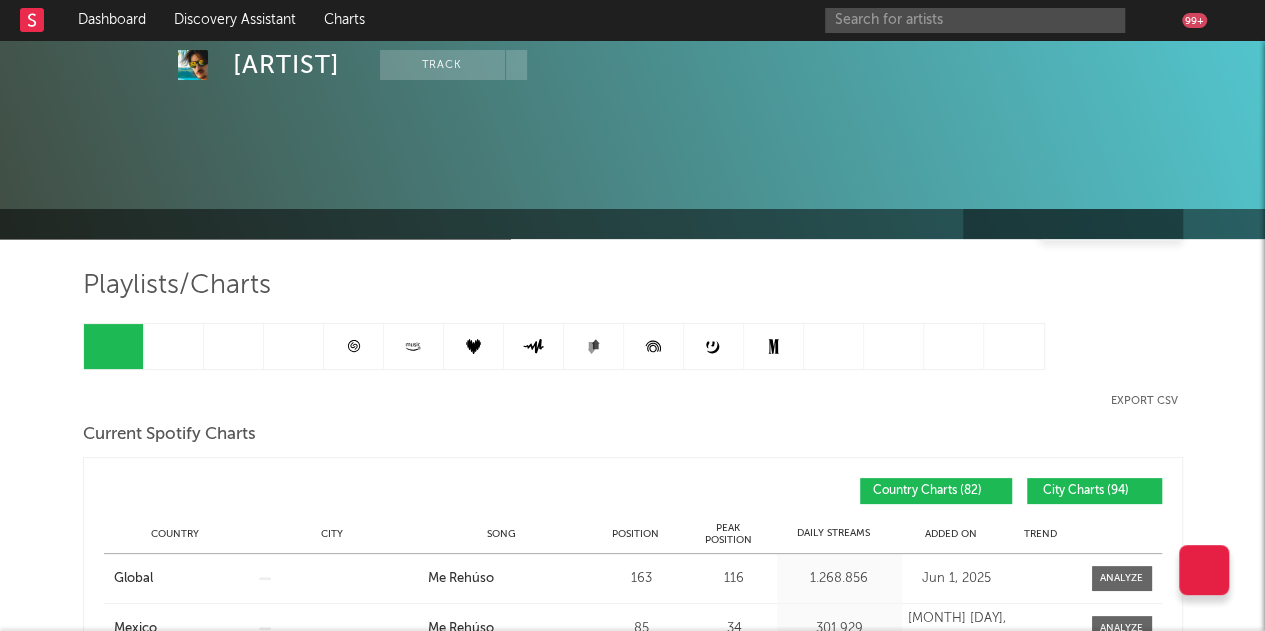 scroll, scrollTop: 0, scrollLeft: 0, axis: both 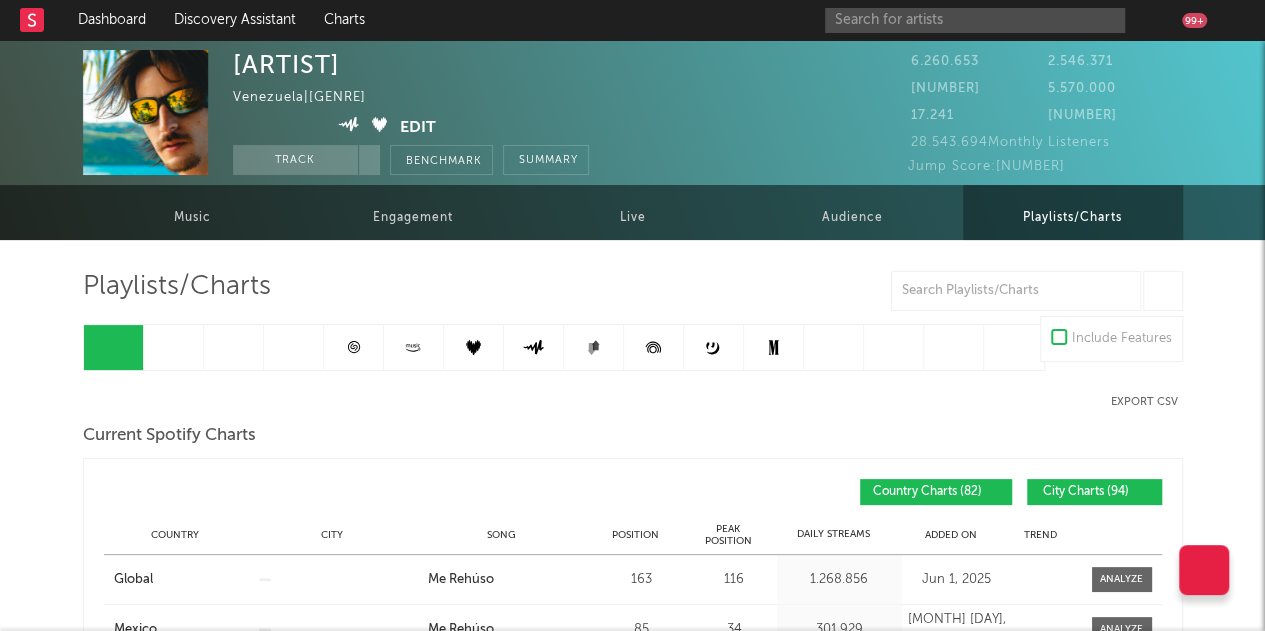 click at bounding box center [174, 347] 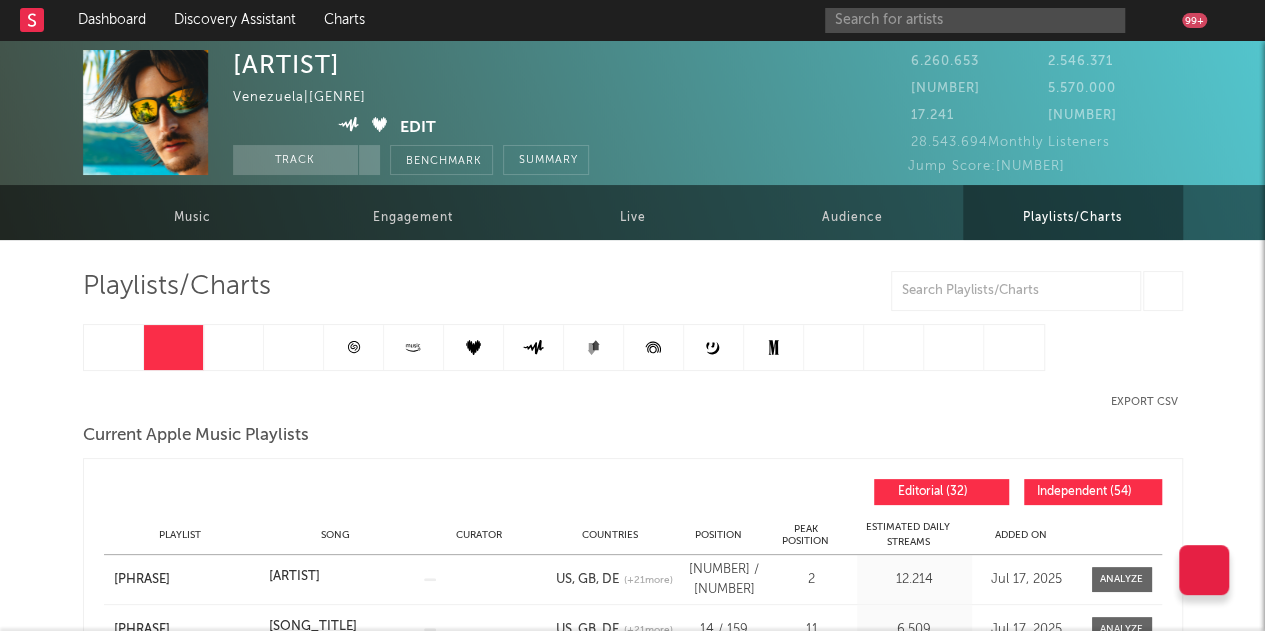 click on "Added On" at bounding box center (1021, 535) 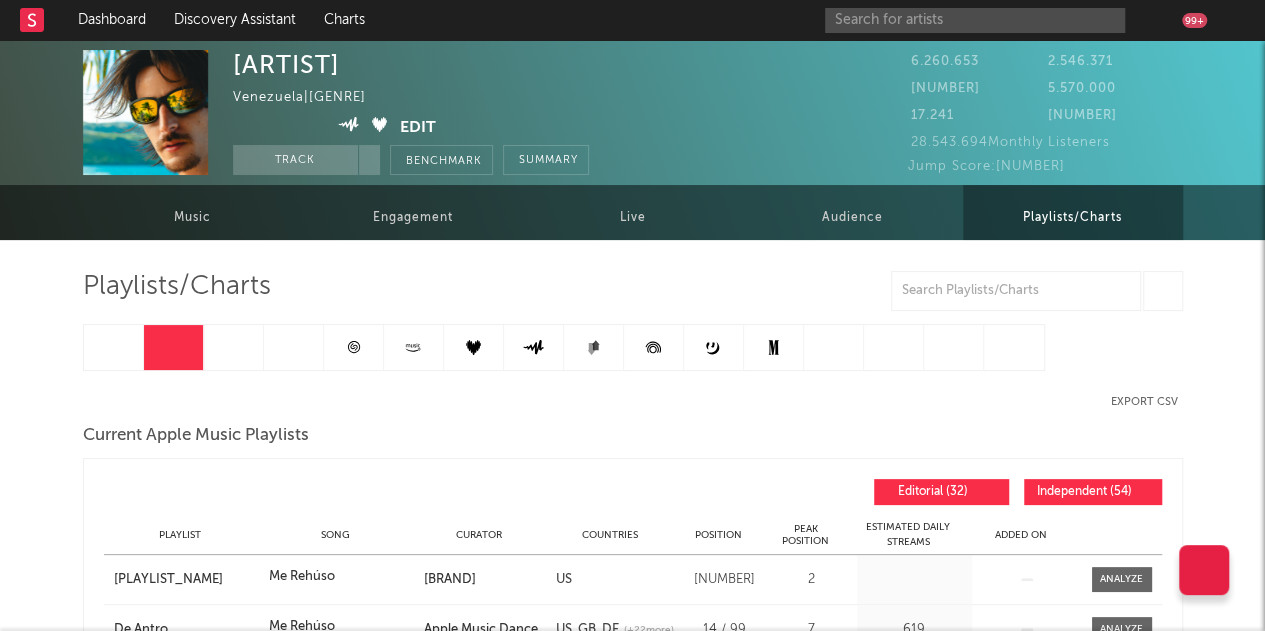 click on "Added On" at bounding box center (1021, 535) 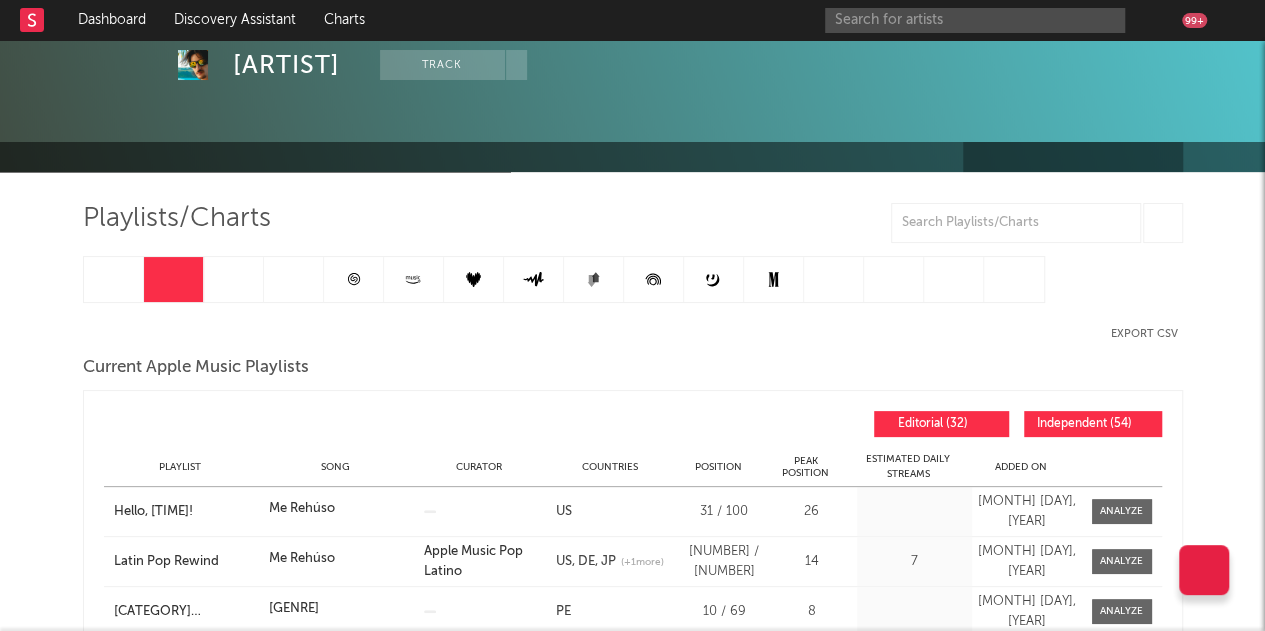 scroll, scrollTop: 100, scrollLeft: 0, axis: vertical 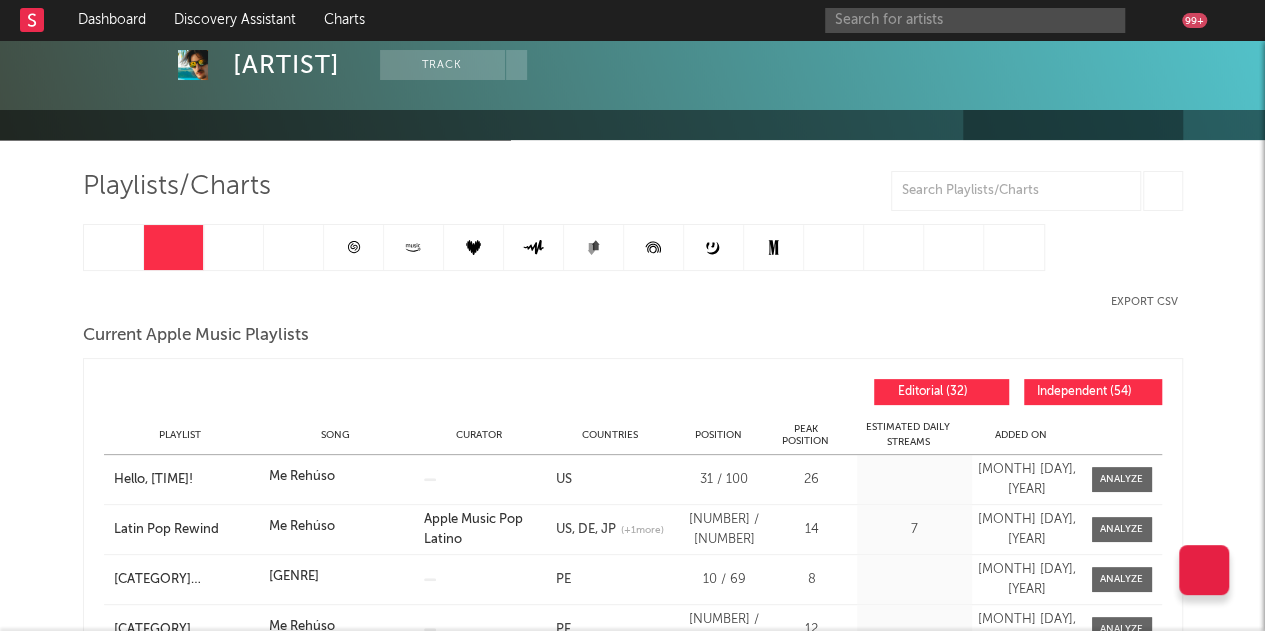 drag, startPoint x: 987, startPoint y: 441, endPoint x: 1002, endPoint y: 439, distance: 15.132746 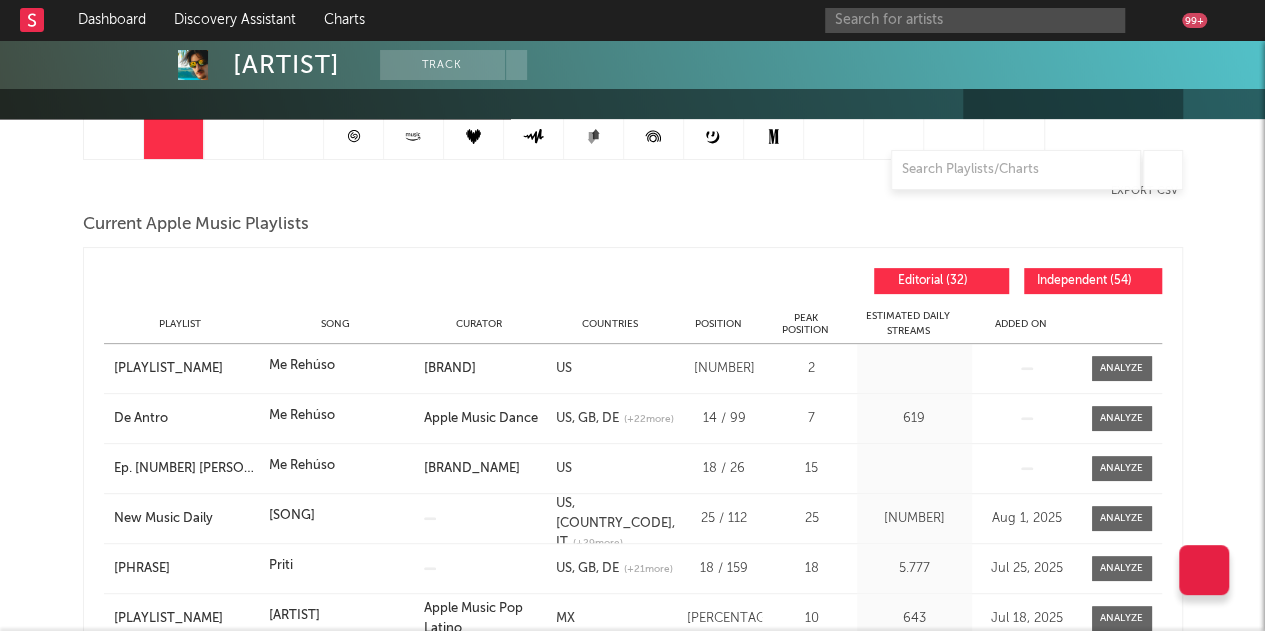 scroll, scrollTop: 300, scrollLeft: 0, axis: vertical 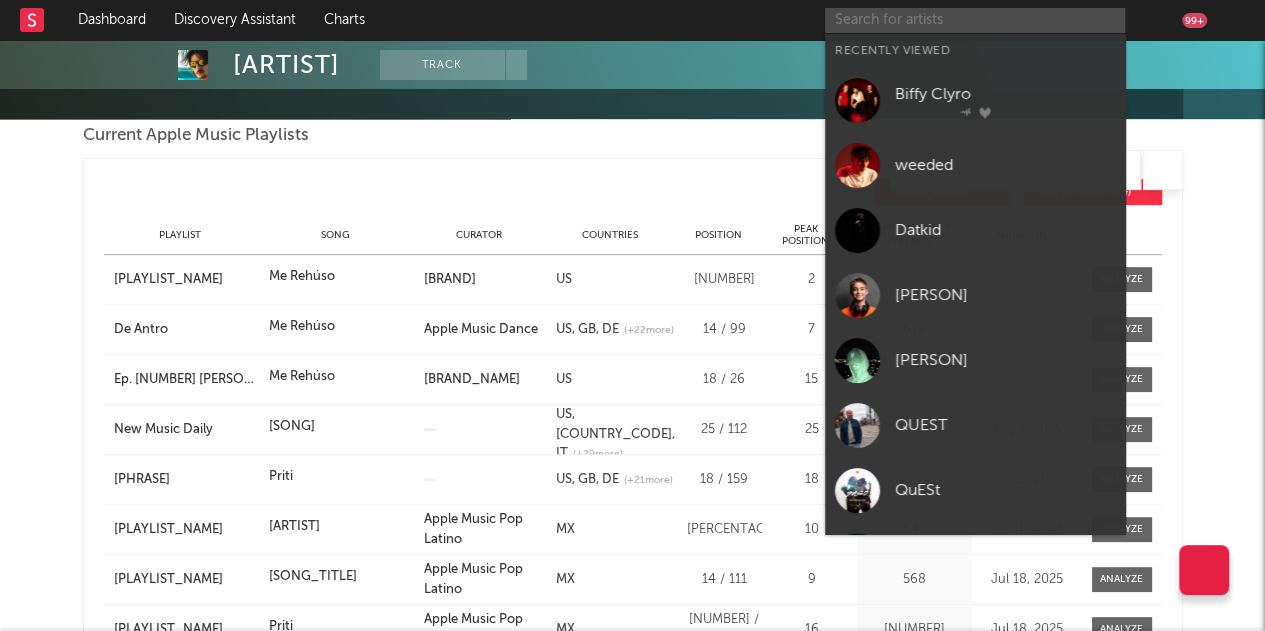 click at bounding box center (975, 20) 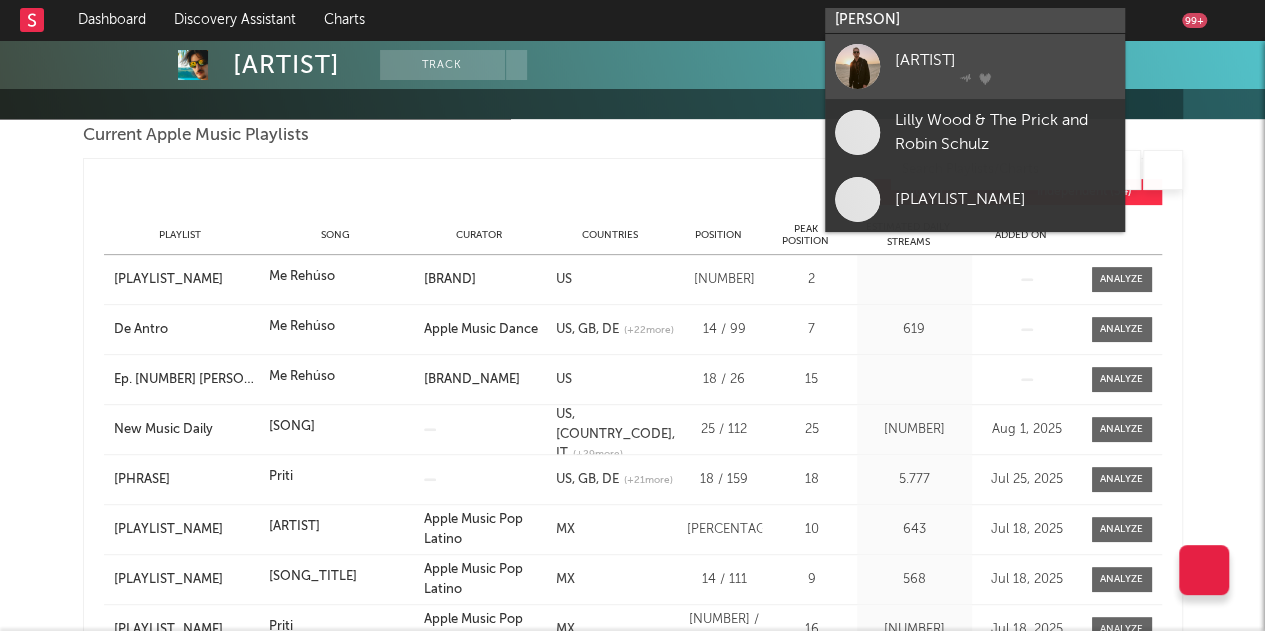 type on "[PERSON]" 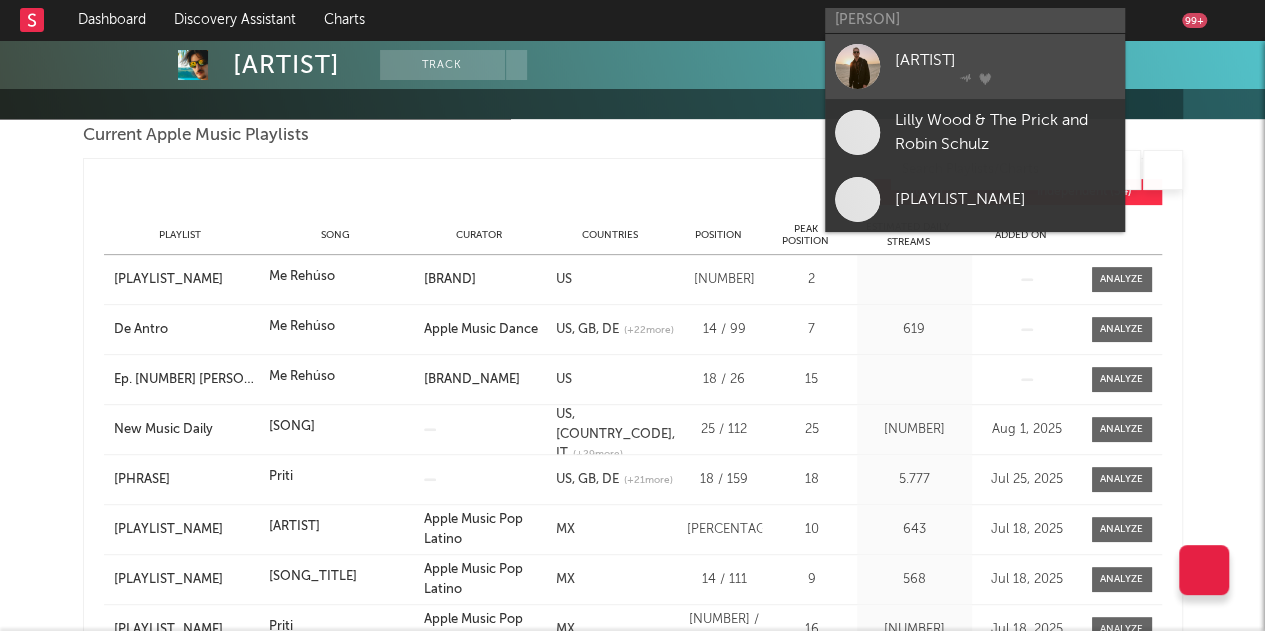 click at bounding box center (1005, 78) 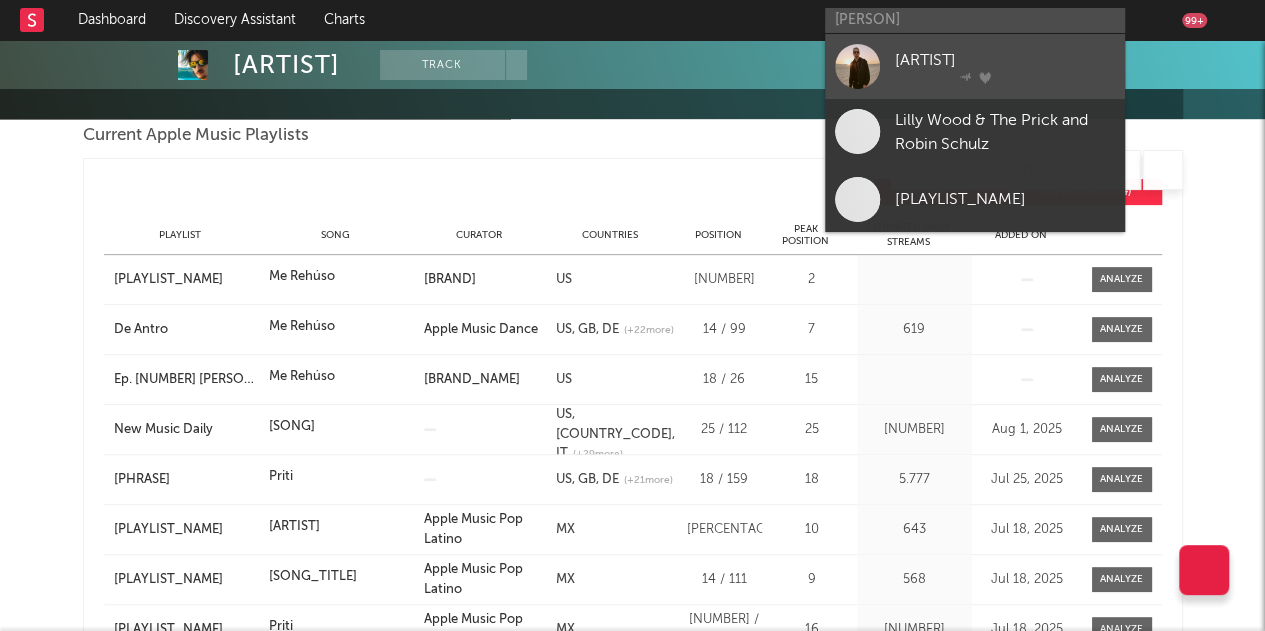 type 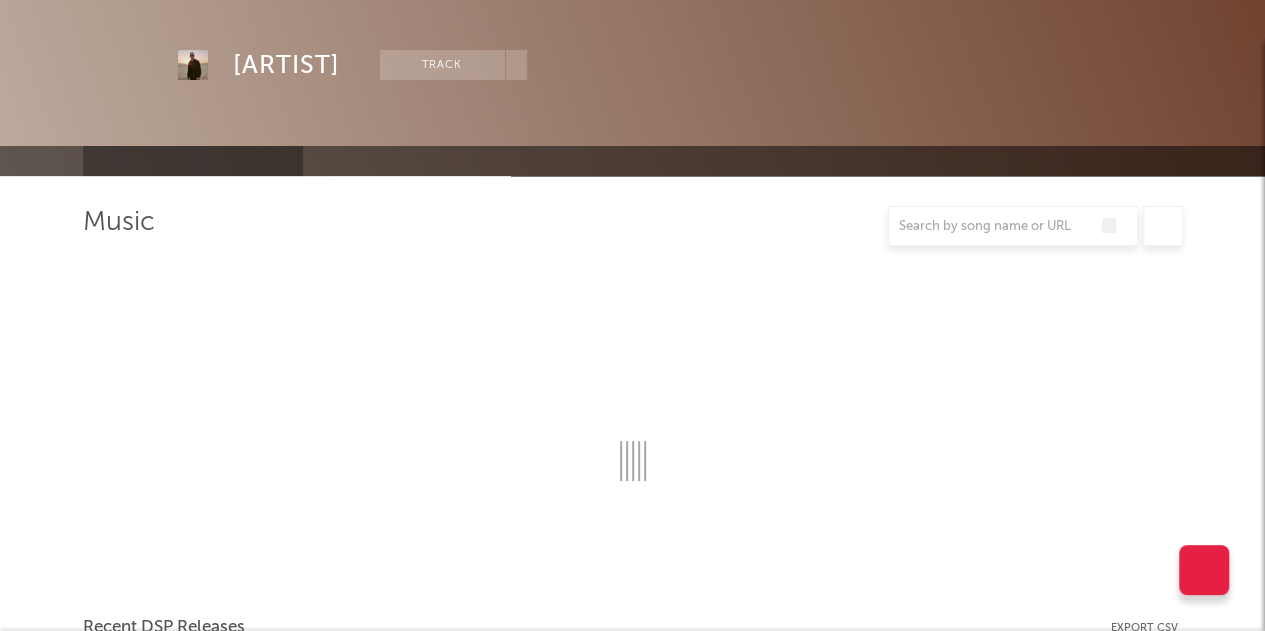 scroll, scrollTop: 300, scrollLeft: 0, axis: vertical 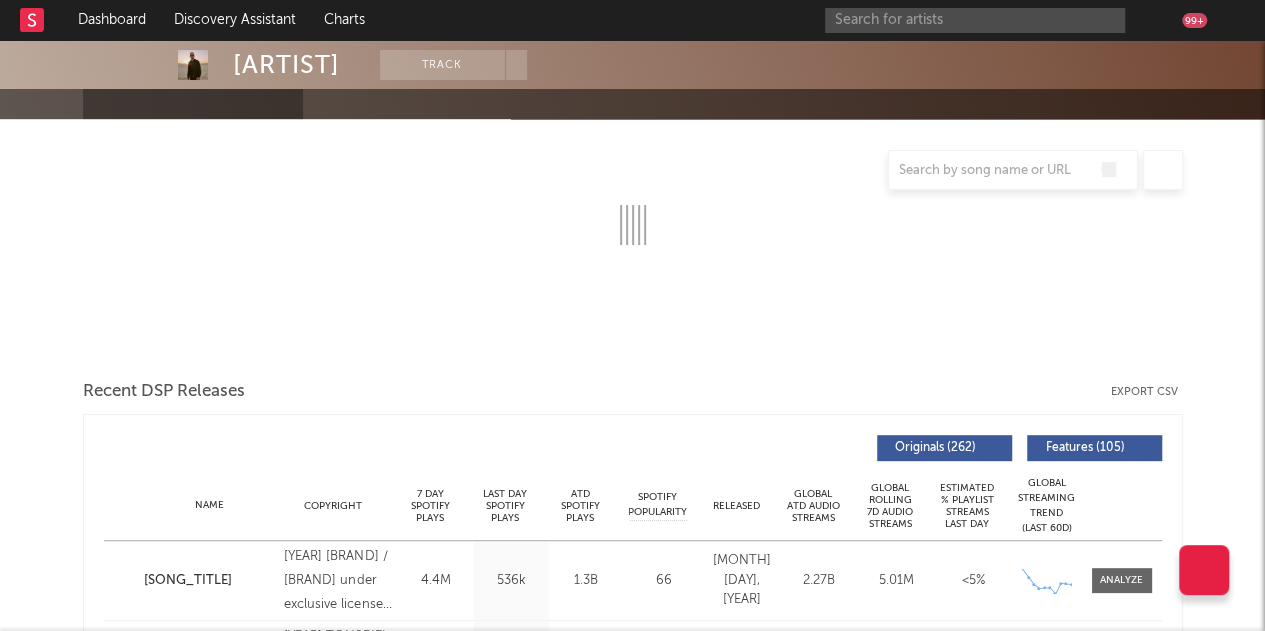 select on "6m" 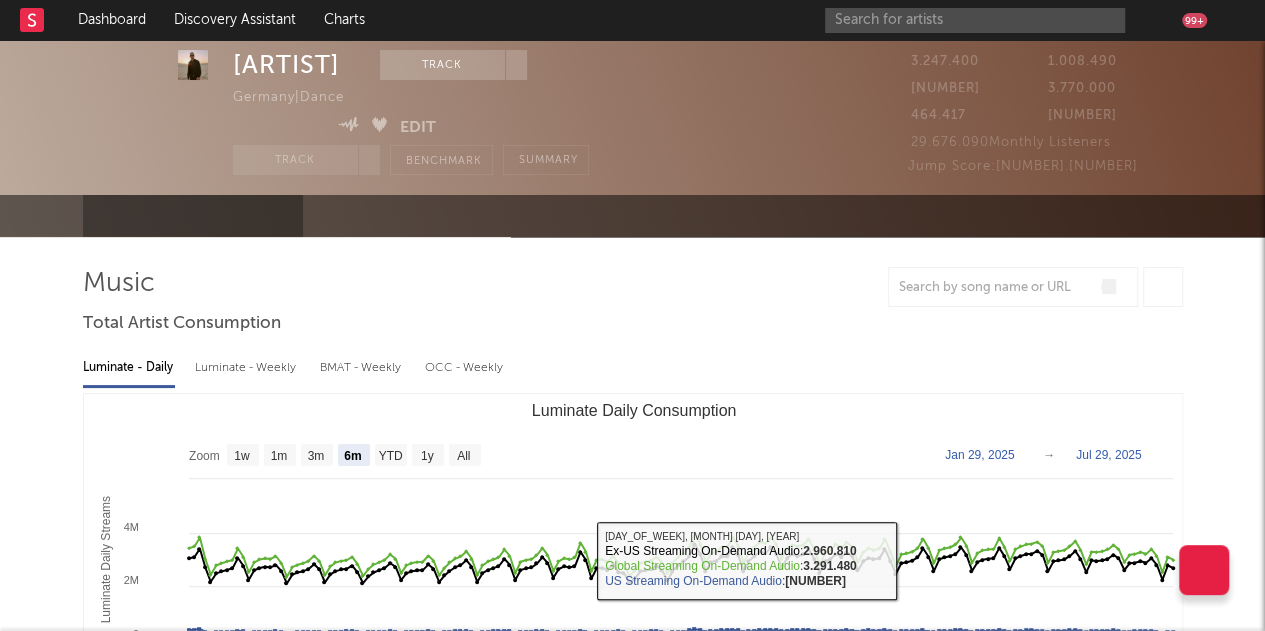 scroll, scrollTop: 0, scrollLeft: 0, axis: both 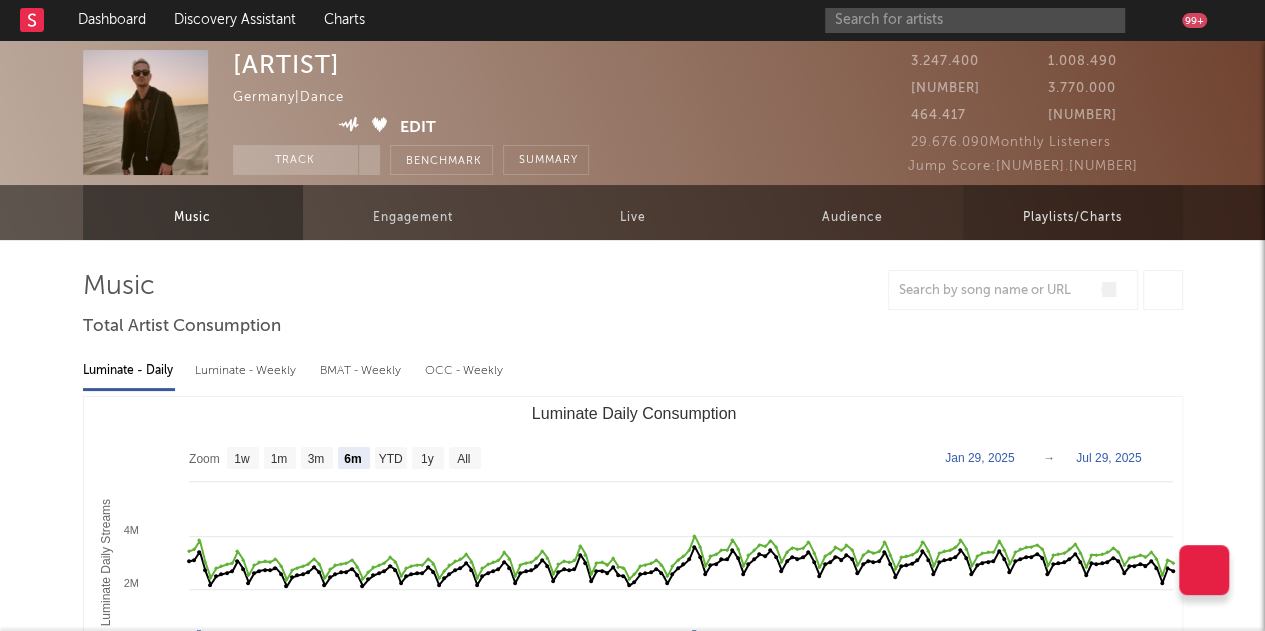 click on "Playlists/Charts" at bounding box center (1072, 218) 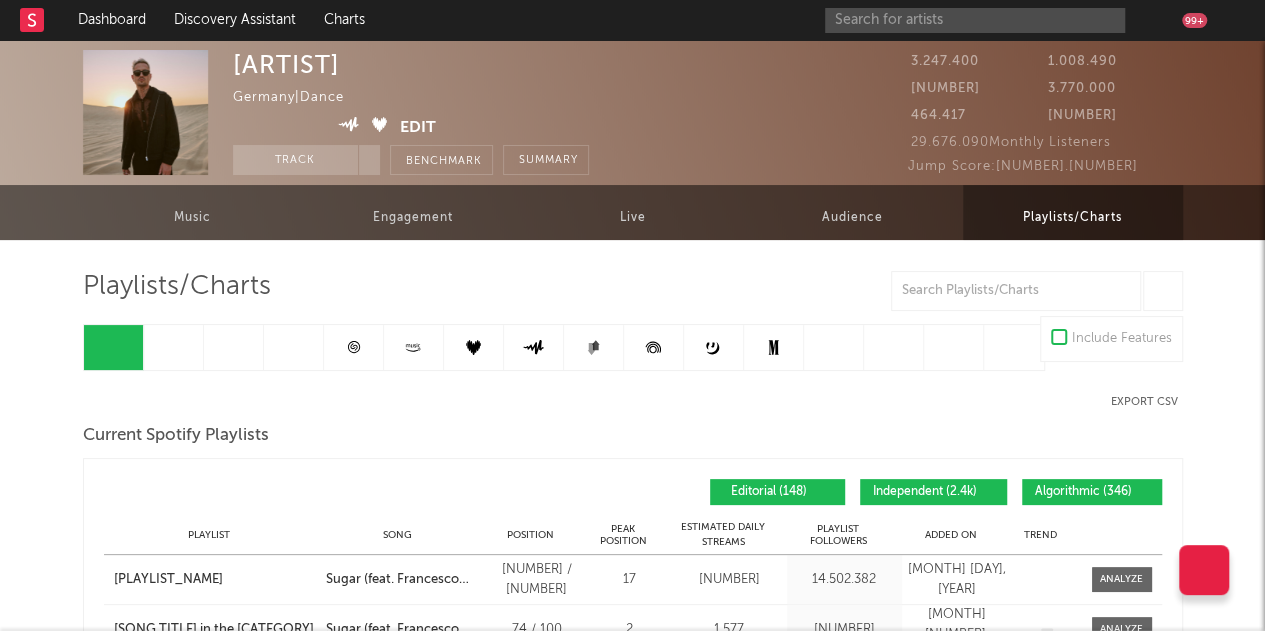 drag, startPoint x: 945, startPoint y: 487, endPoint x: 968, endPoint y: 489, distance: 23.086792 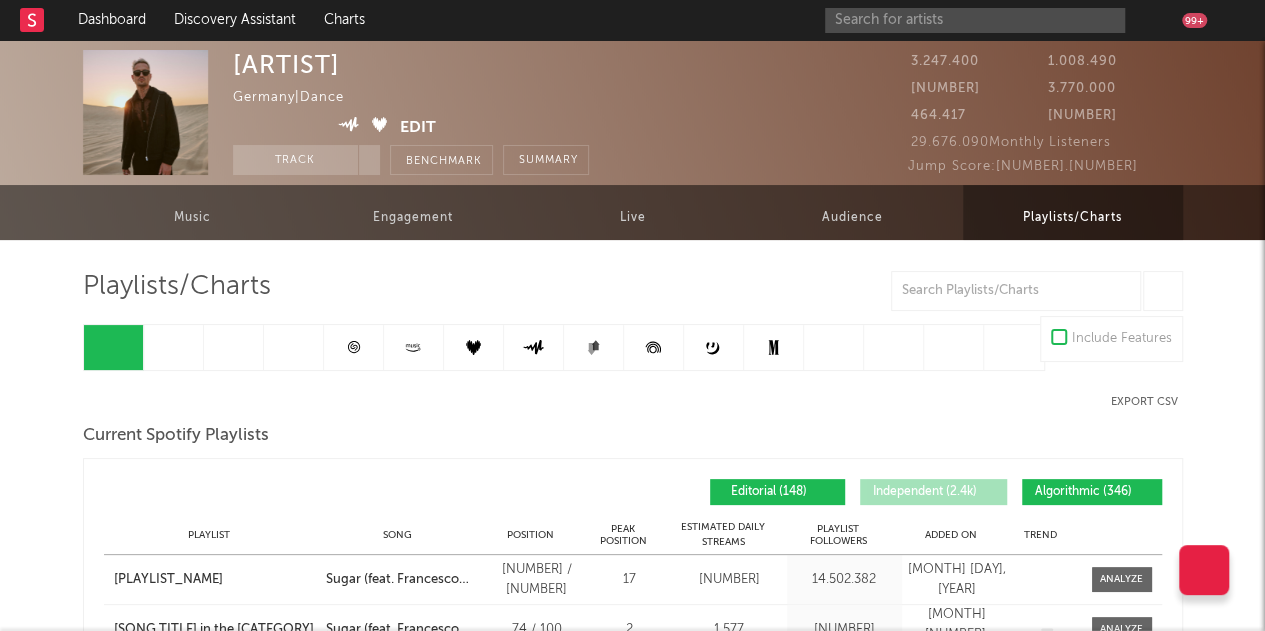click on "Algorithmic   ([NUMBER])" at bounding box center [1092, 492] 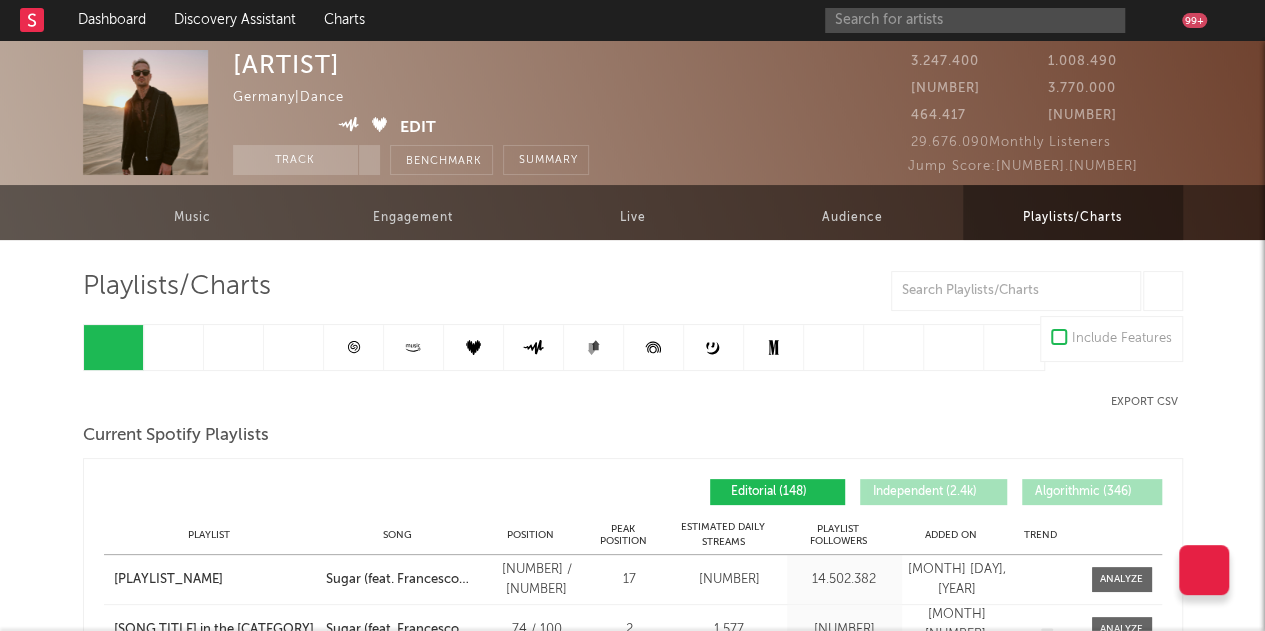 click on "Added On" at bounding box center [951, 535] 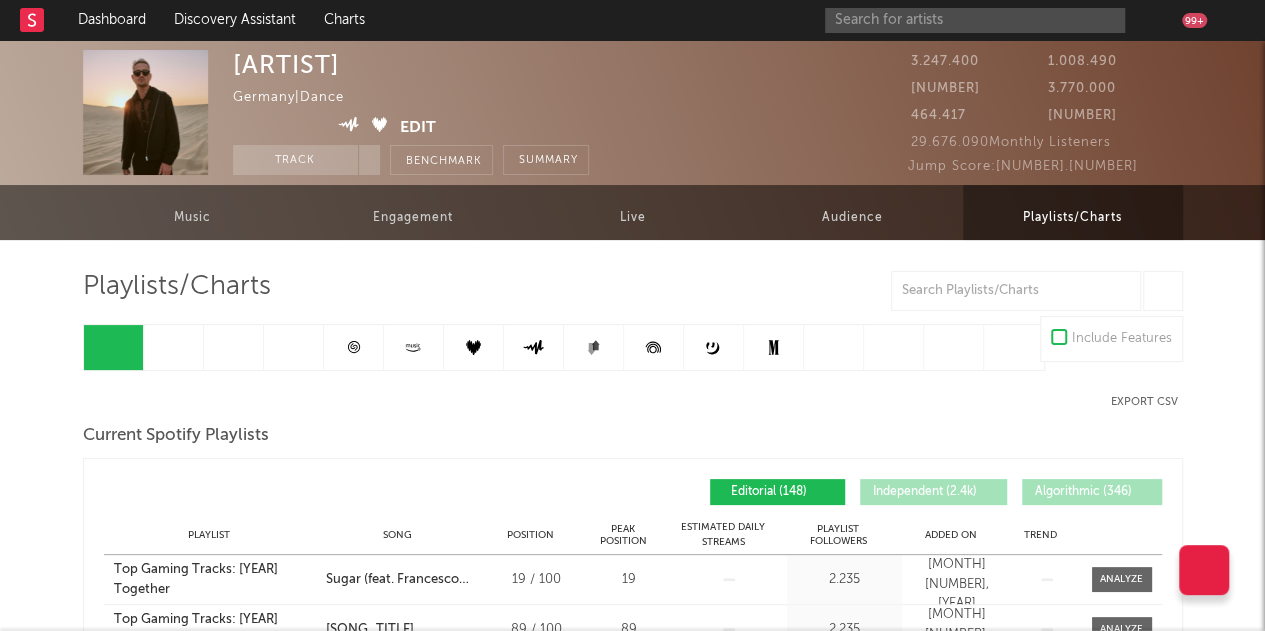 click on "Added On" at bounding box center (951, 535) 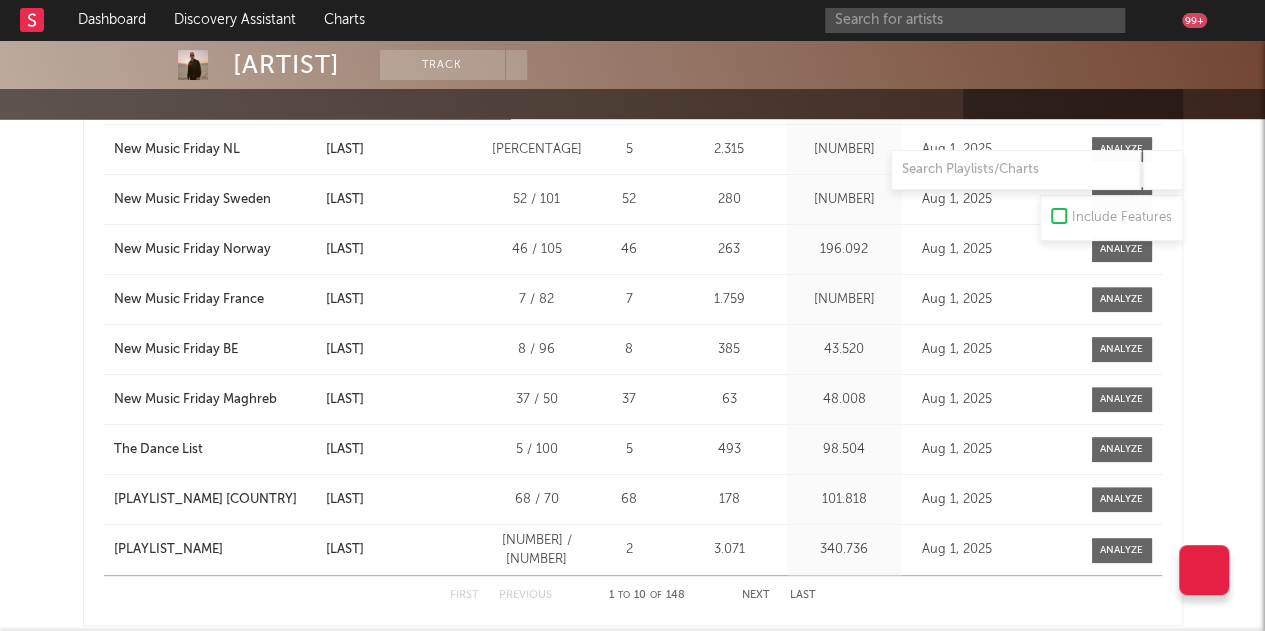 scroll, scrollTop: 500, scrollLeft: 0, axis: vertical 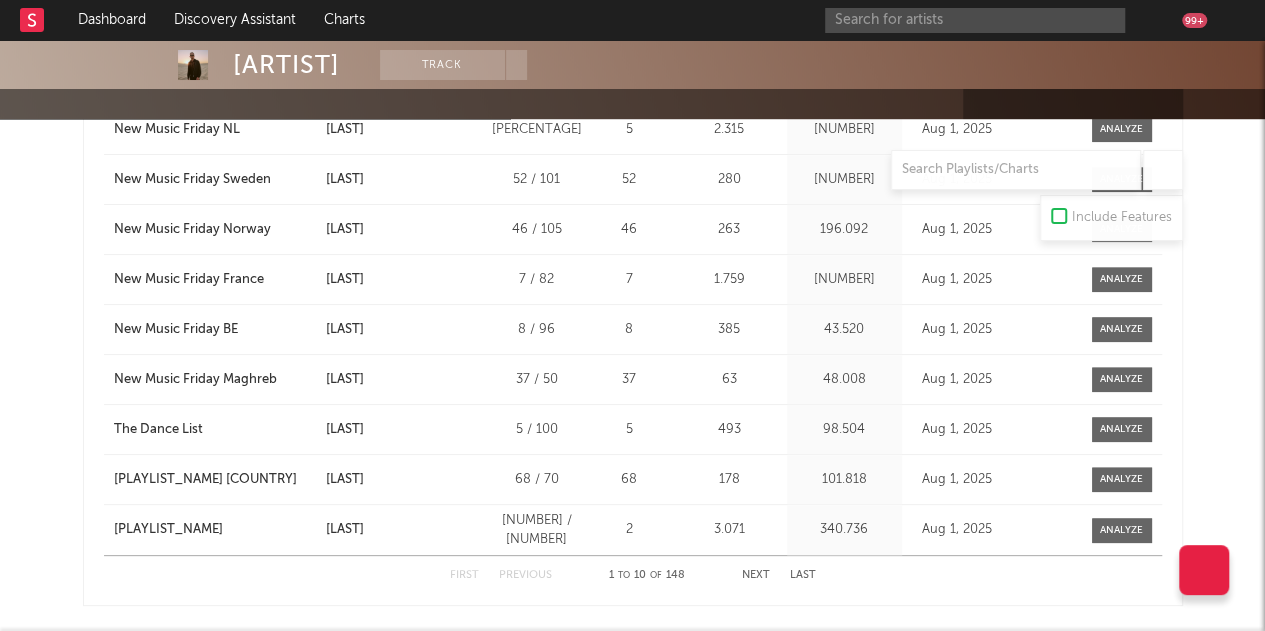 click on "Next" at bounding box center (756, 575) 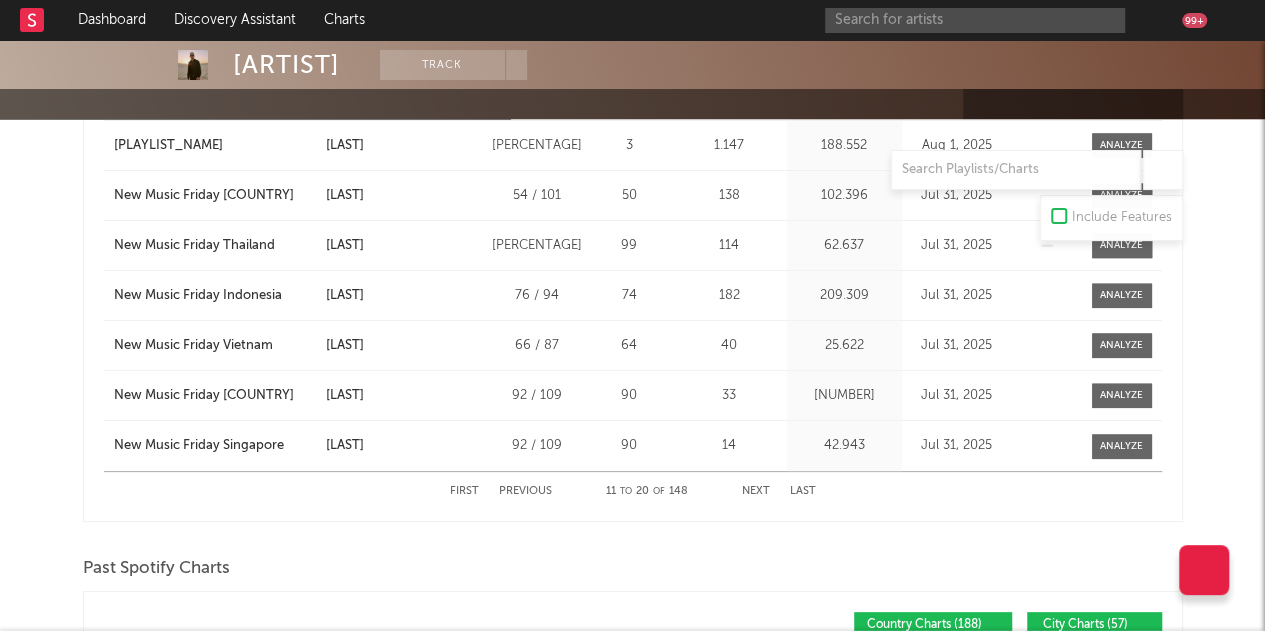 scroll, scrollTop: 600, scrollLeft: 0, axis: vertical 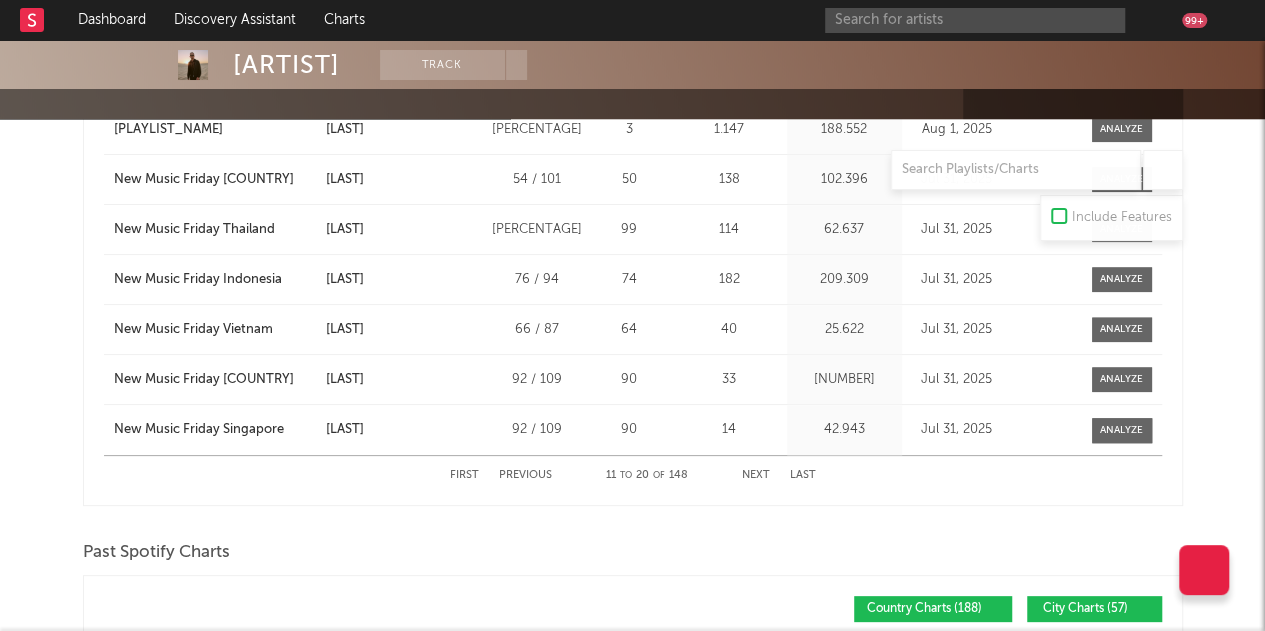 click on "Next" at bounding box center (756, 475) 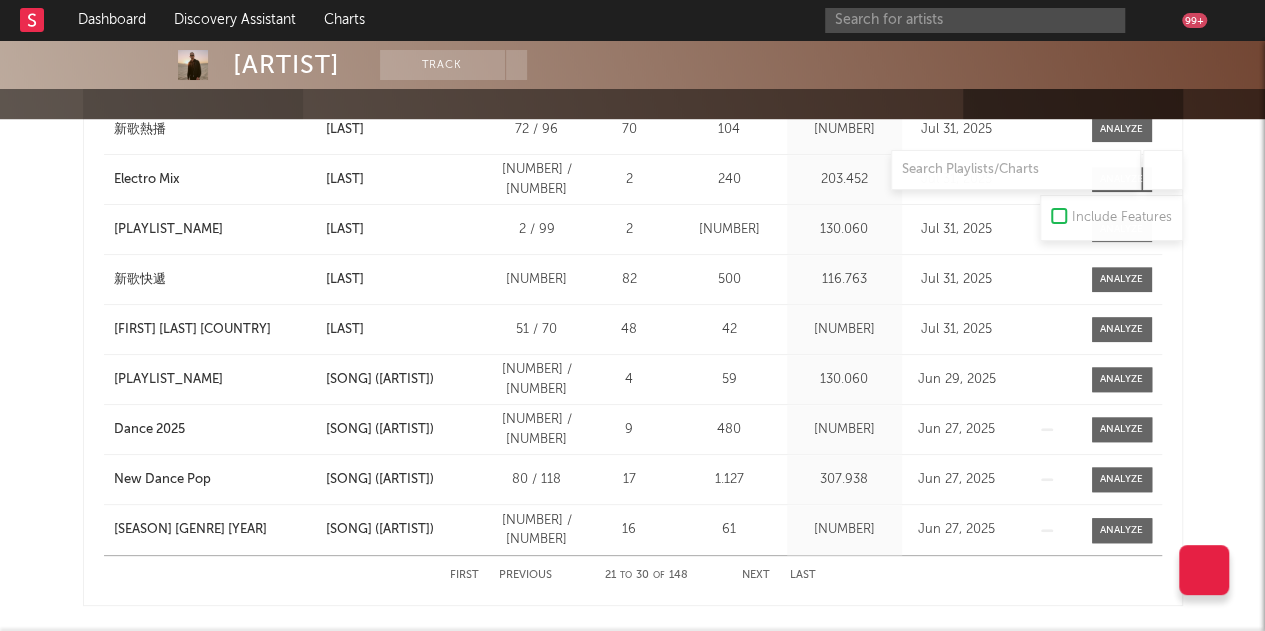 scroll, scrollTop: 0, scrollLeft: 0, axis: both 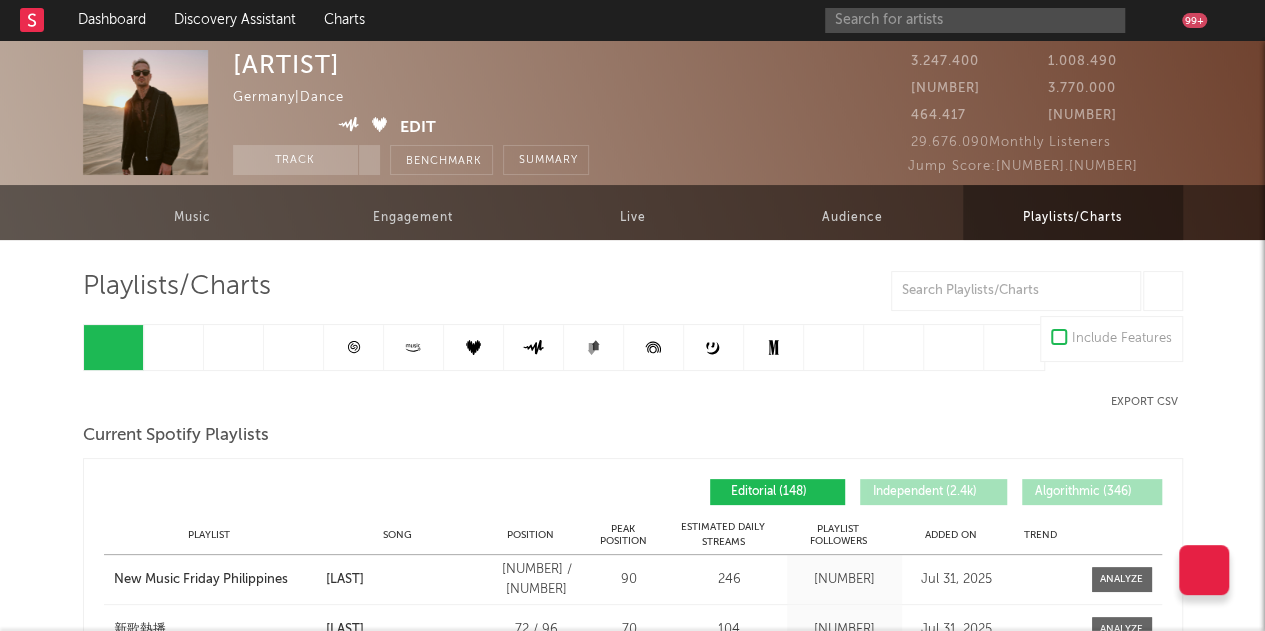 click at bounding box center [174, 347] 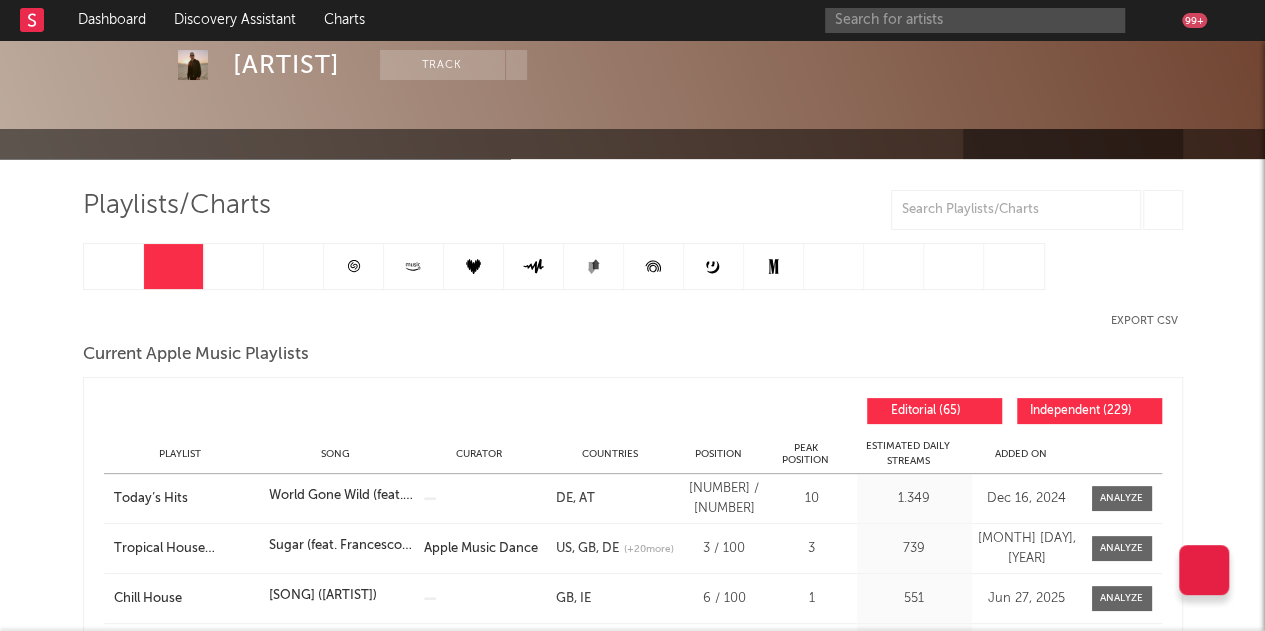 scroll, scrollTop: 100, scrollLeft: 0, axis: vertical 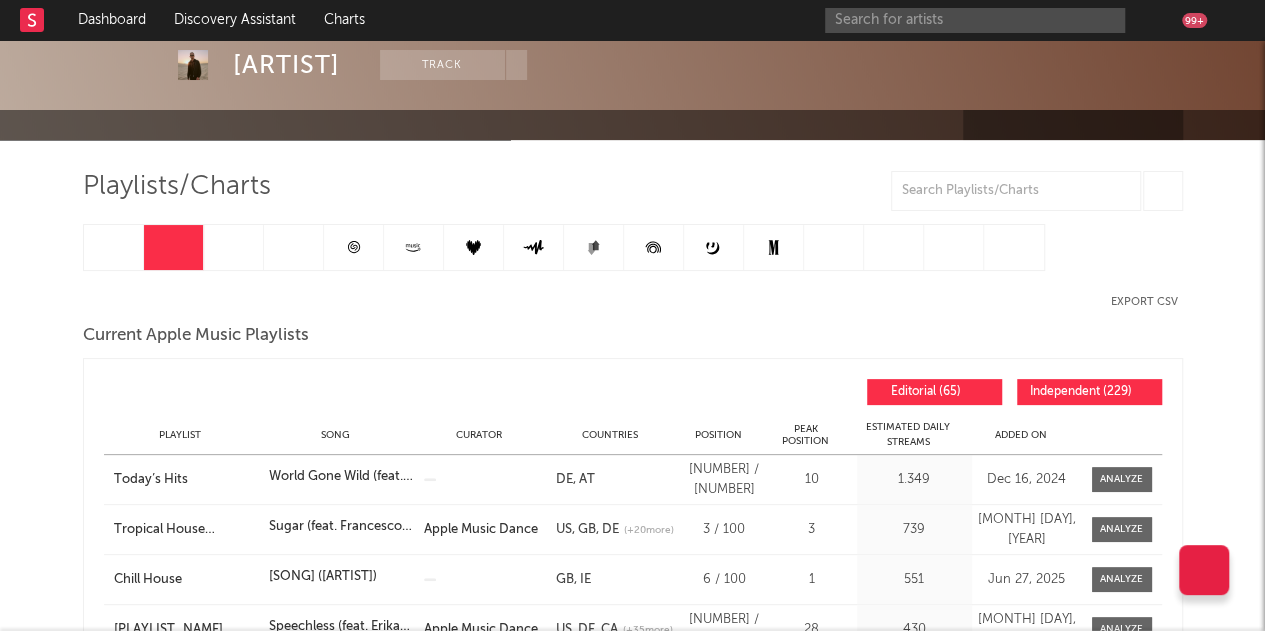 drag, startPoint x: 1008, startPoint y: 423, endPoint x: 1016, endPoint y: 431, distance: 11.313708 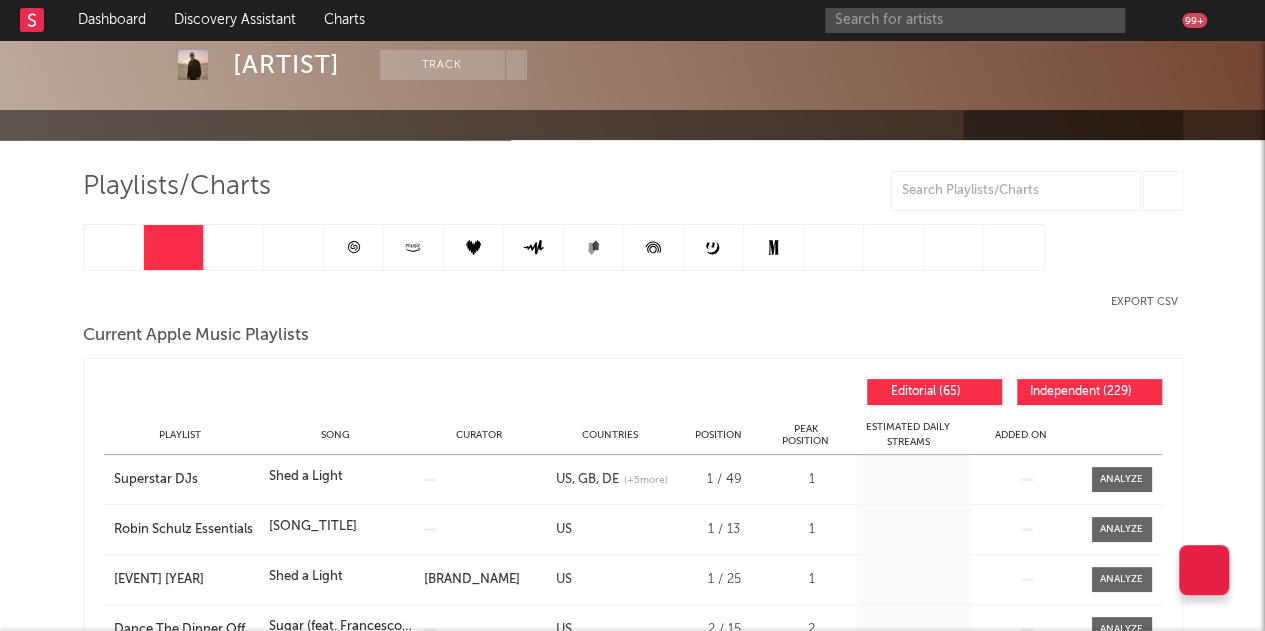 click on "Added On" at bounding box center (1021, 435) 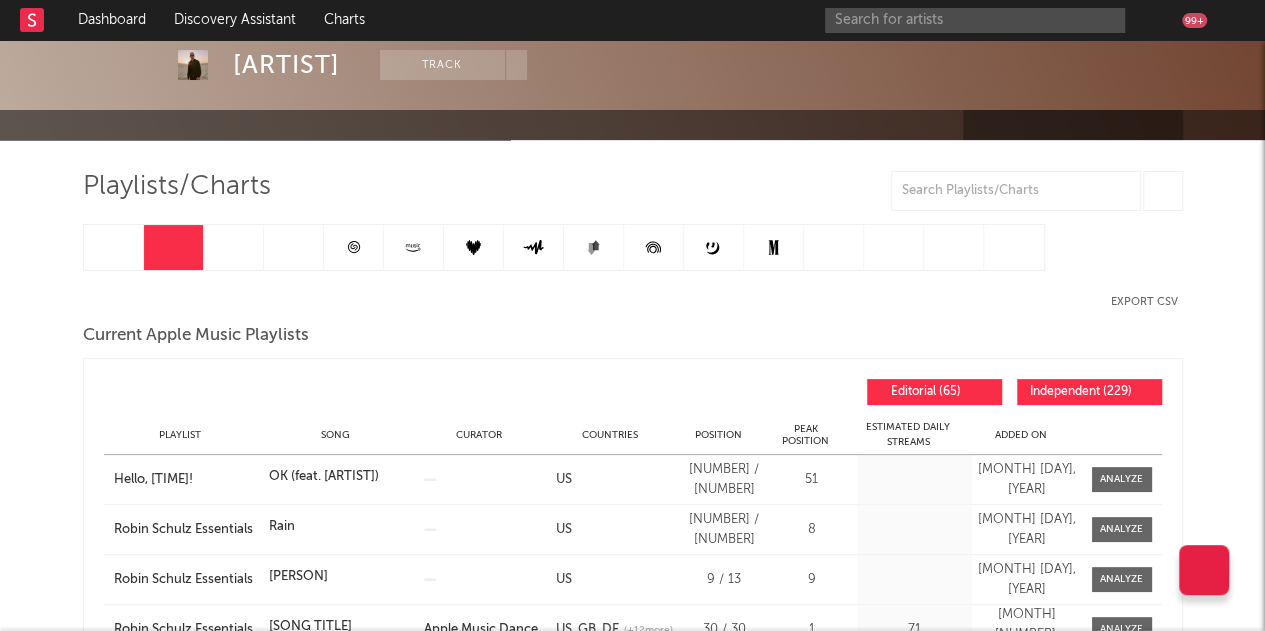 click on "Added On" at bounding box center [1021, 435] 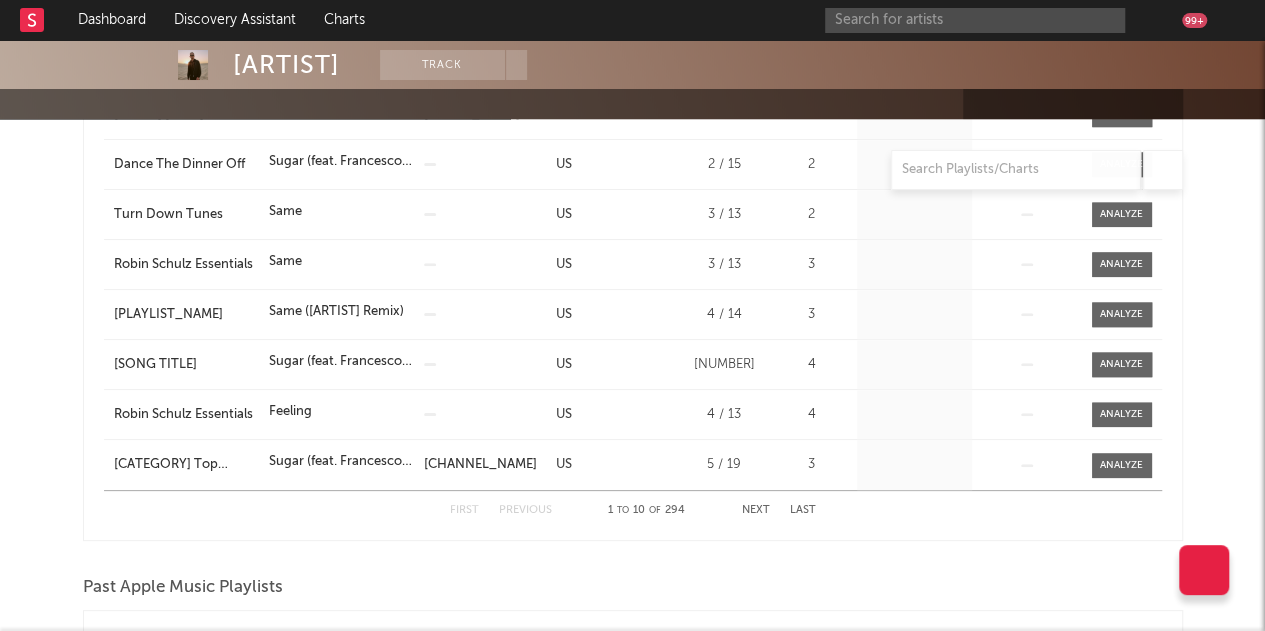 scroll, scrollTop: 600, scrollLeft: 0, axis: vertical 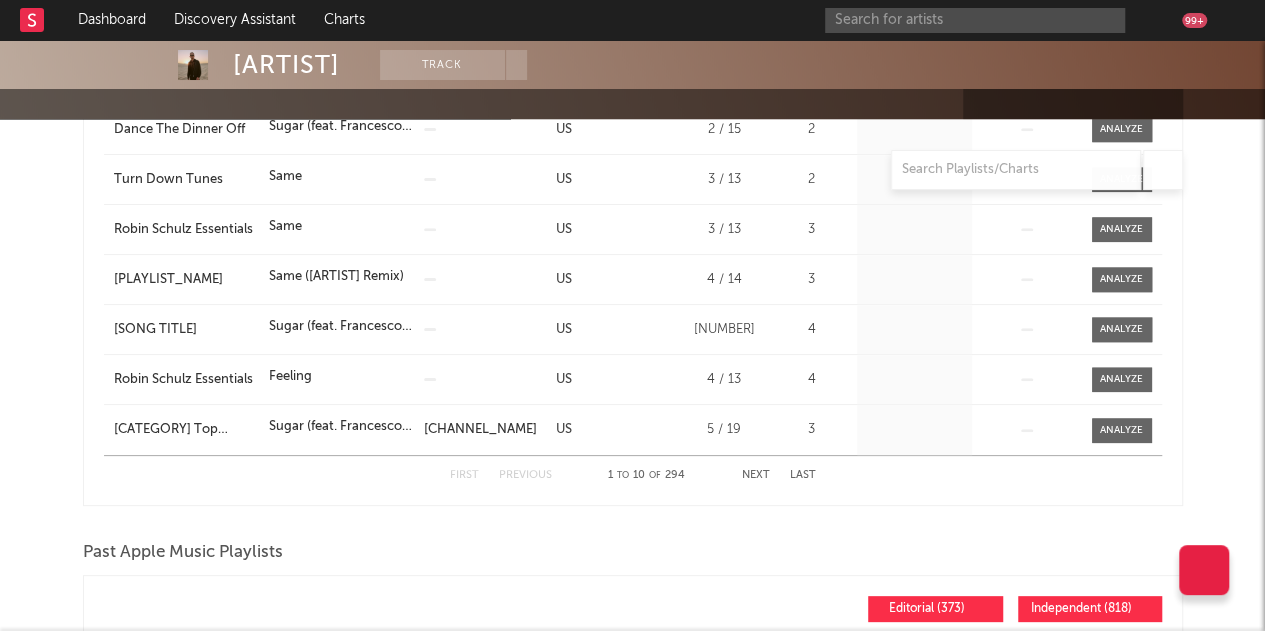click on "Next" at bounding box center [756, 475] 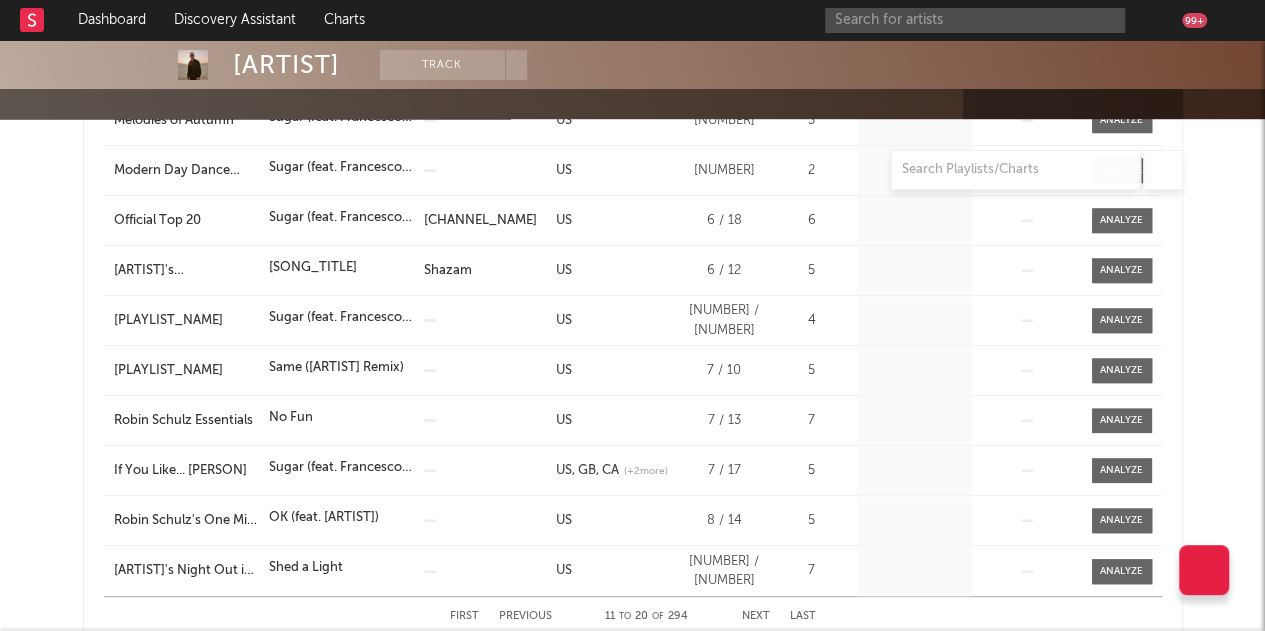 scroll, scrollTop: 500, scrollLeft: 0, axis: vertical 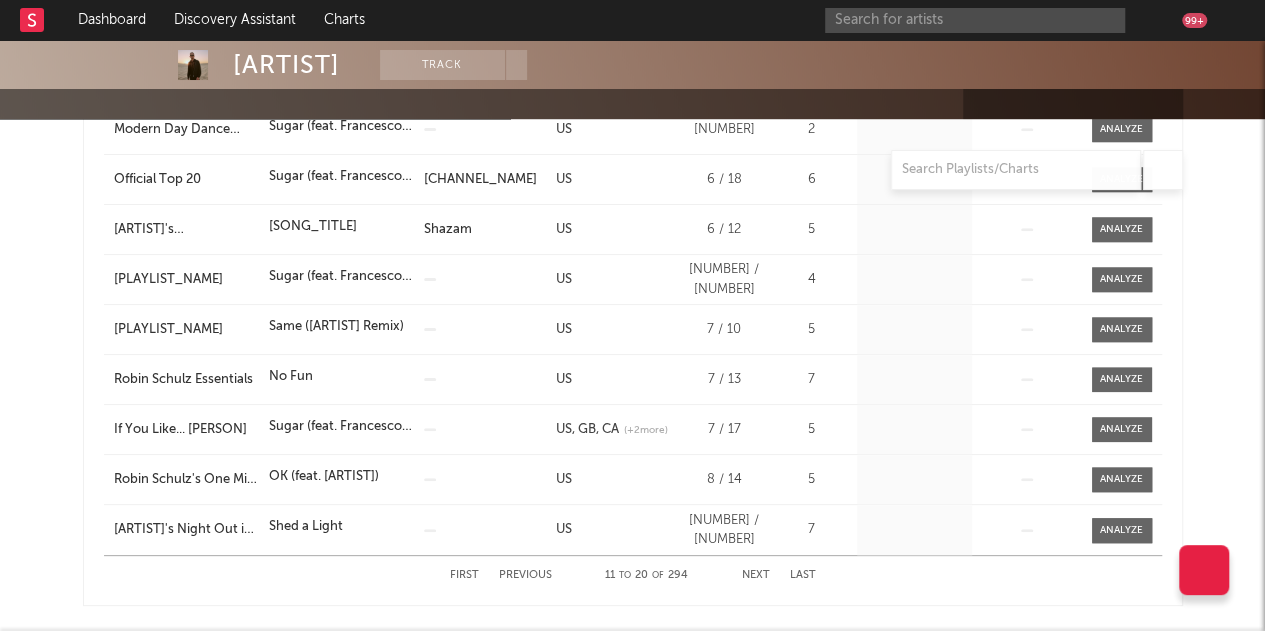 click on "Next" at bounding box center (756, 575) 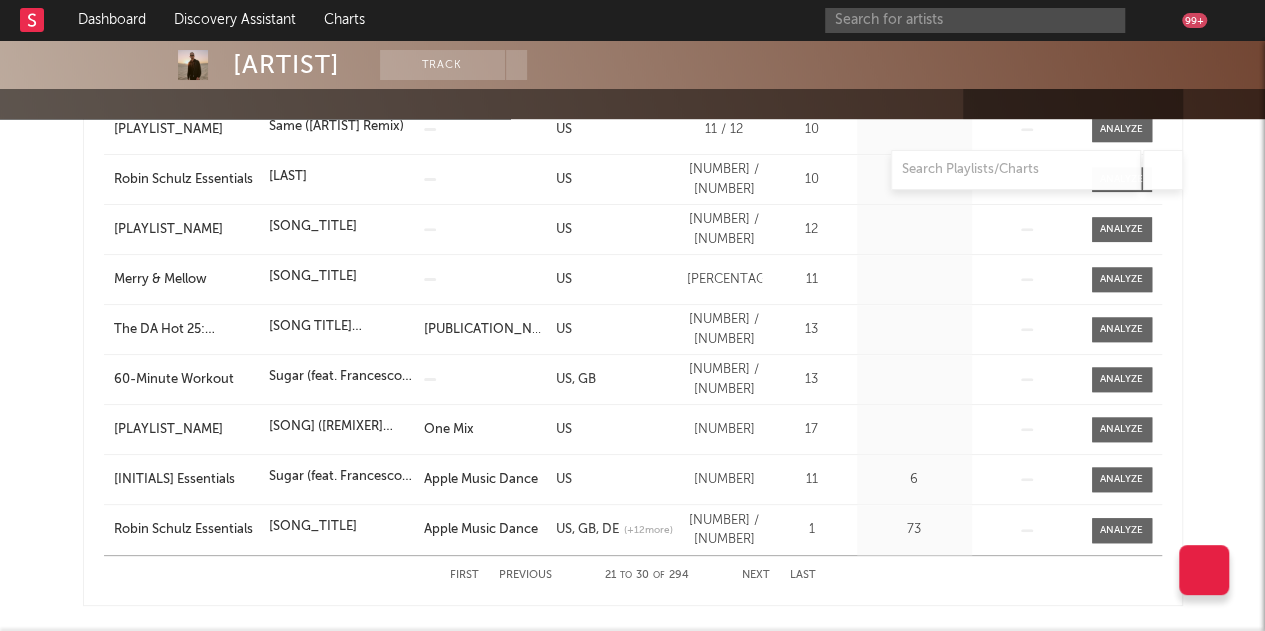 click on "Next" at bounding box center [756, 575] 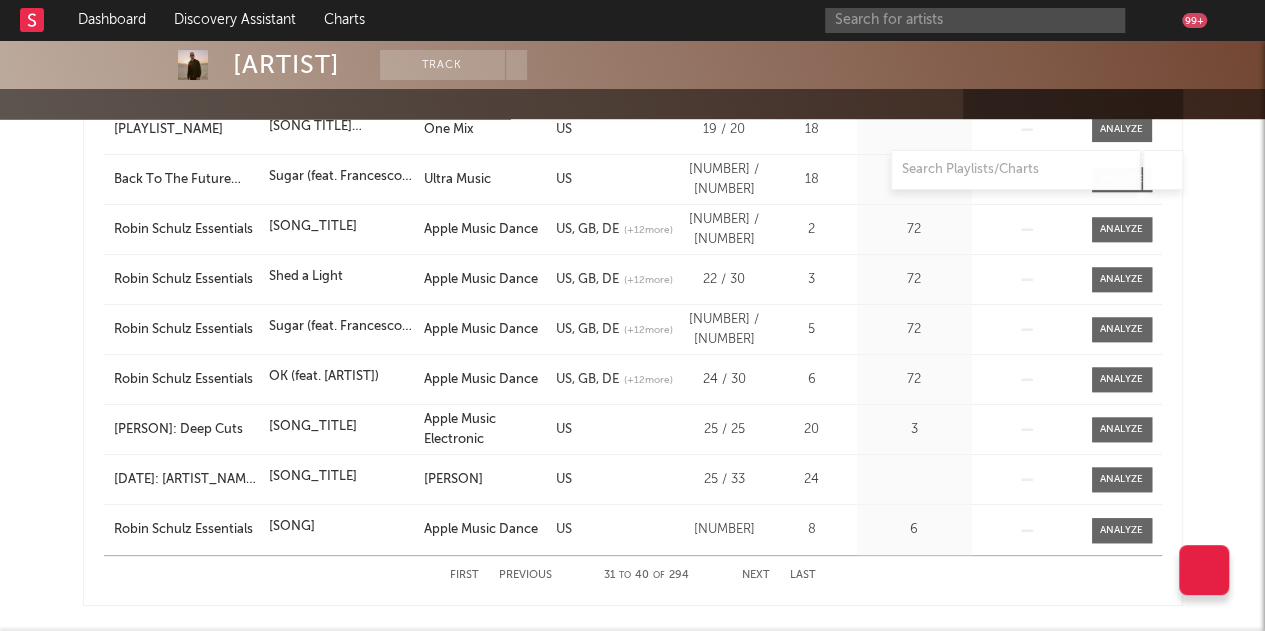 click on "Next" at bounding box center (756, 575) 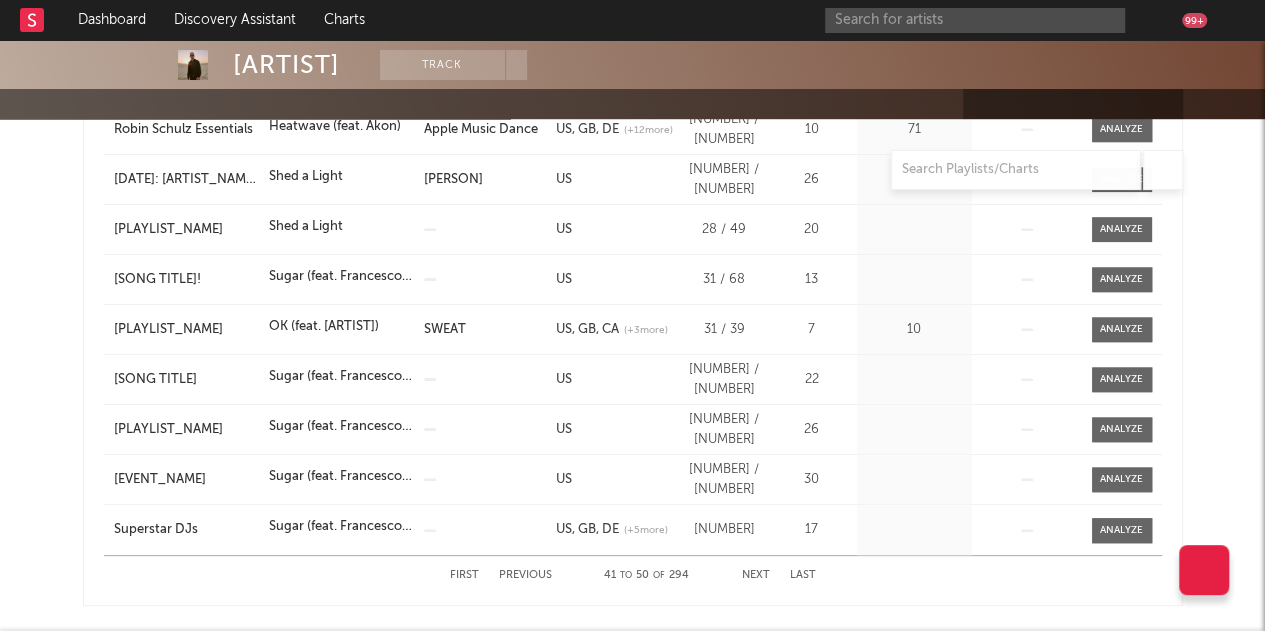 click on "Next" at bounding box center (756, 575) 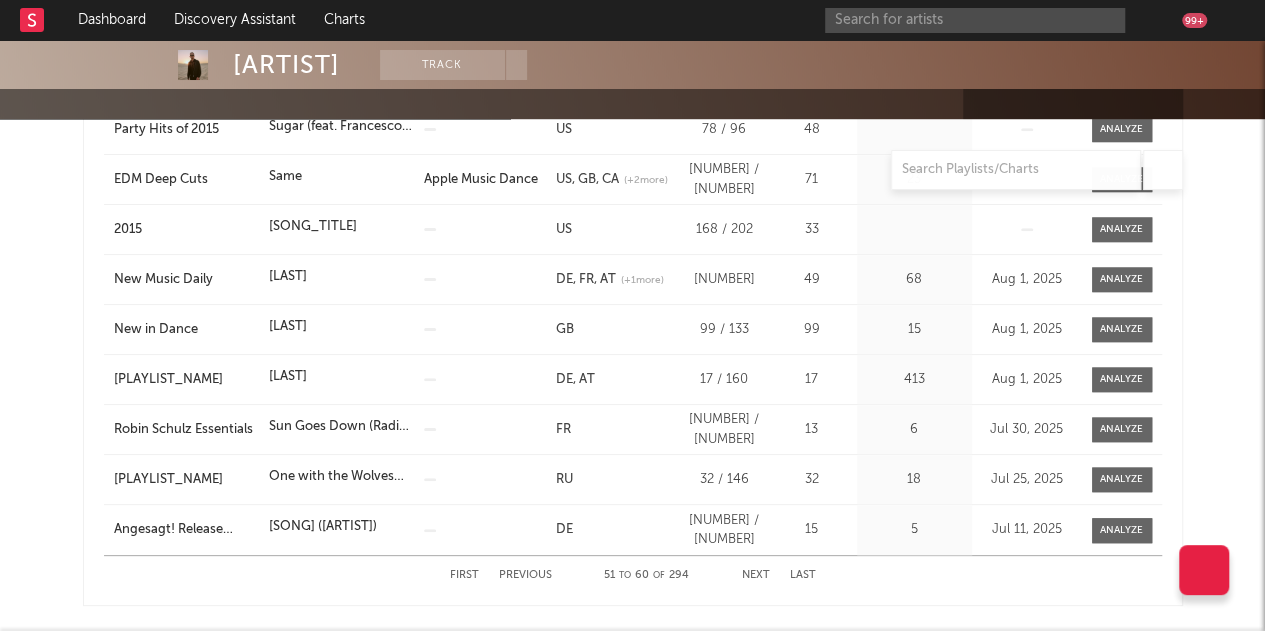 click on "Next" at bounding box center [756, 575] 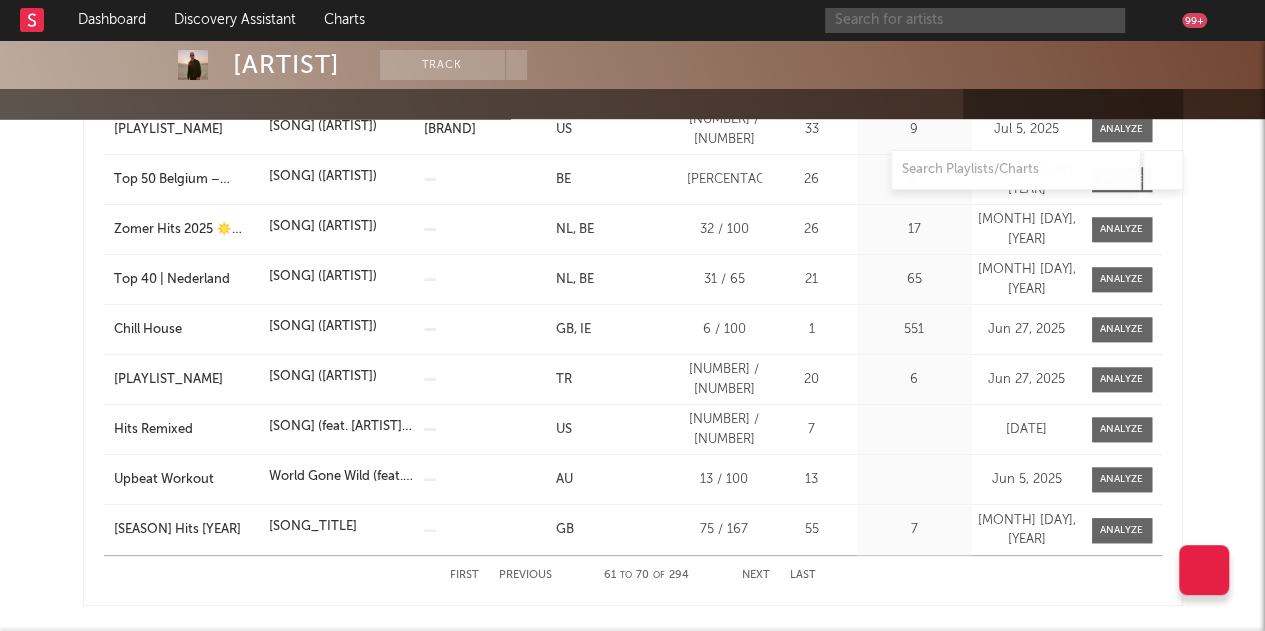 click at bounding box center [975, 20] 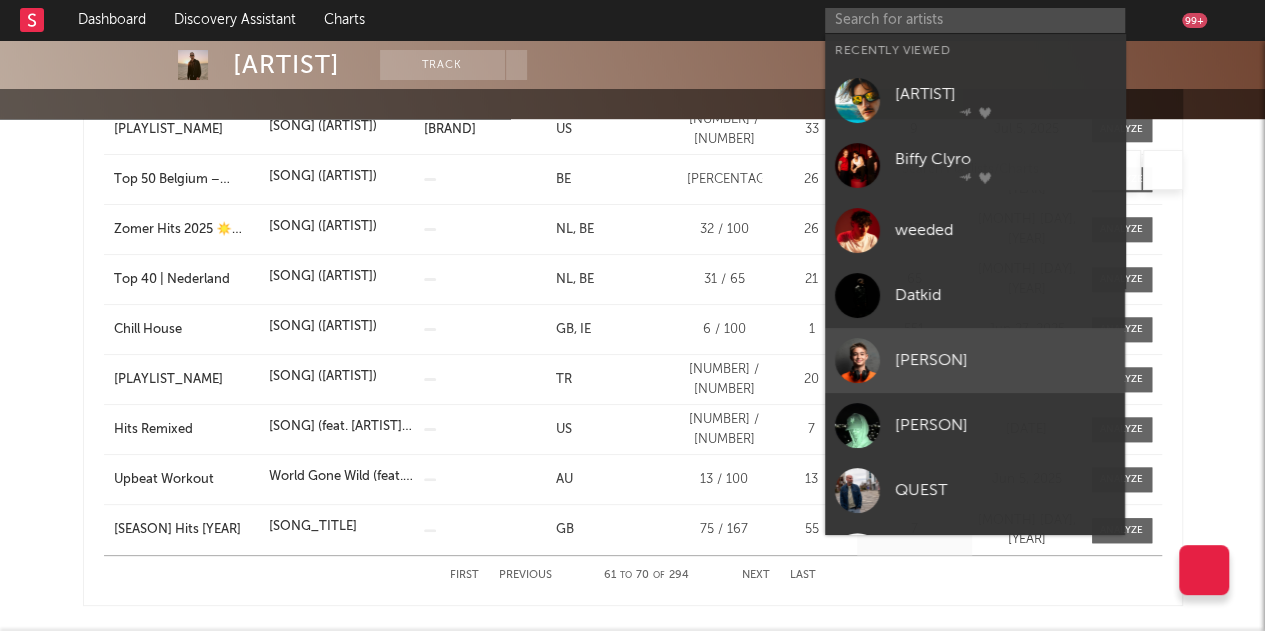 click on "[PERSON]" at bounding box center (1005, 360) 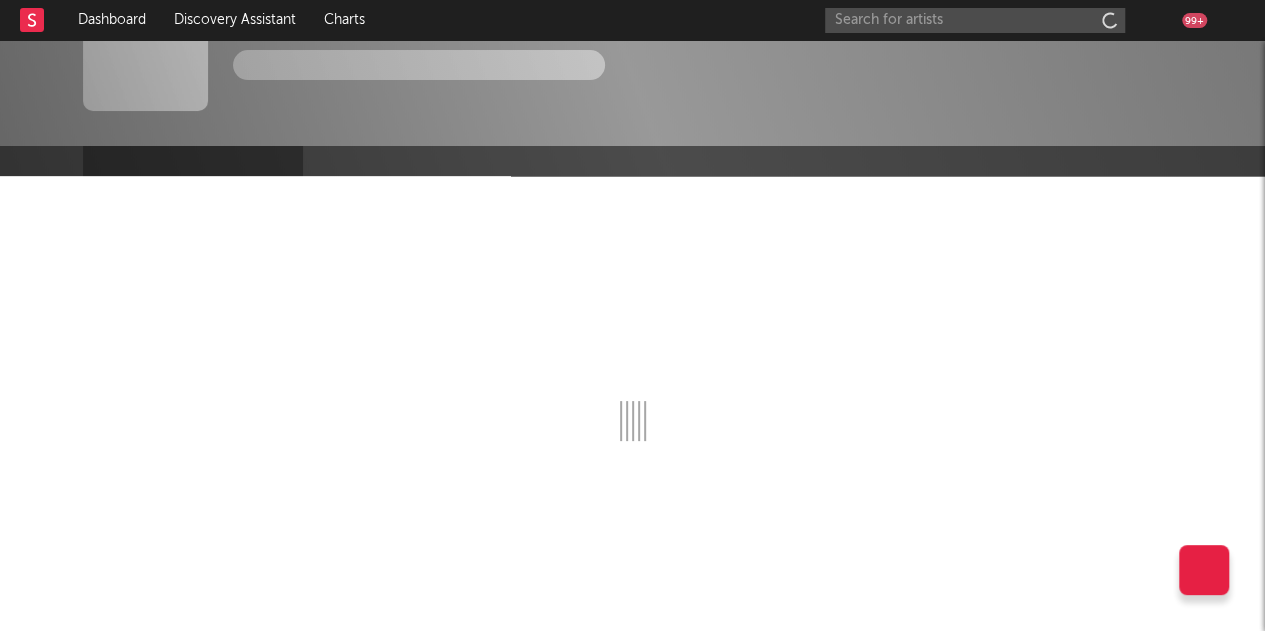 scroll, scrollTop: 64, scrollLeft: 0, axis: vertical 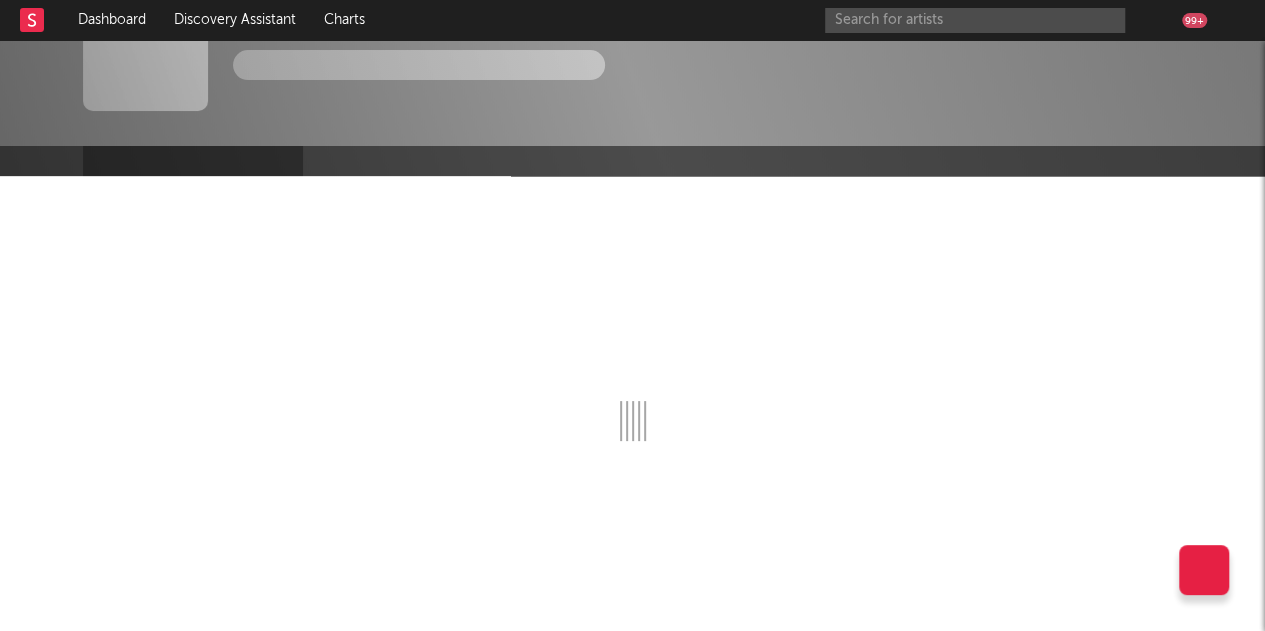 select on "1w" 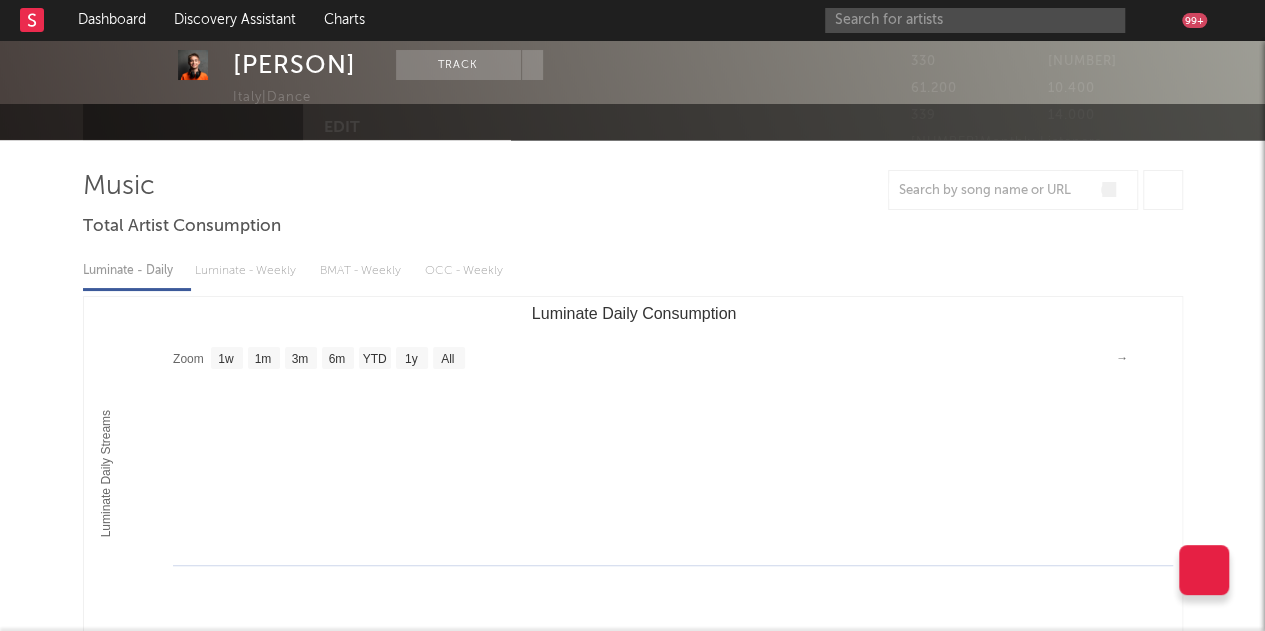 scroll, scrollTop: 0, scrollLeft: 0, axis: both 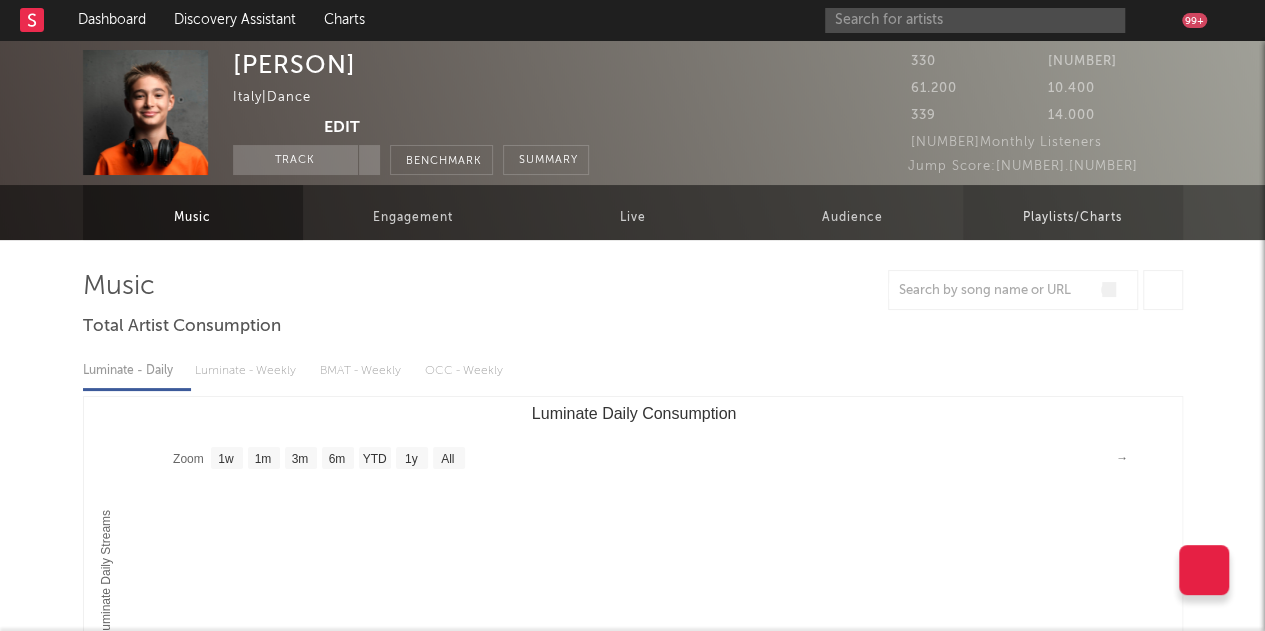 click on "Playlists/Charts" at bounding box center [1072, 218] 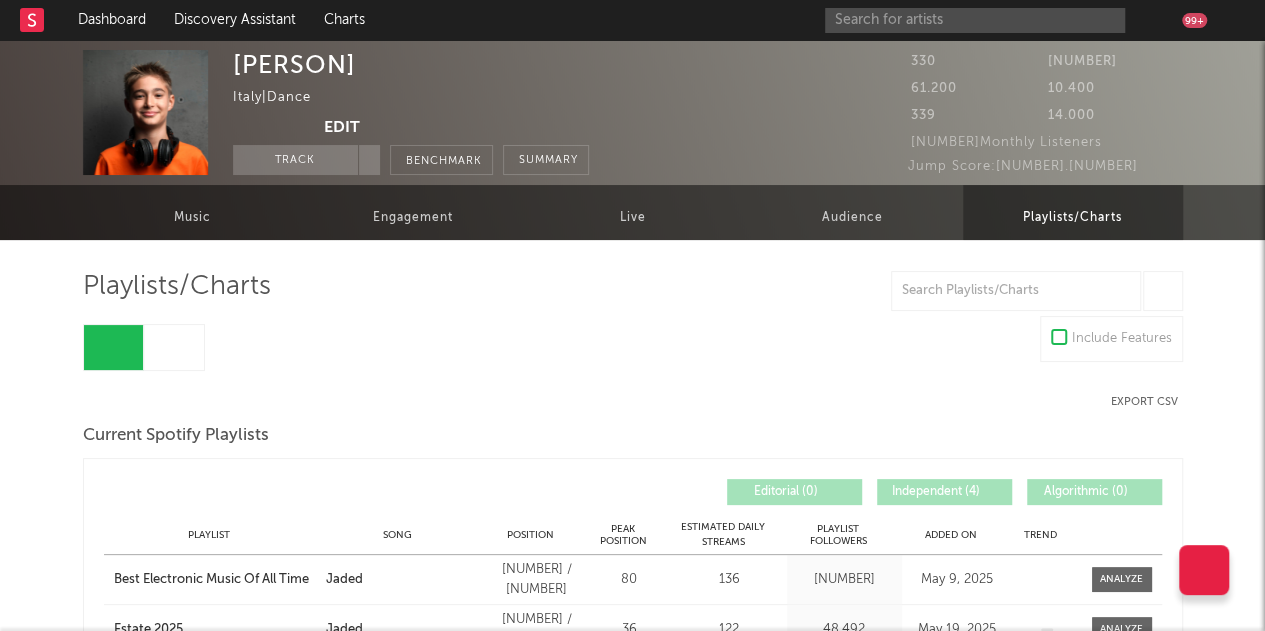 click at bounding box center (174, 347) 